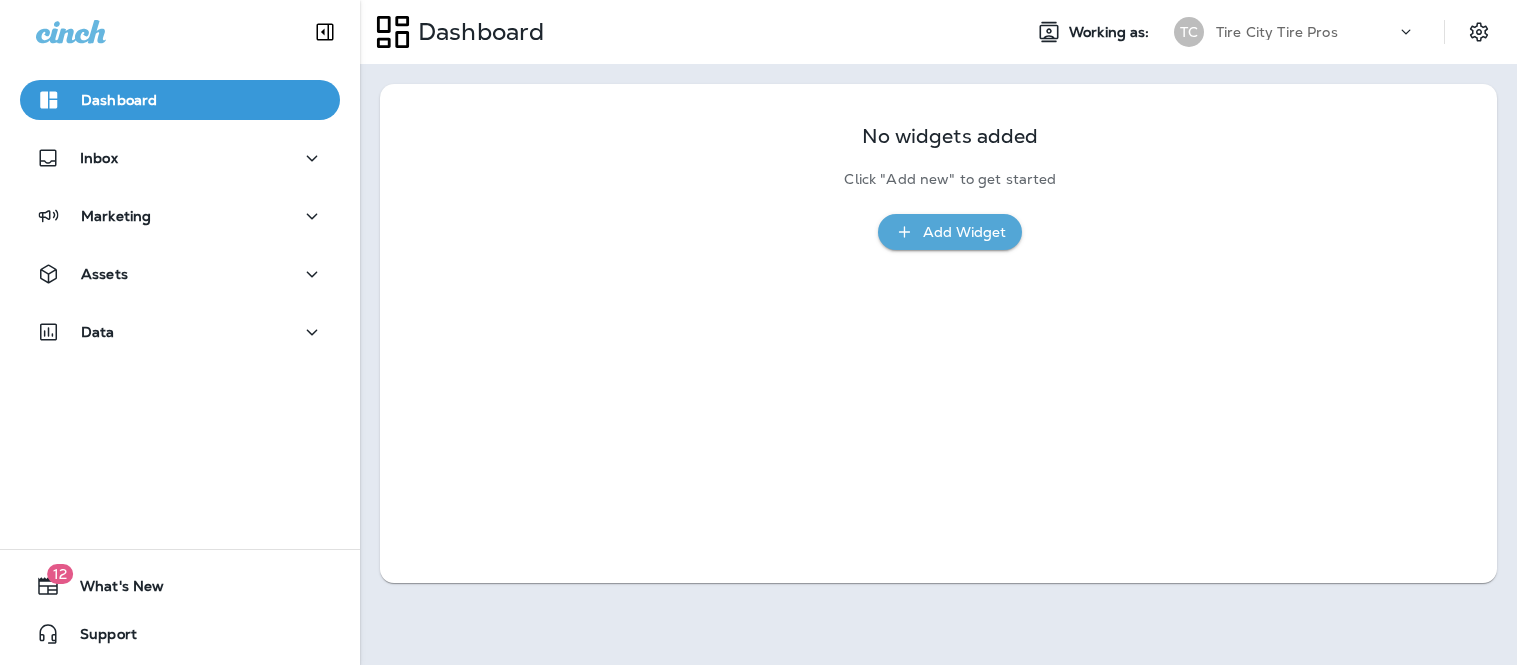 scroll, scrollTop: 0, scrollLeft: 0, axis: both 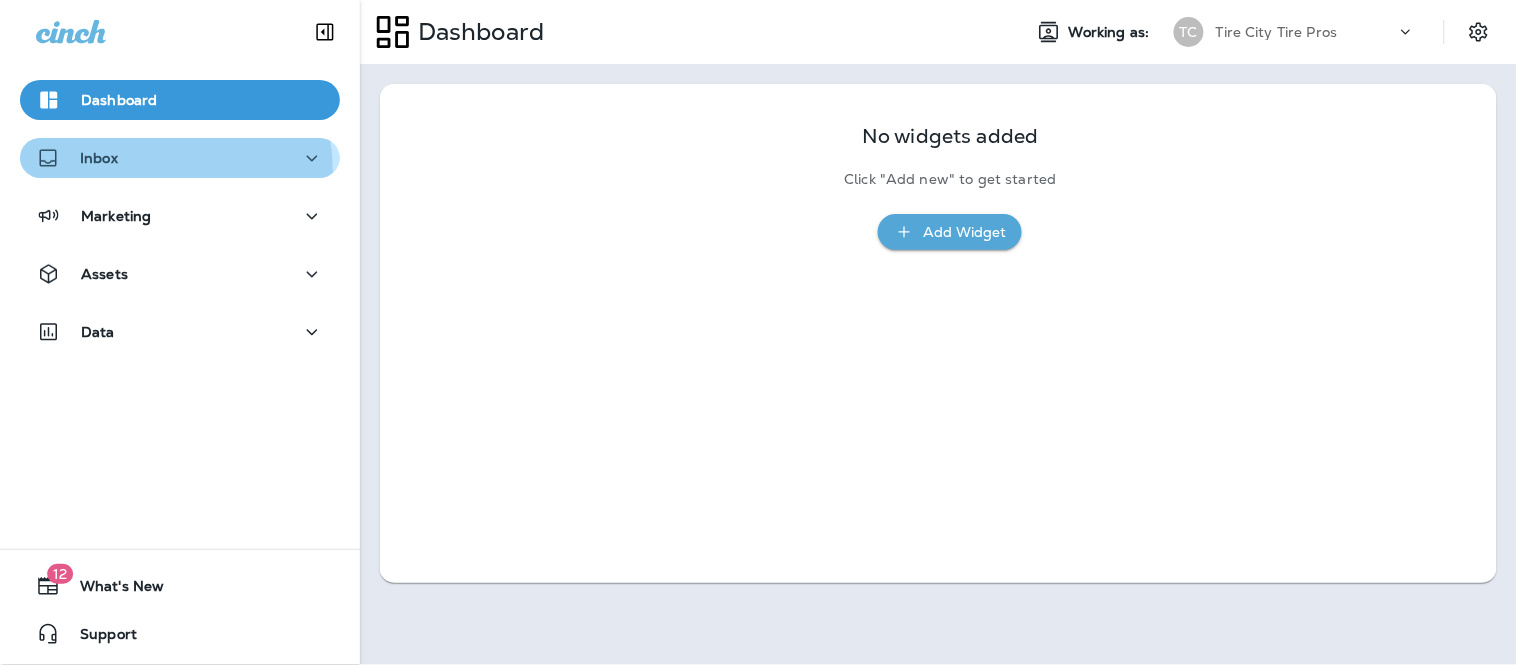 click on "Inbox" at bounding box center (180, 158) 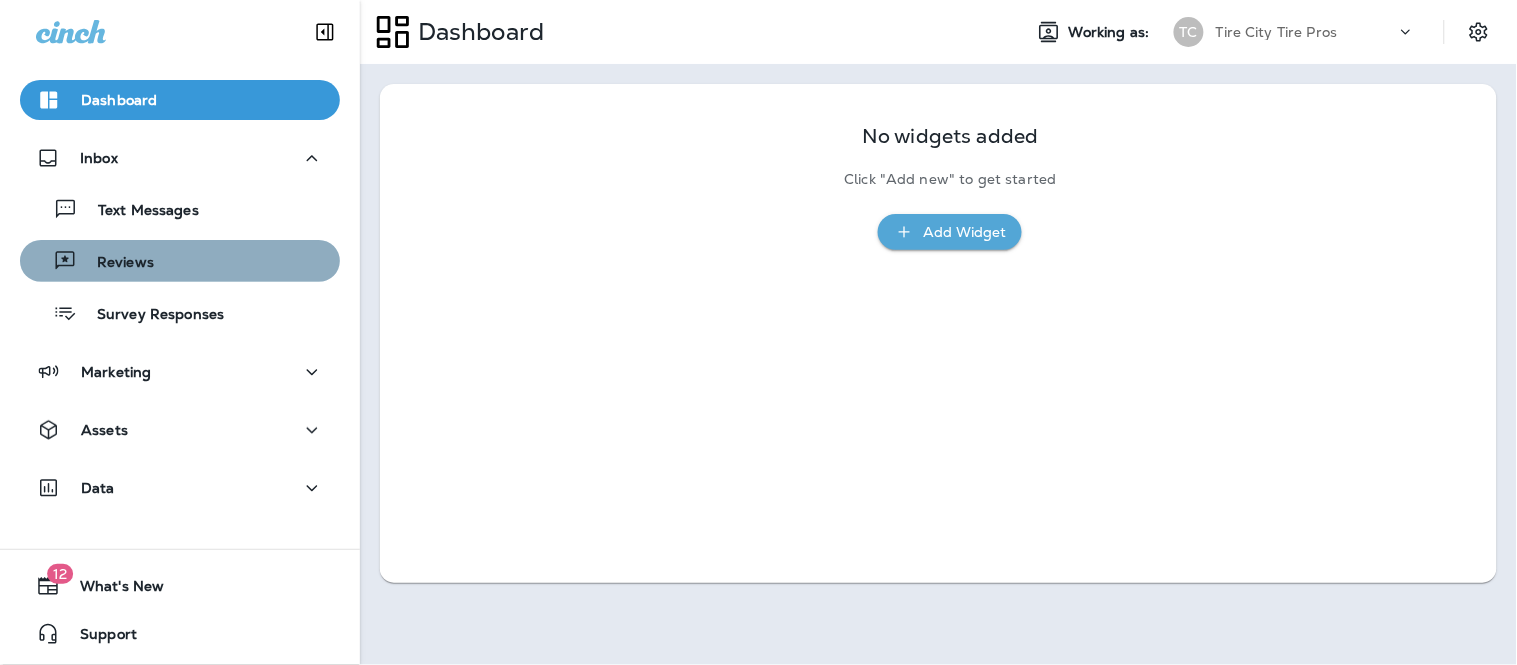 click on "Reviews" at bounding box center (180, 261) 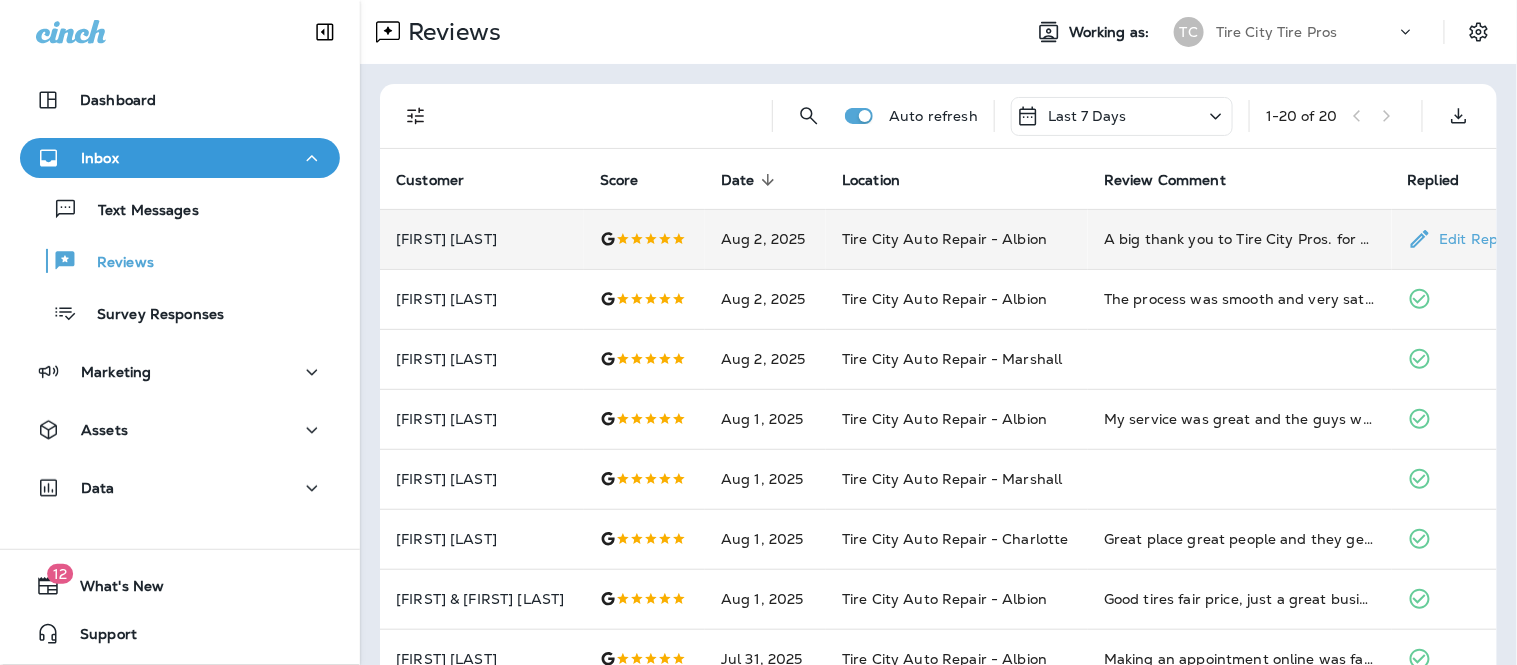 click on "Tire City Auto Repair - Albion" at bounding box center (957, 239) 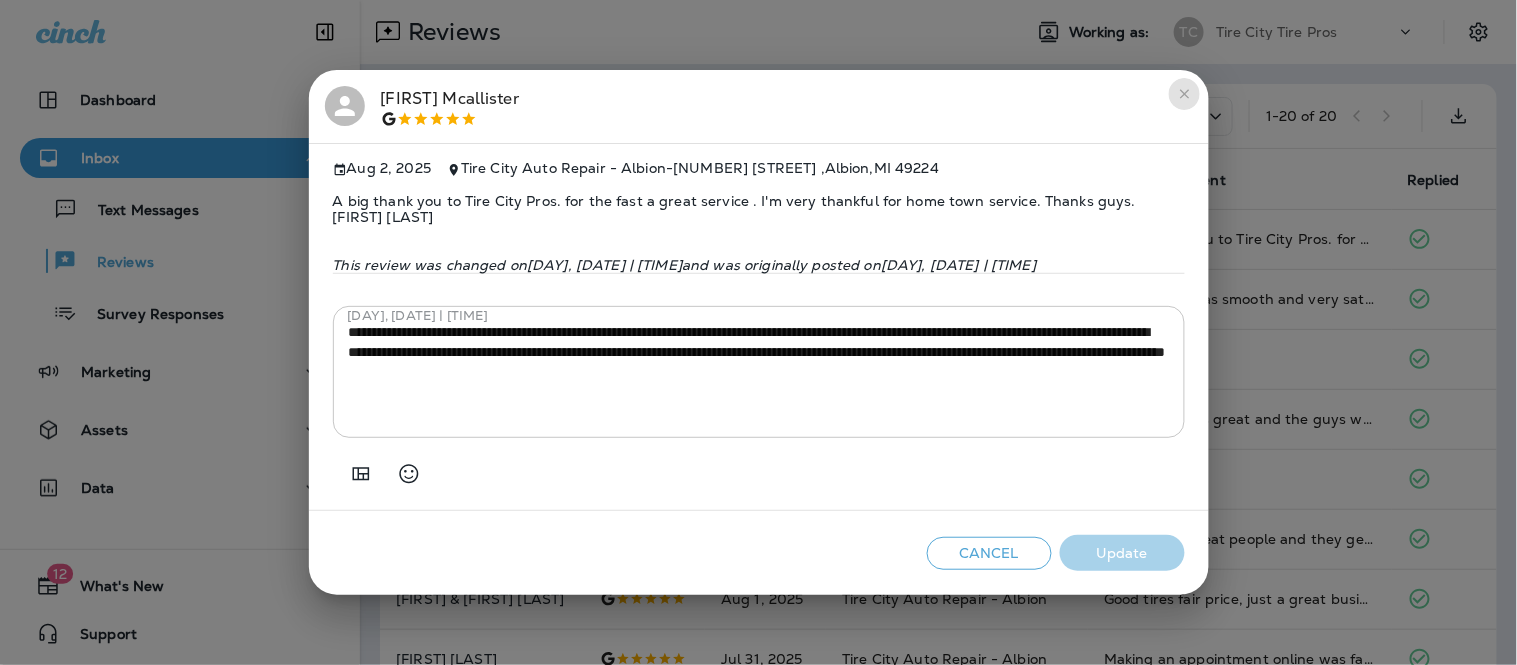 click 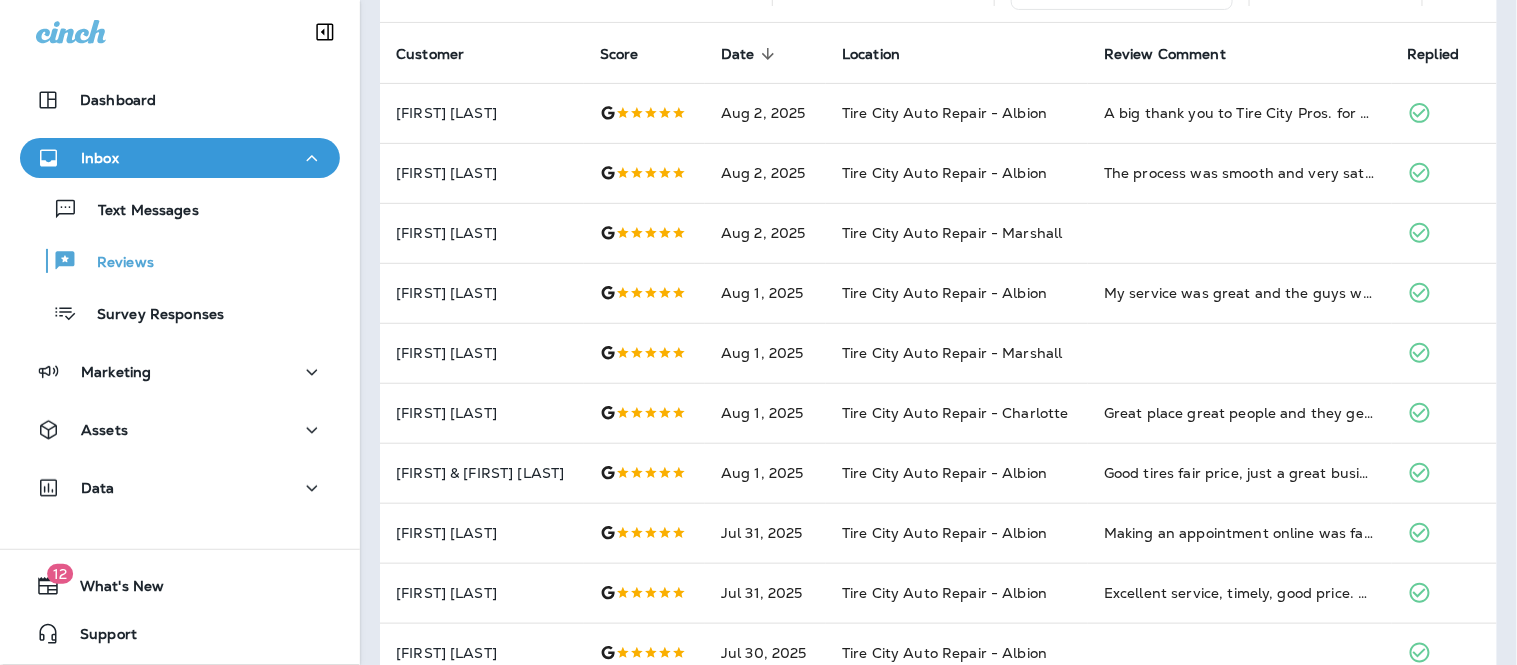 scroll, scrollTop: 136, scrollLeft: 0, axis: vertical 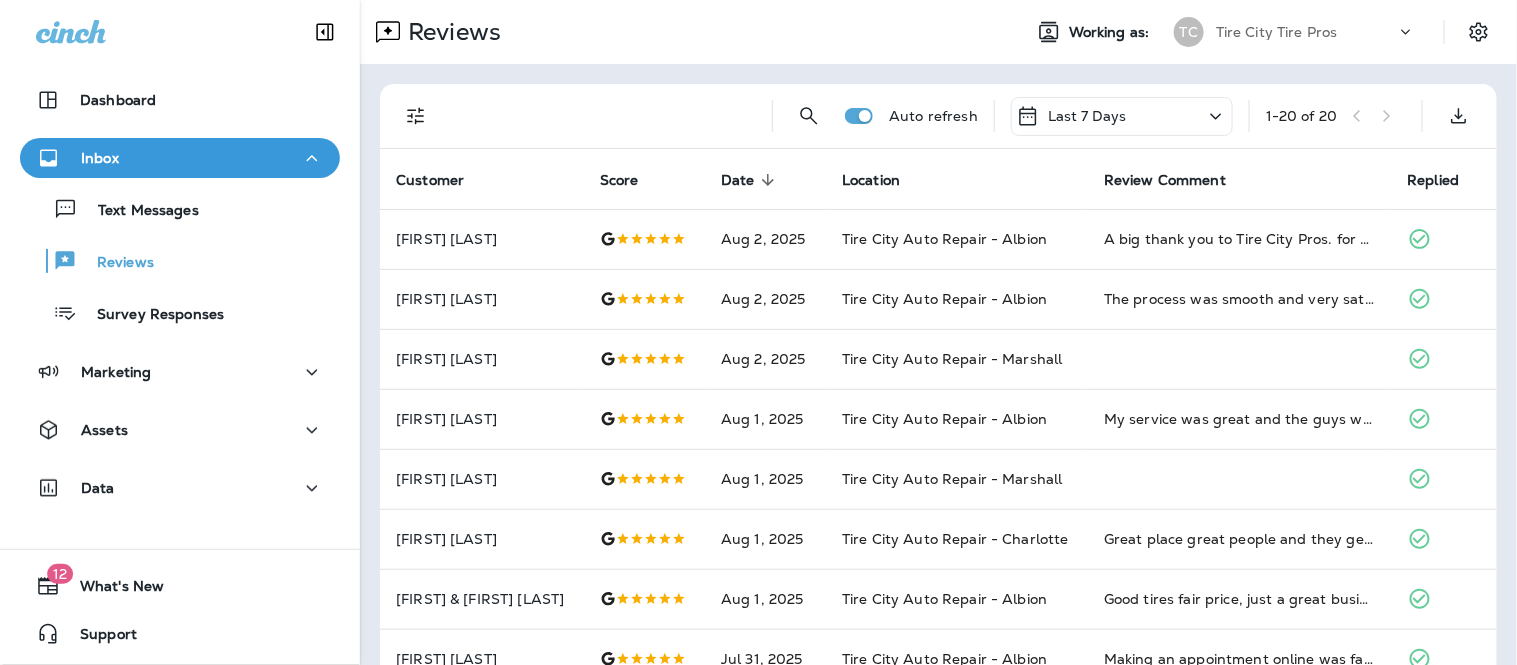 click on "1  -  20   of 20" at bounding box center [1336, 116] 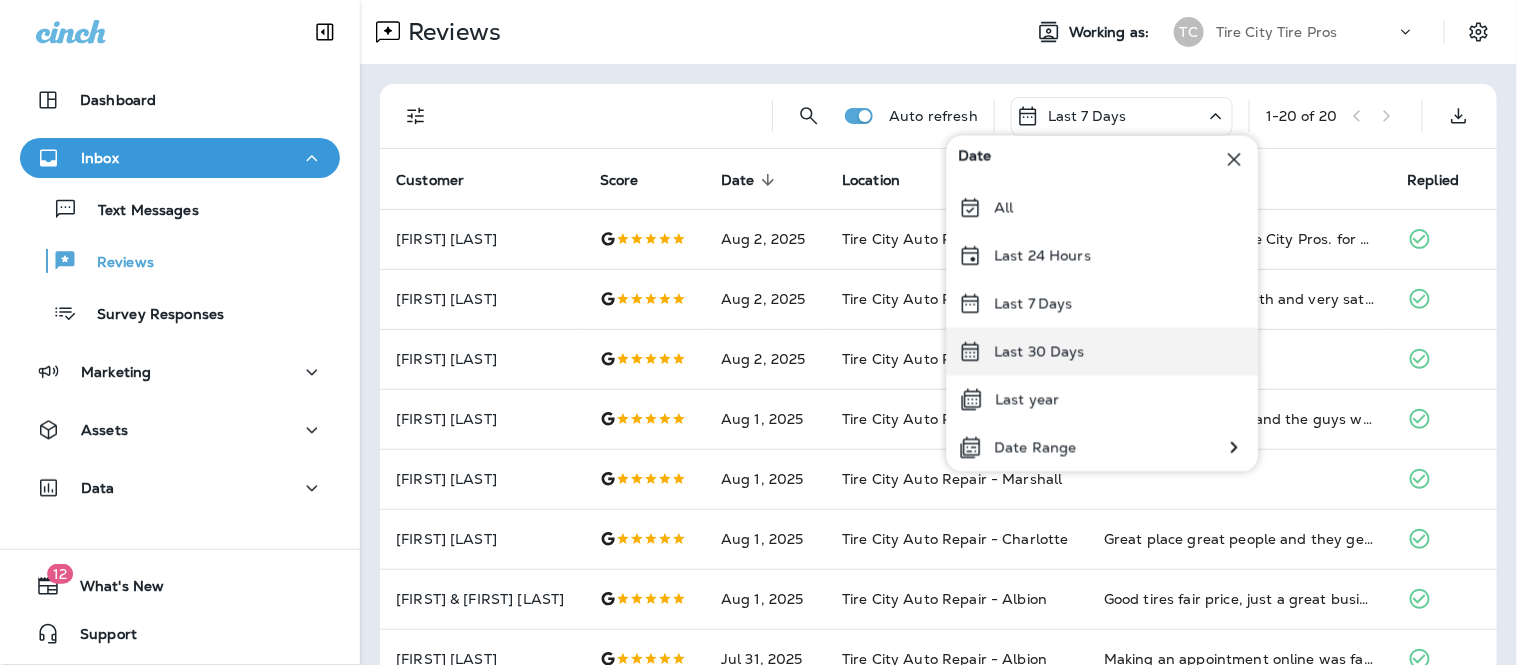 click on "Last 30 Days" at bounding box center [1103, 352] 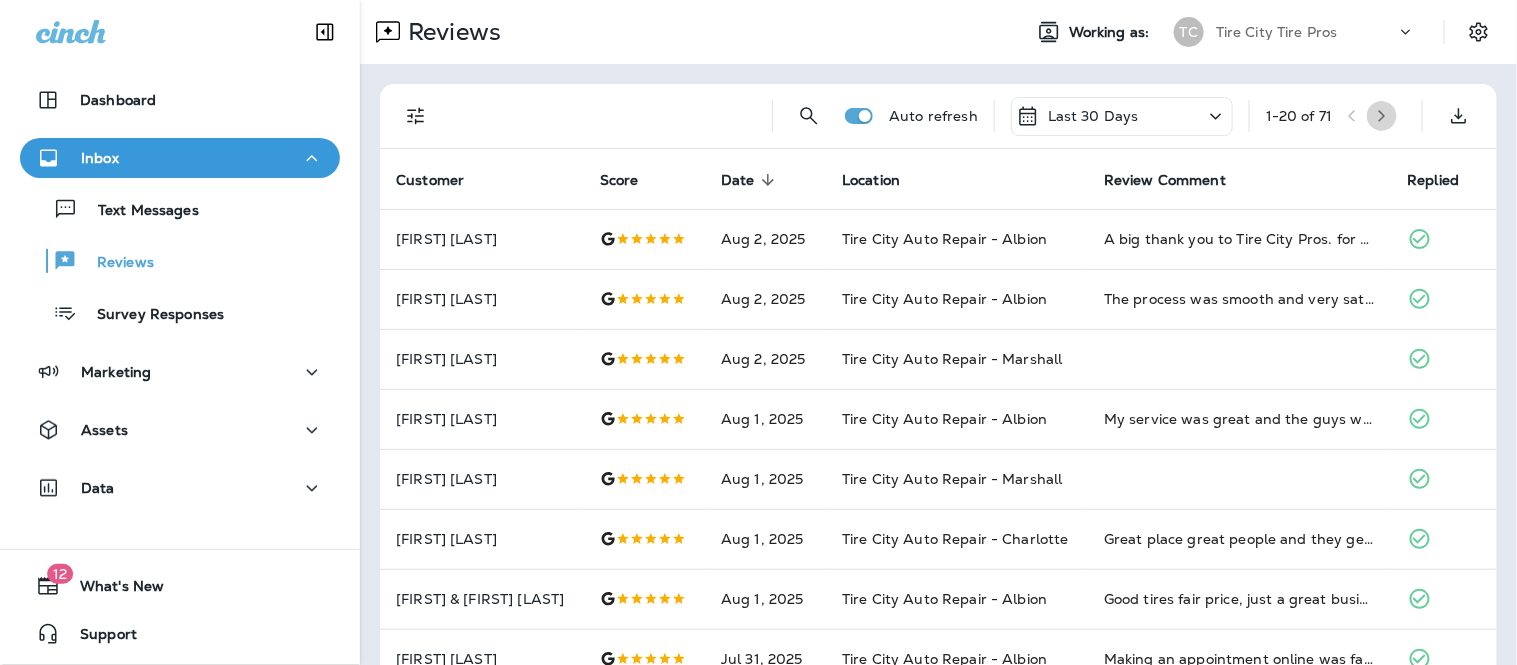 click at bounding box center (1382, 116) 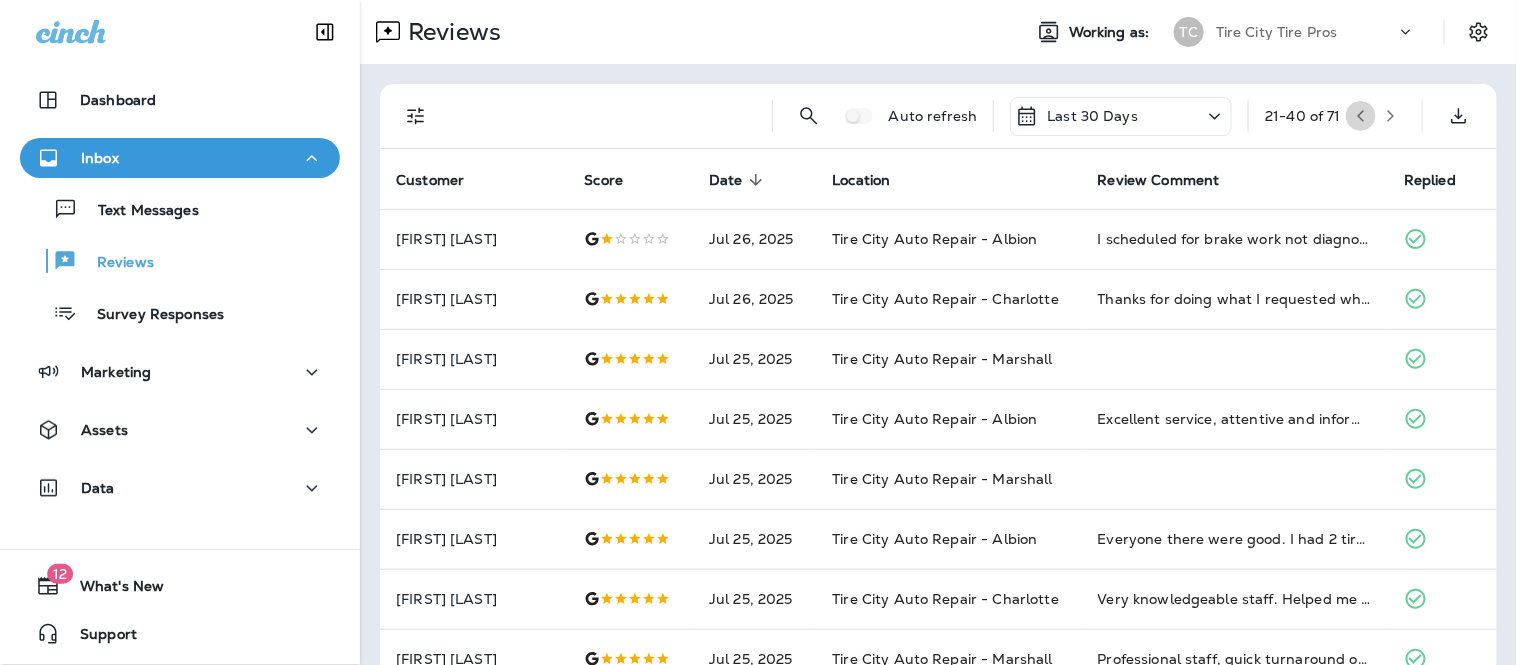 click at bounding box center [1361, 116] 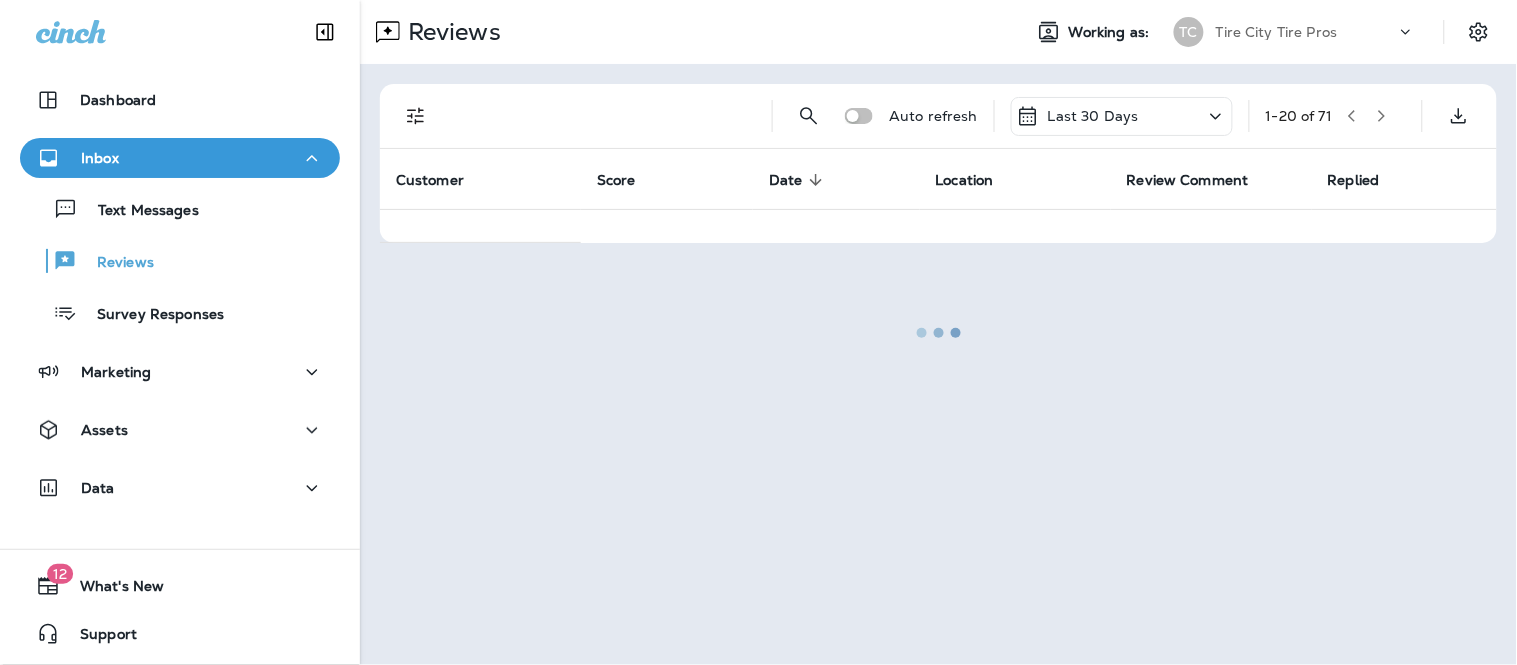 click at bounding box center [938, 332] 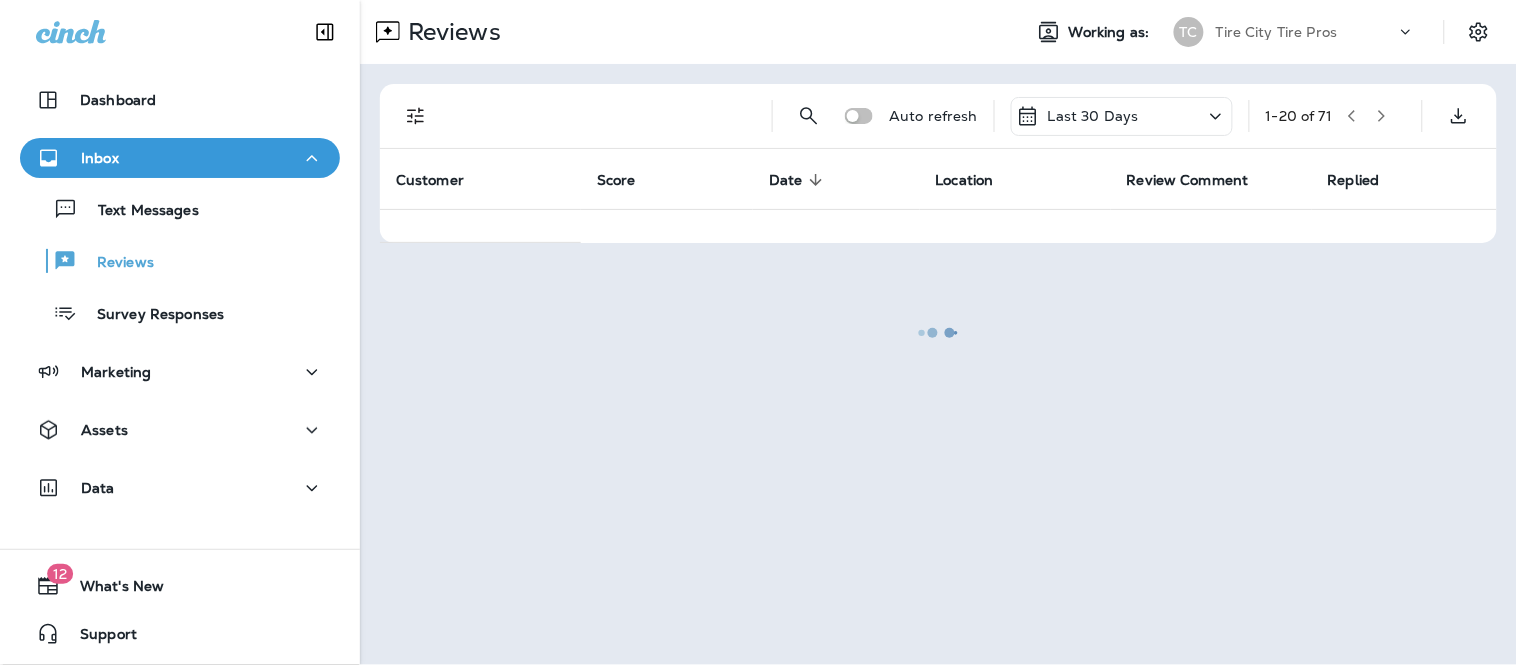 click at bounding box center (938, 332) 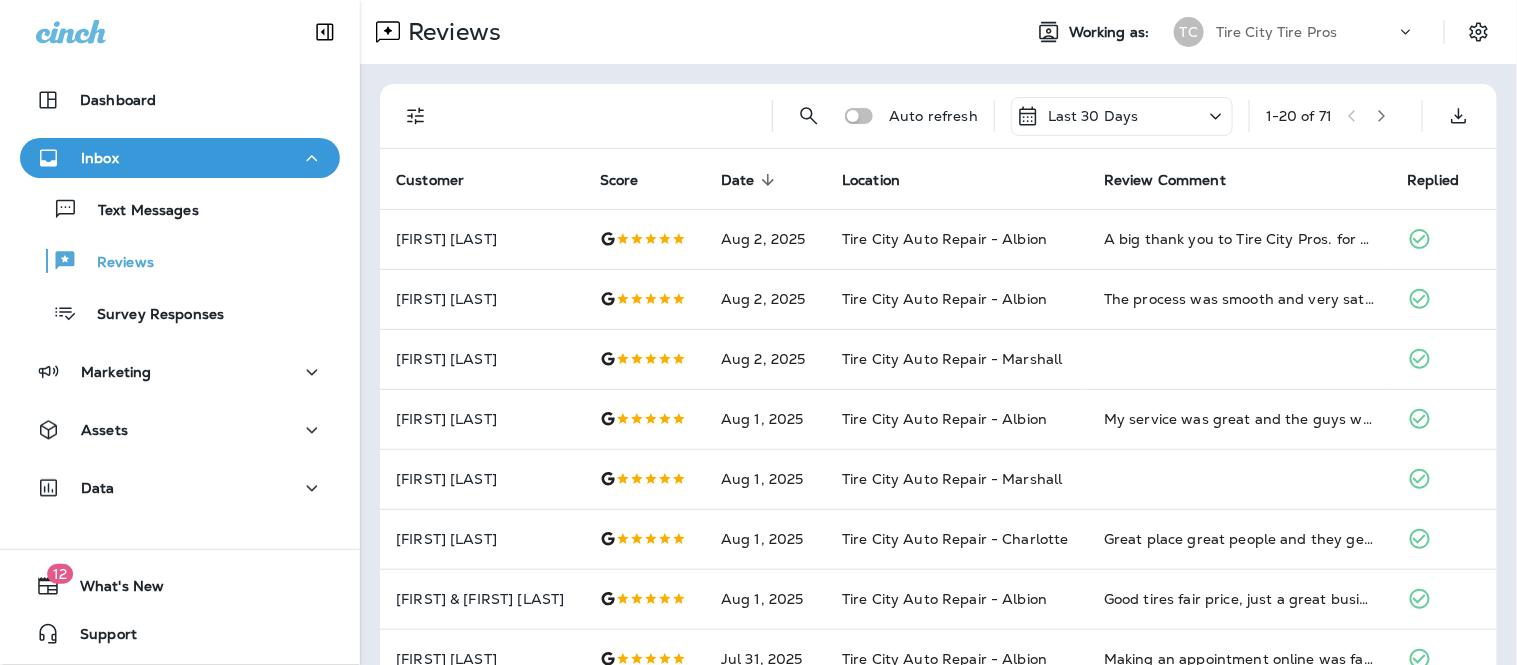 click 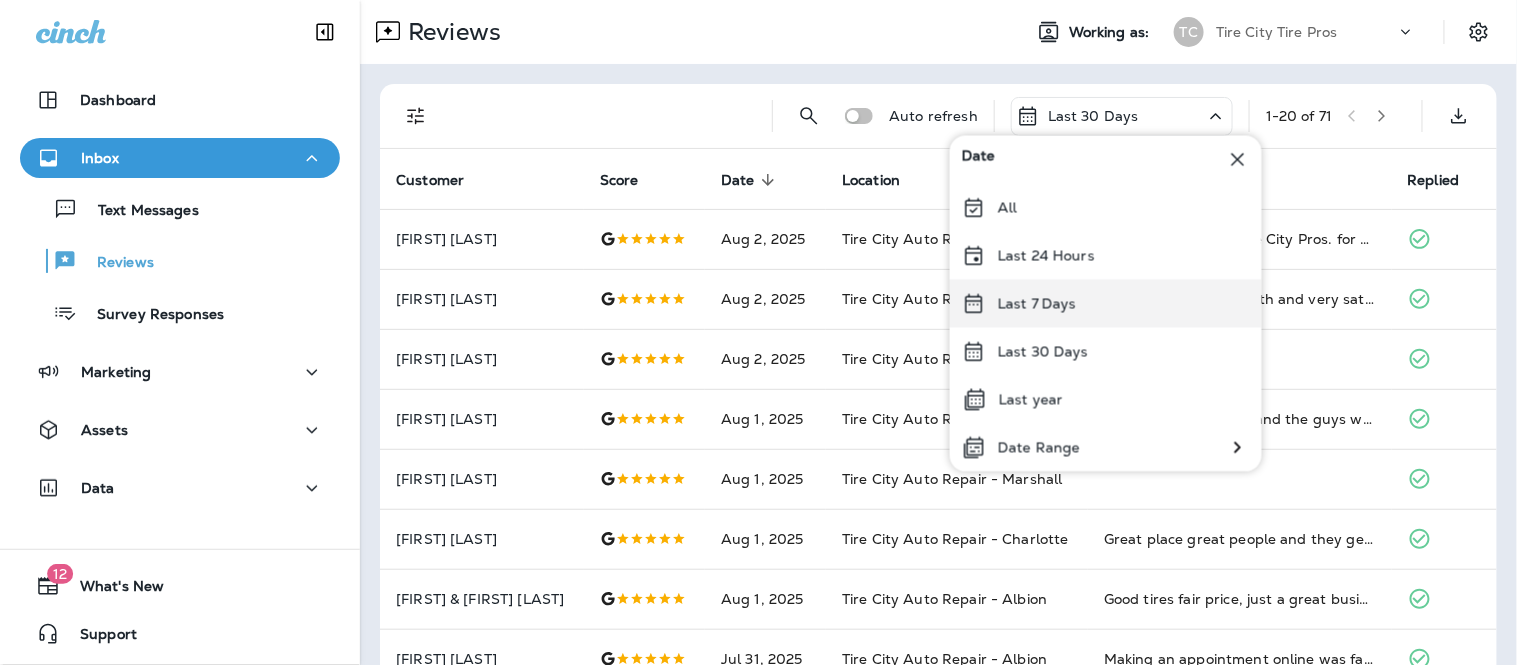 click on "Last 7 Days" at bounding box center [1106, 304] 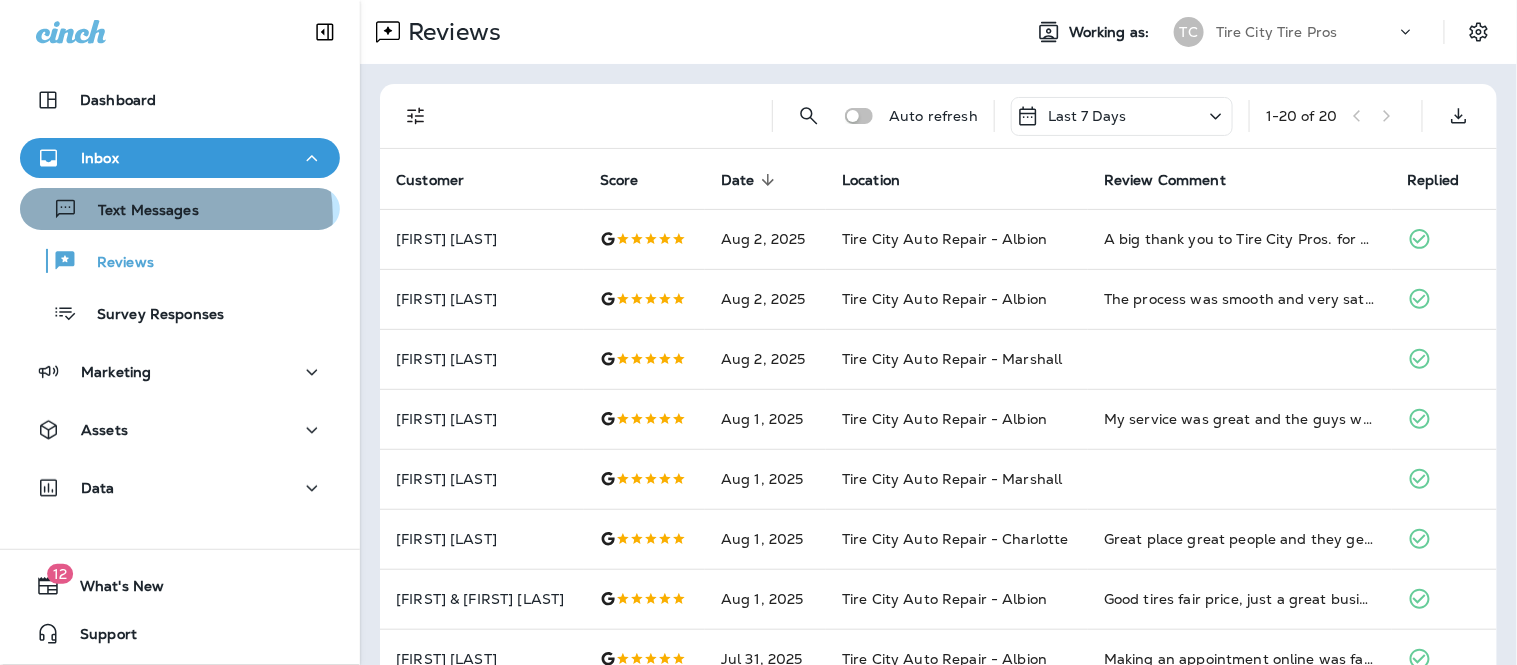 click on "Text Messages" at bounding box center (138, 211) 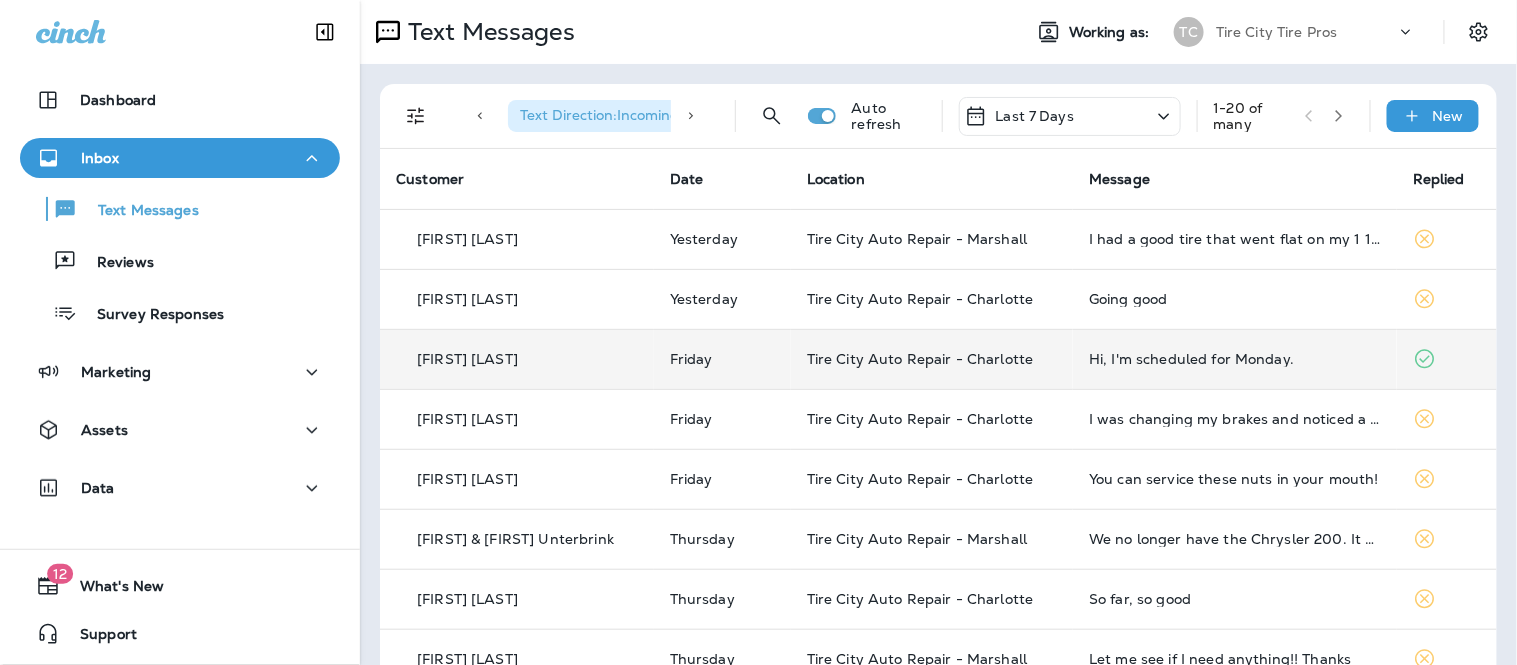 click on "Hi, I'm scheduled for Monday." at bounding box center [1235, 359] 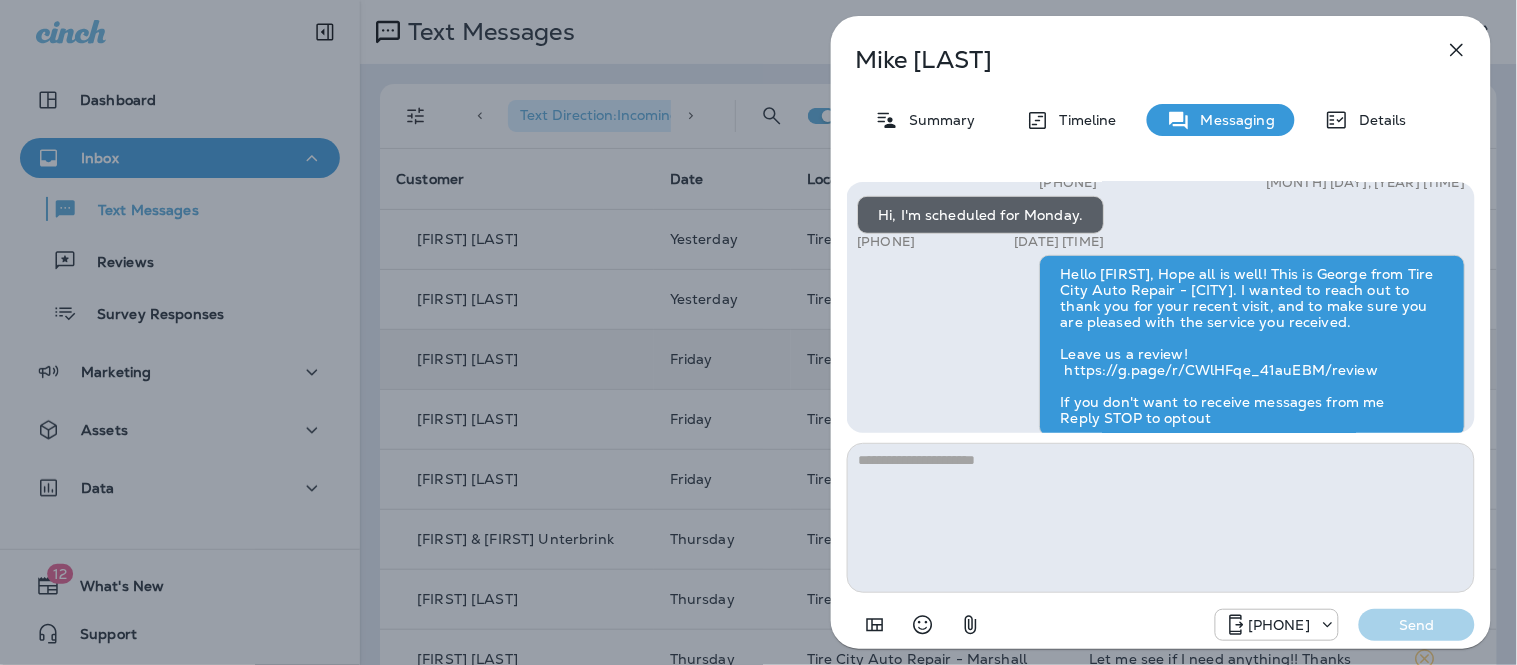scroll, scrollTop: -37, scrollLeft: 0, axis: vertical 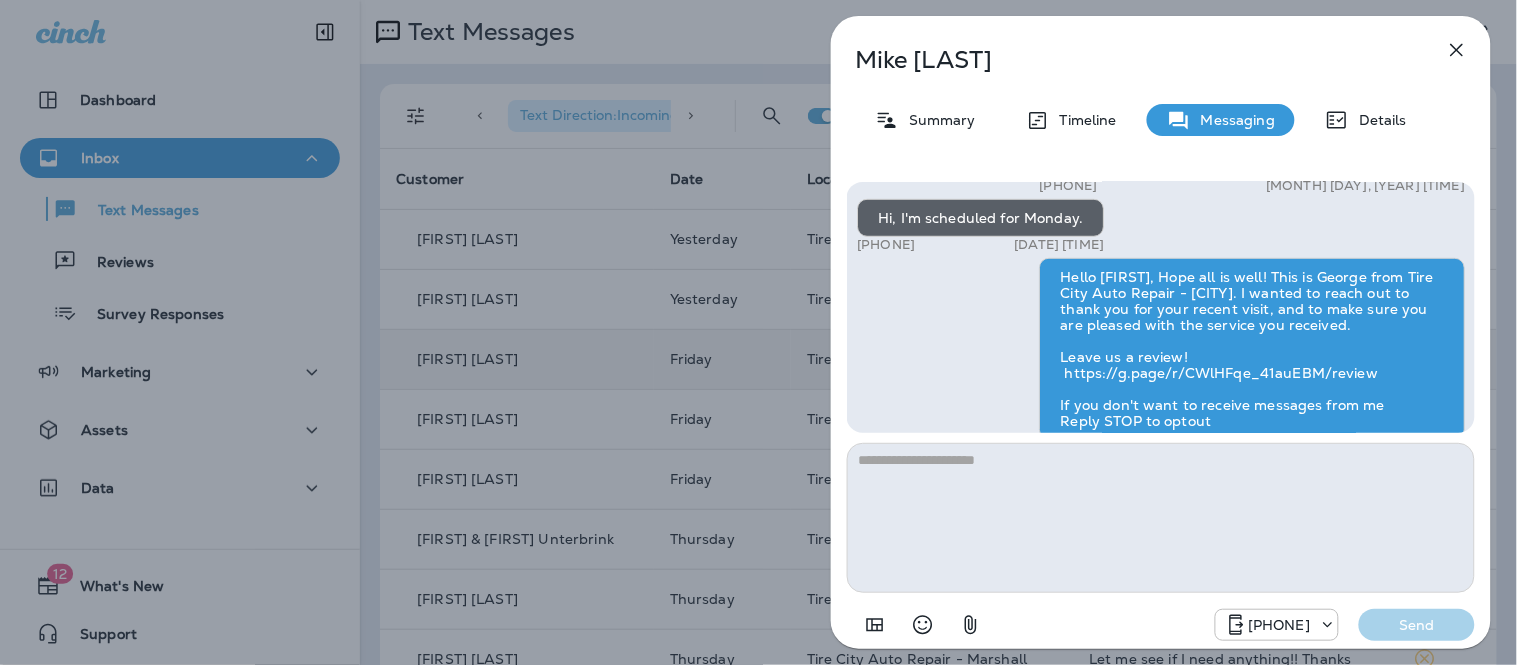 click 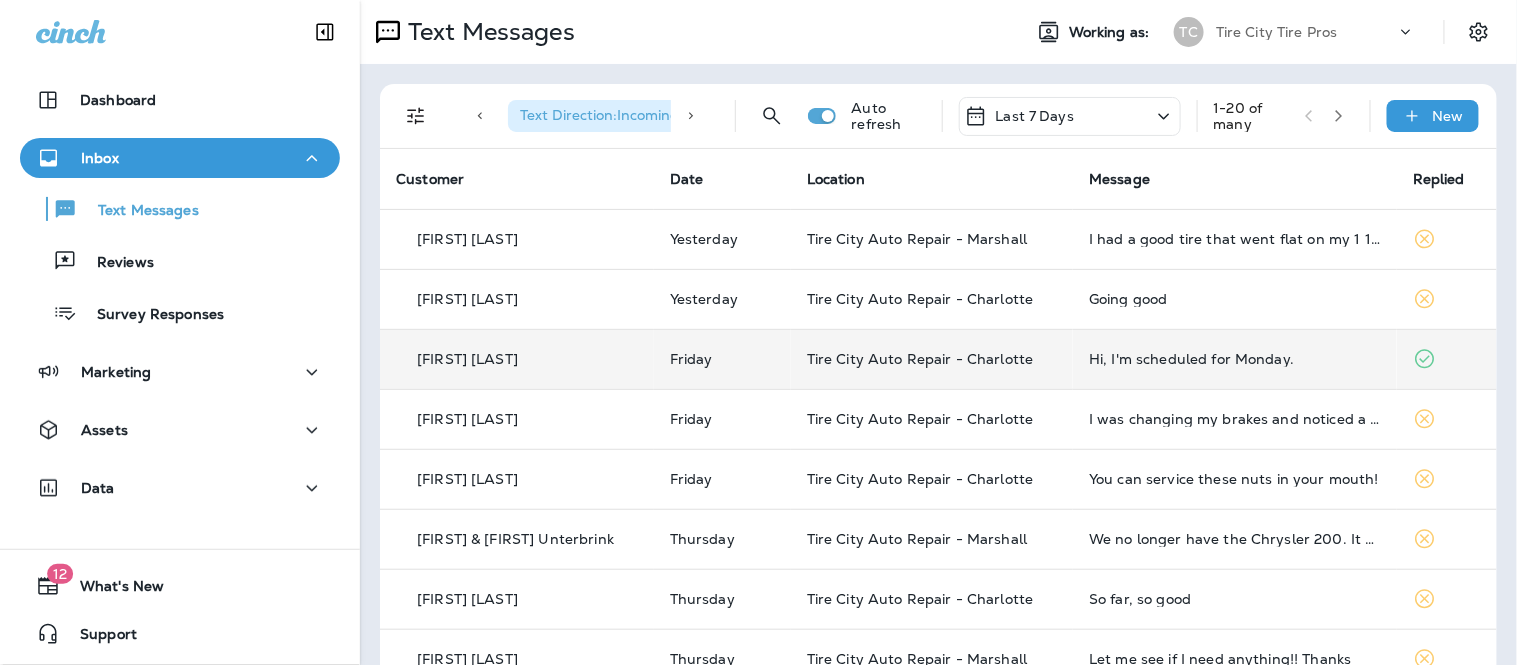 drag, startPoint x: 1516, startPoint y: 107, endPoint x: 1516, endPoint y: 254, distance: 147 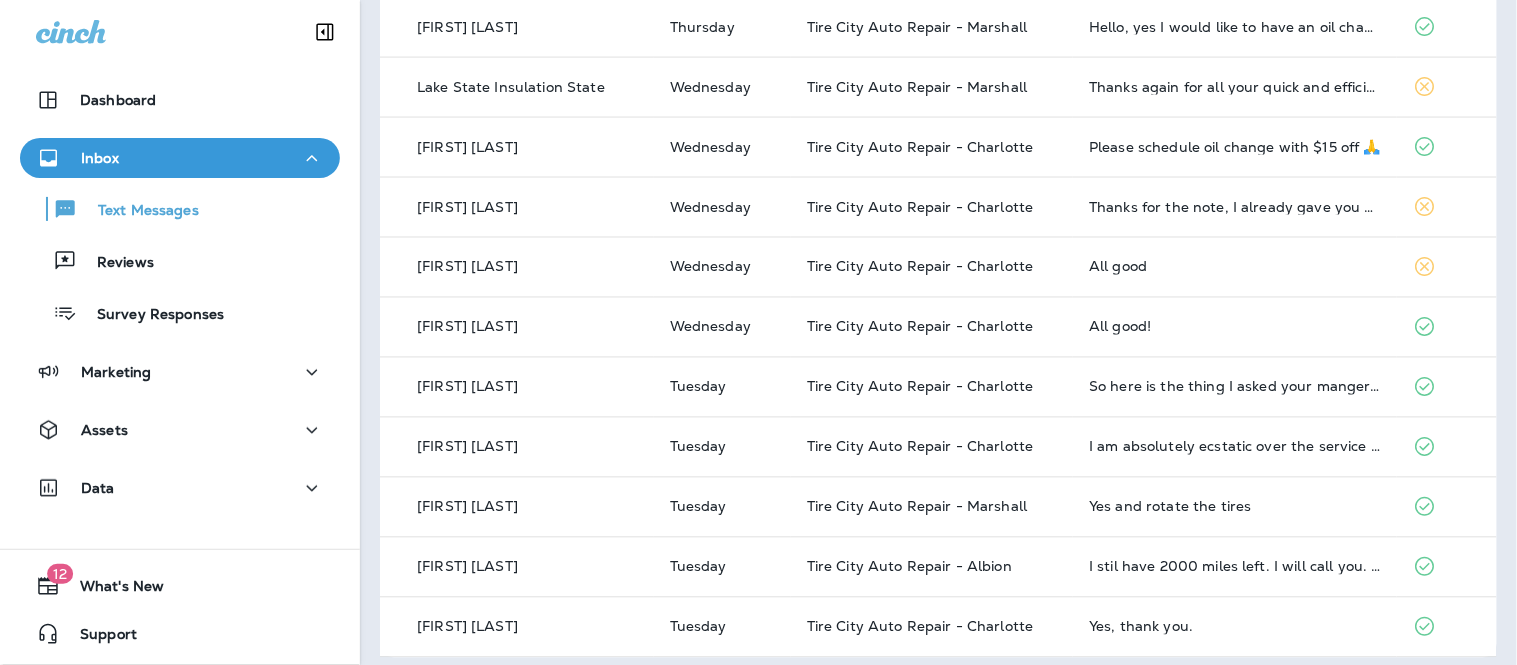 scroll, scrollTop: 764, scrollLeft: 0, axis: vertical 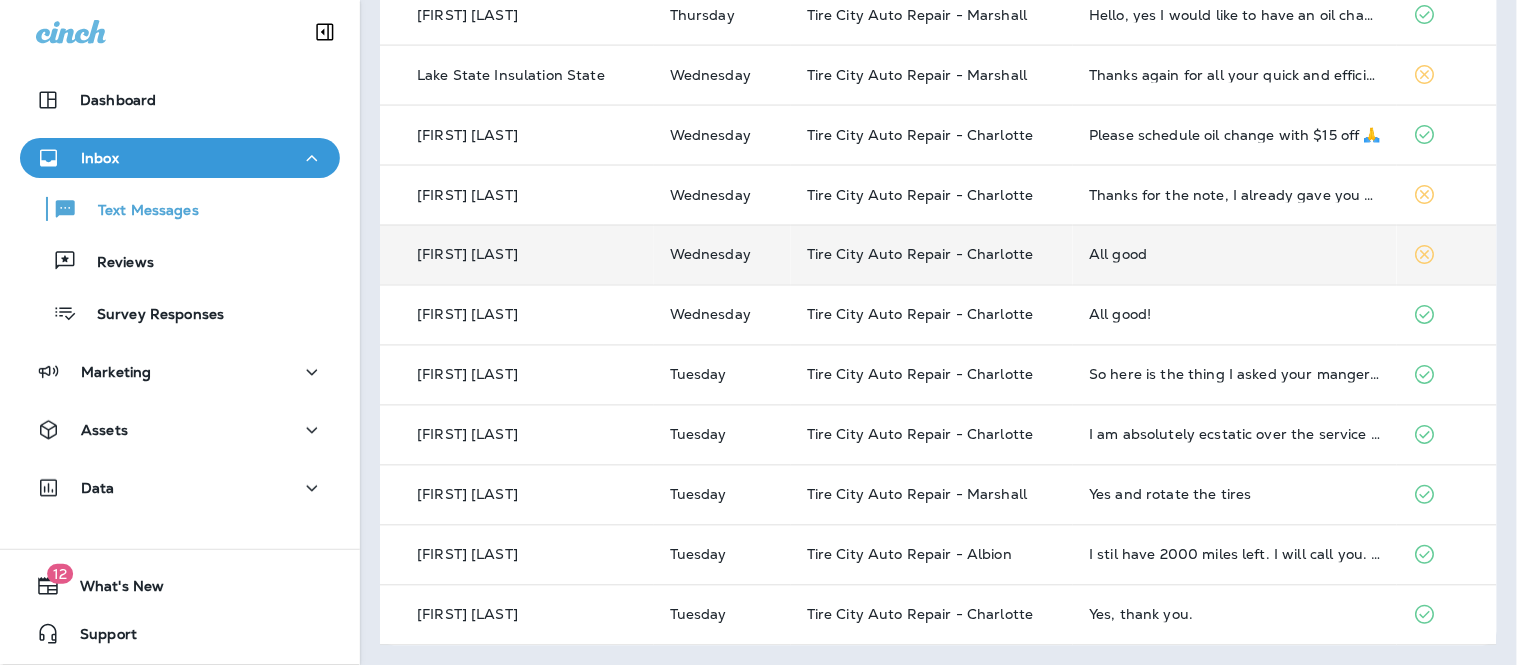 click on "All good" at bounding box center [1235, 255] 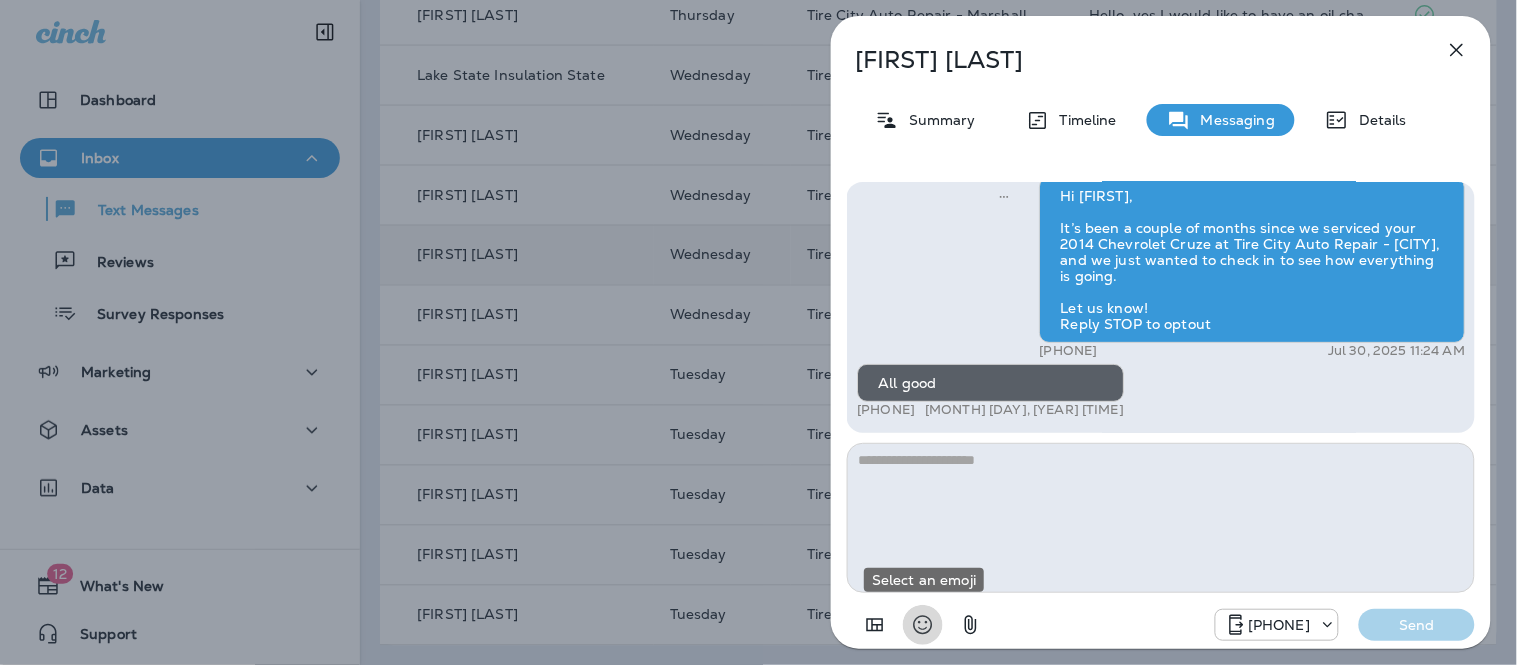 click at bounding box center (923, 625) 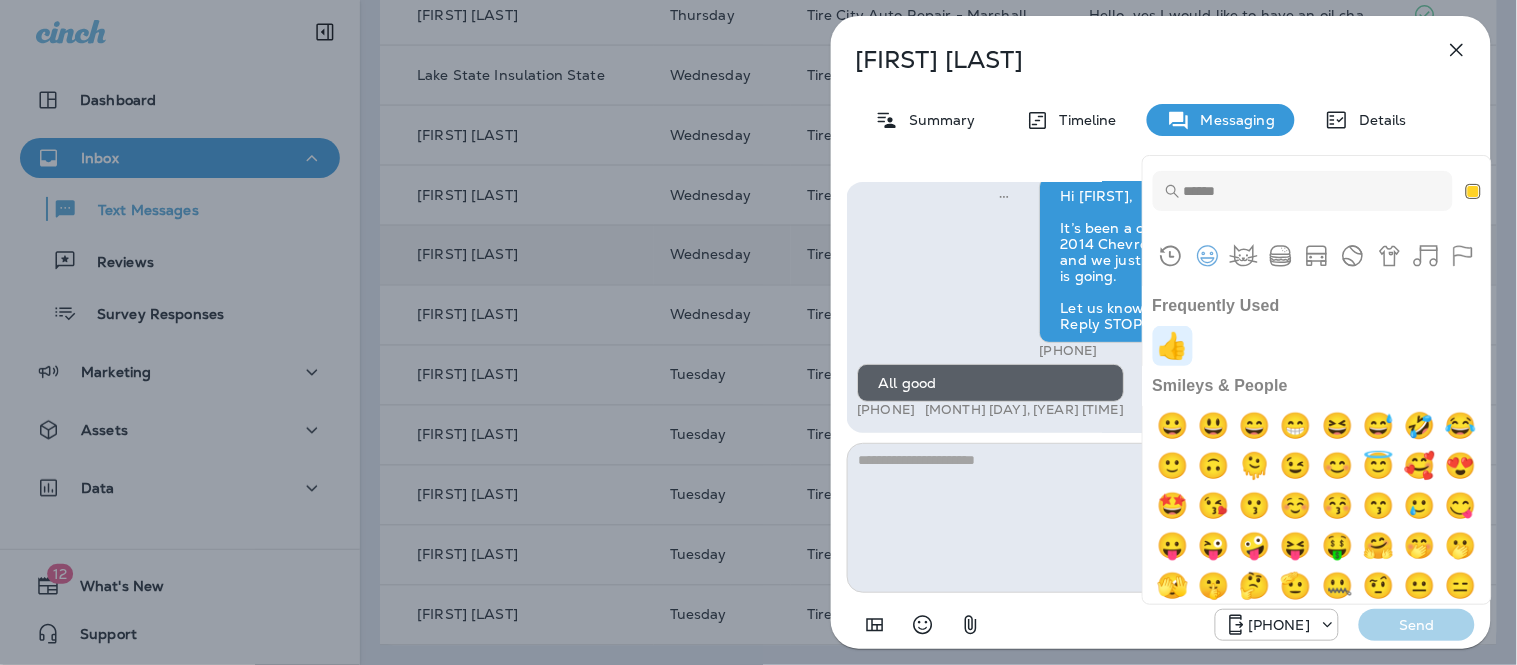 click at bounding box center [1173, 346] 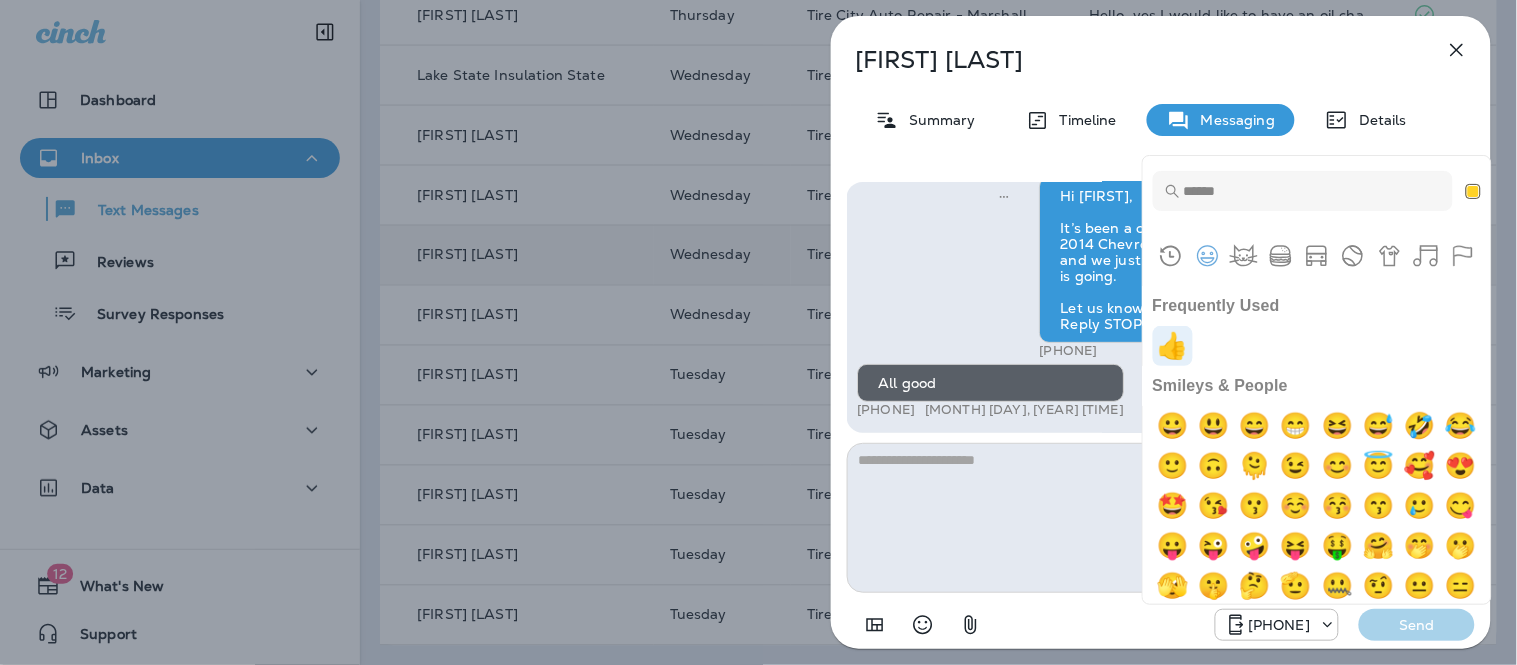 type on "**" 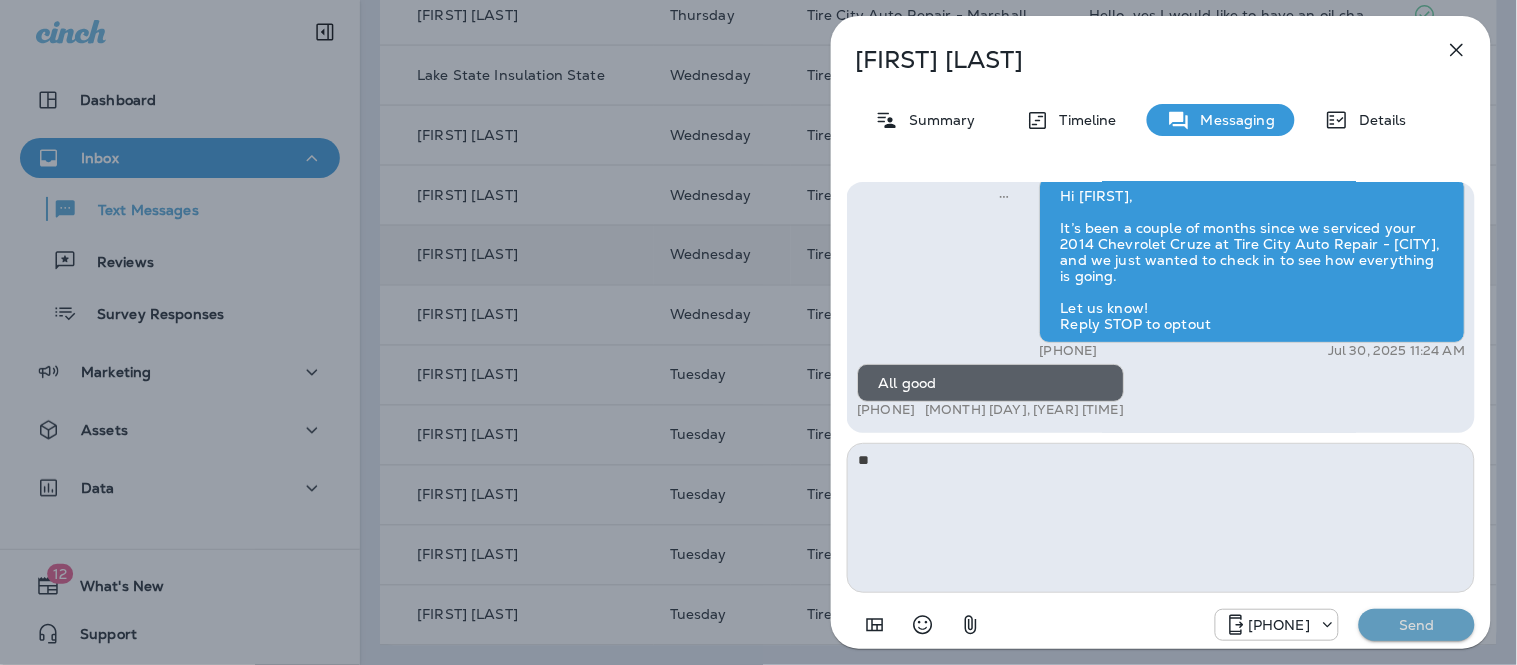 click on "Send" at bounding box center [1417, 625] 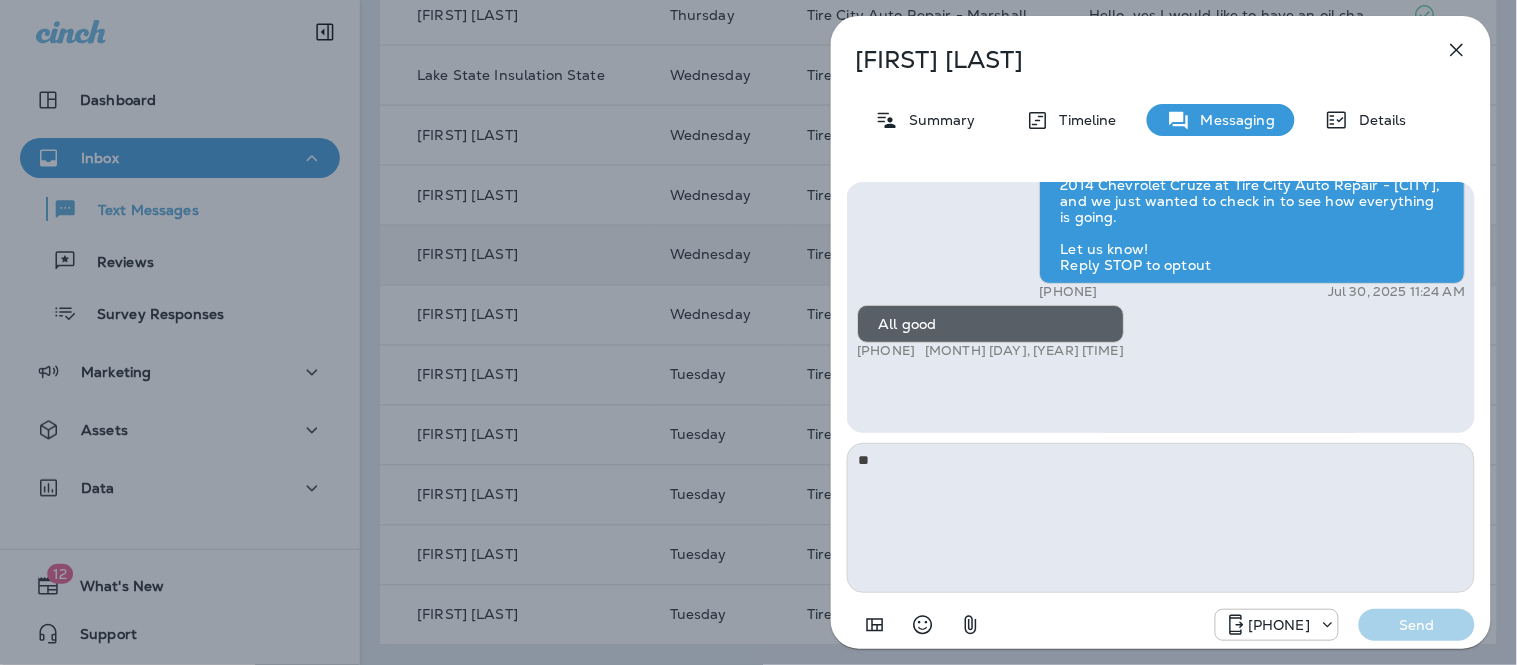 type 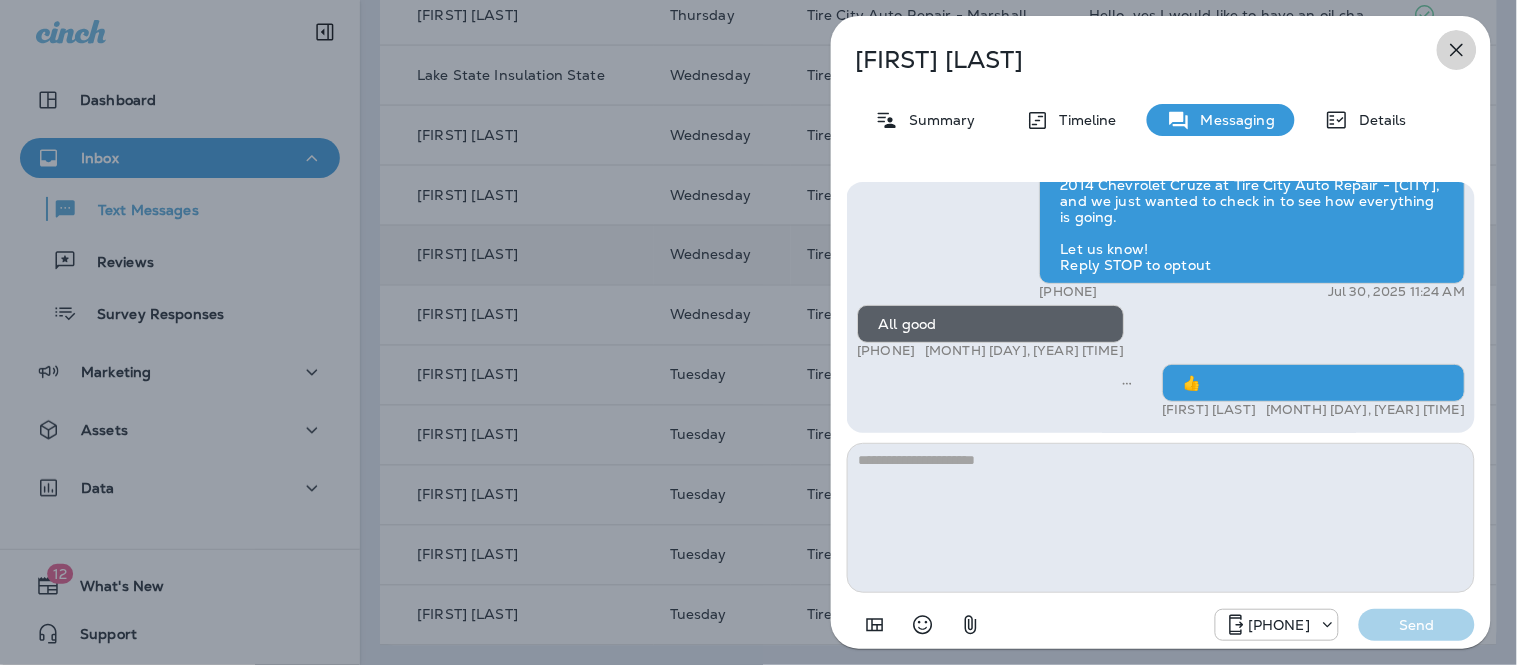 click 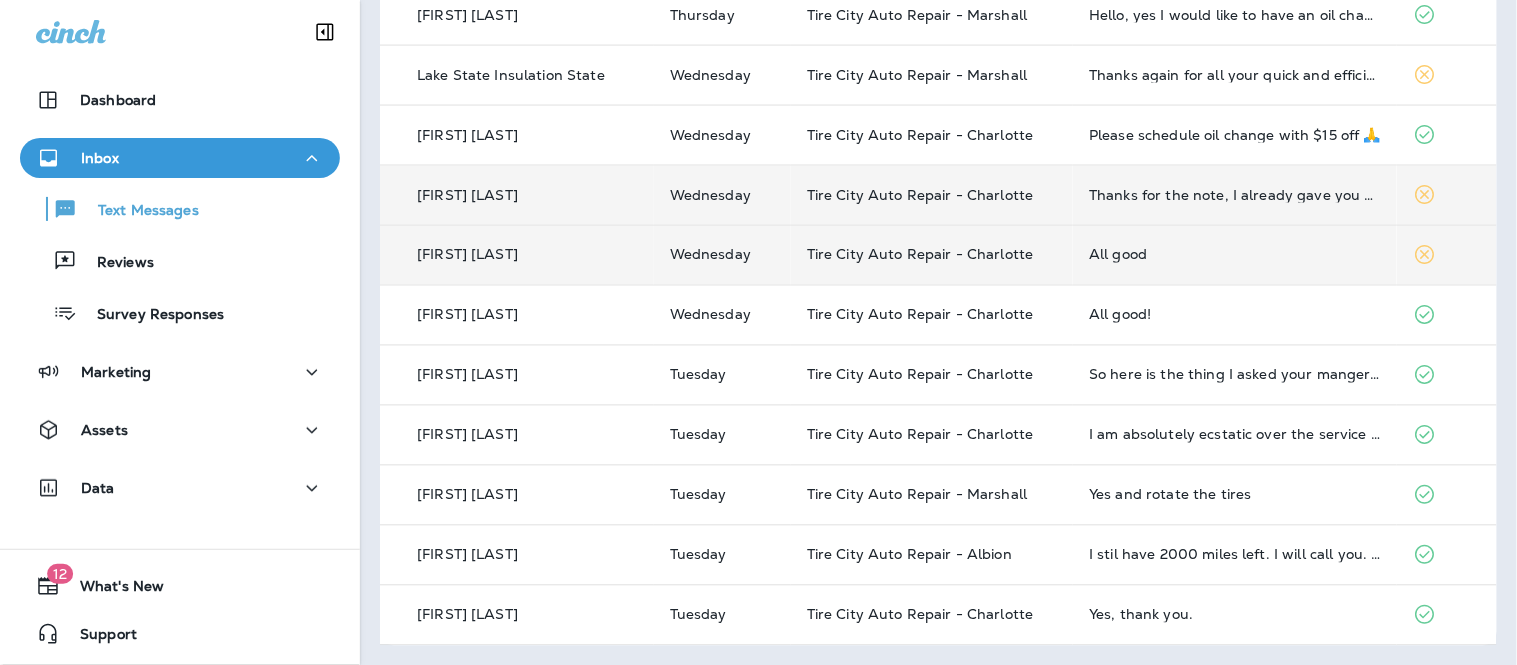 click on "Thanks for the note, I already gave you guys 5 stars before I brought the van in today." at bounding box center [1235, 195] 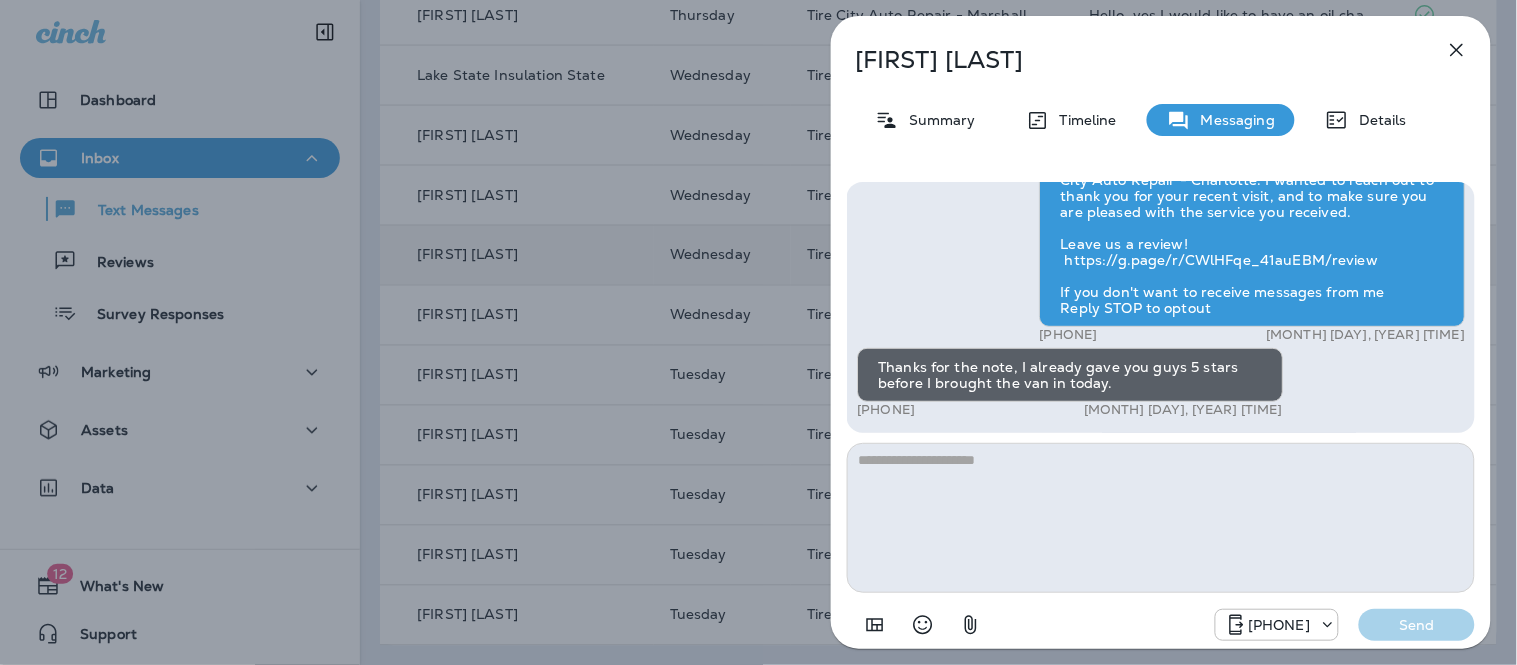 click at bounding box center (1161, 518) 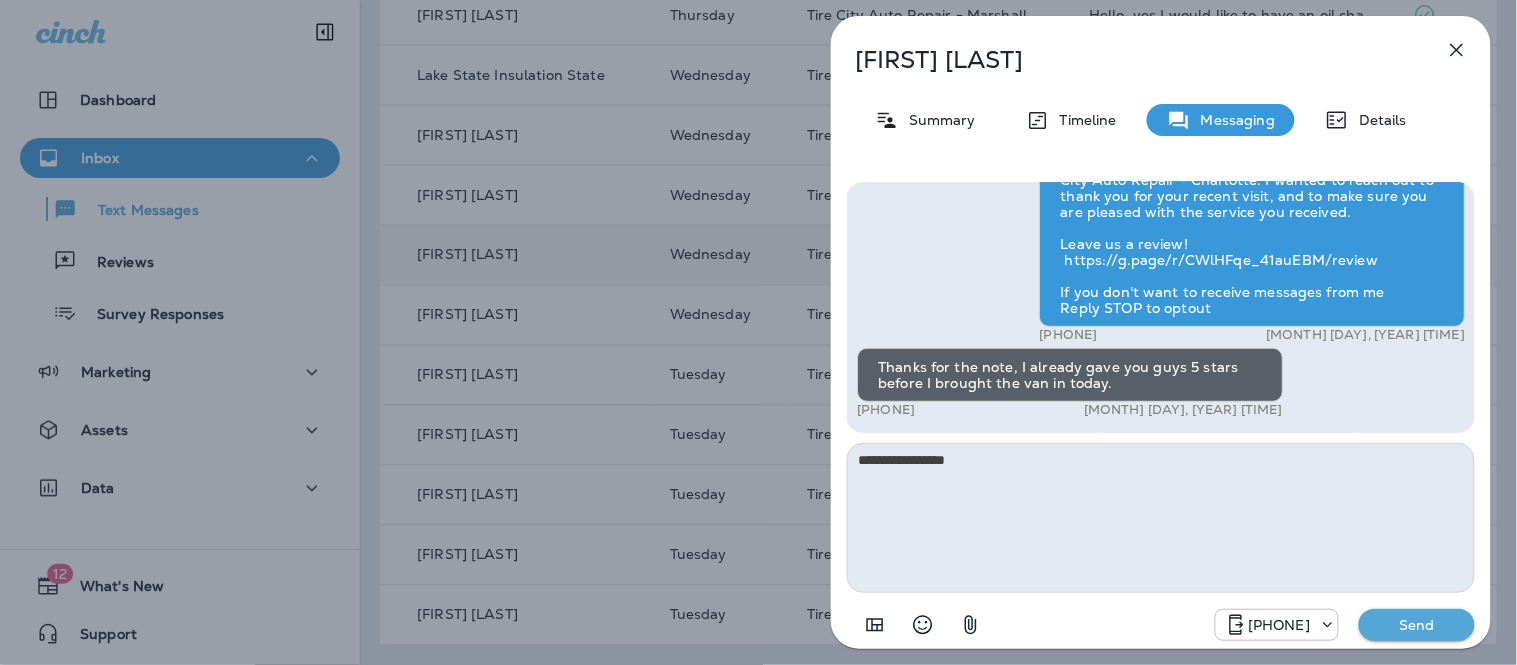 type on "**********" 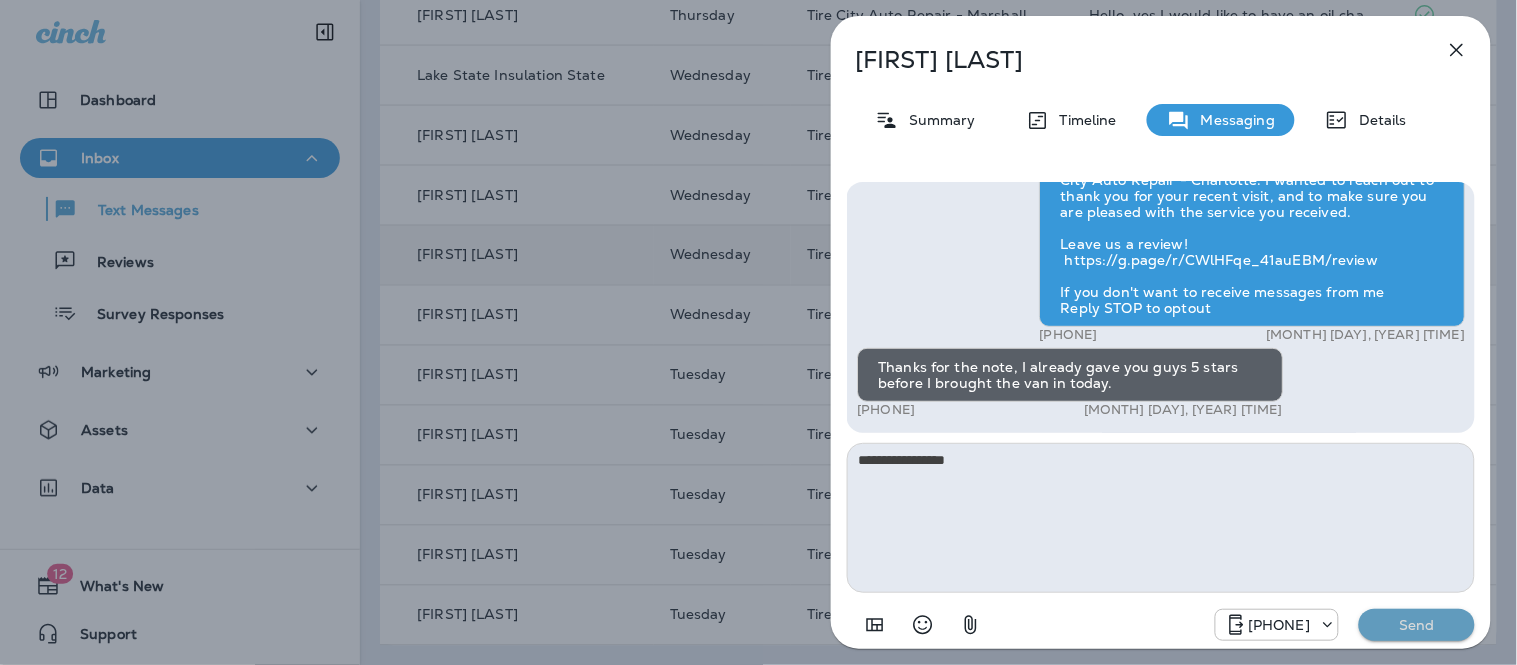 click on "Send" at bounding box center (1417, 625) 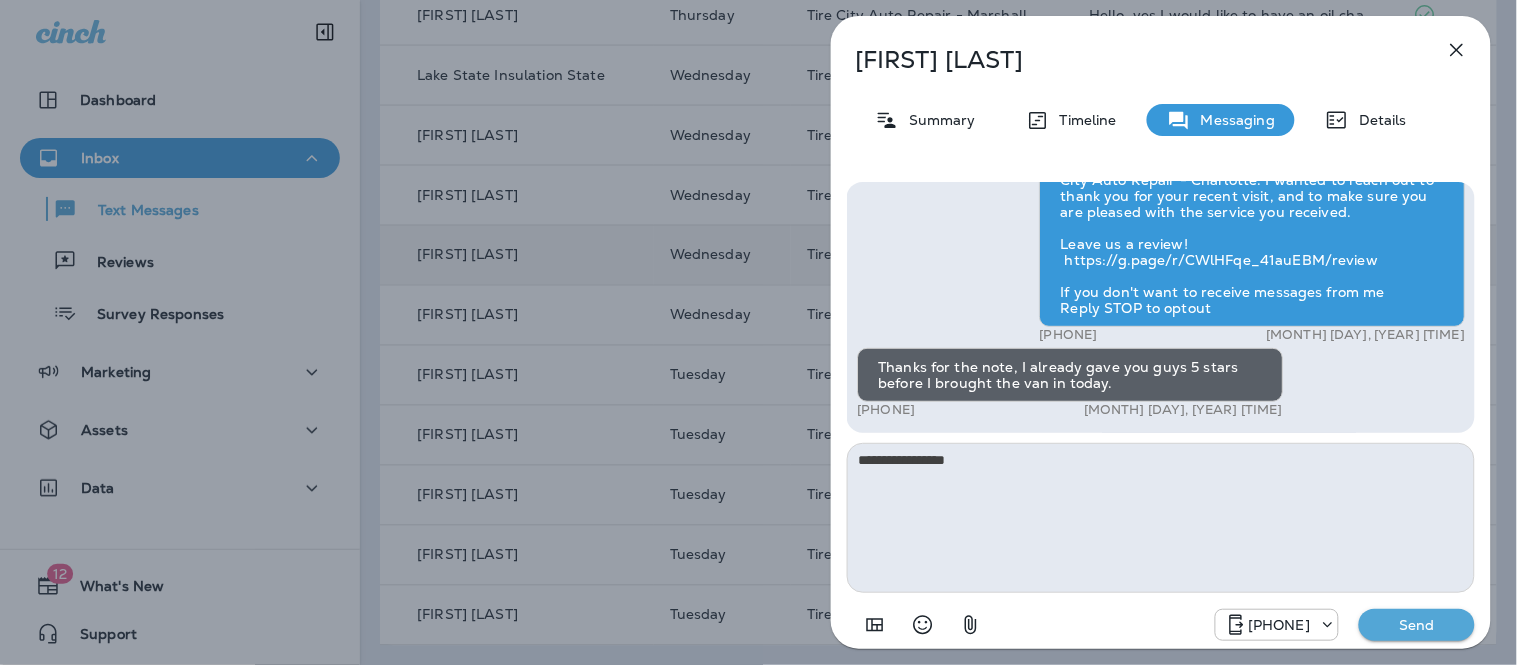 type 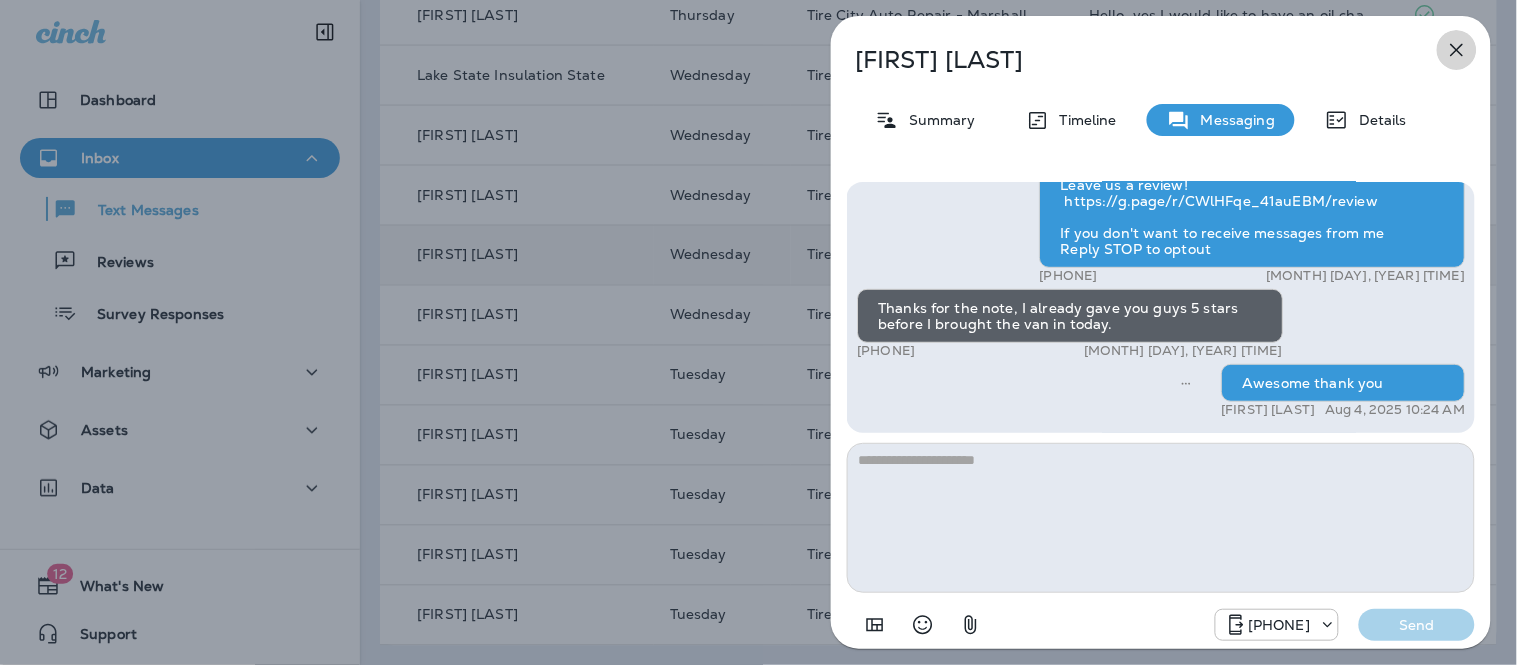 click 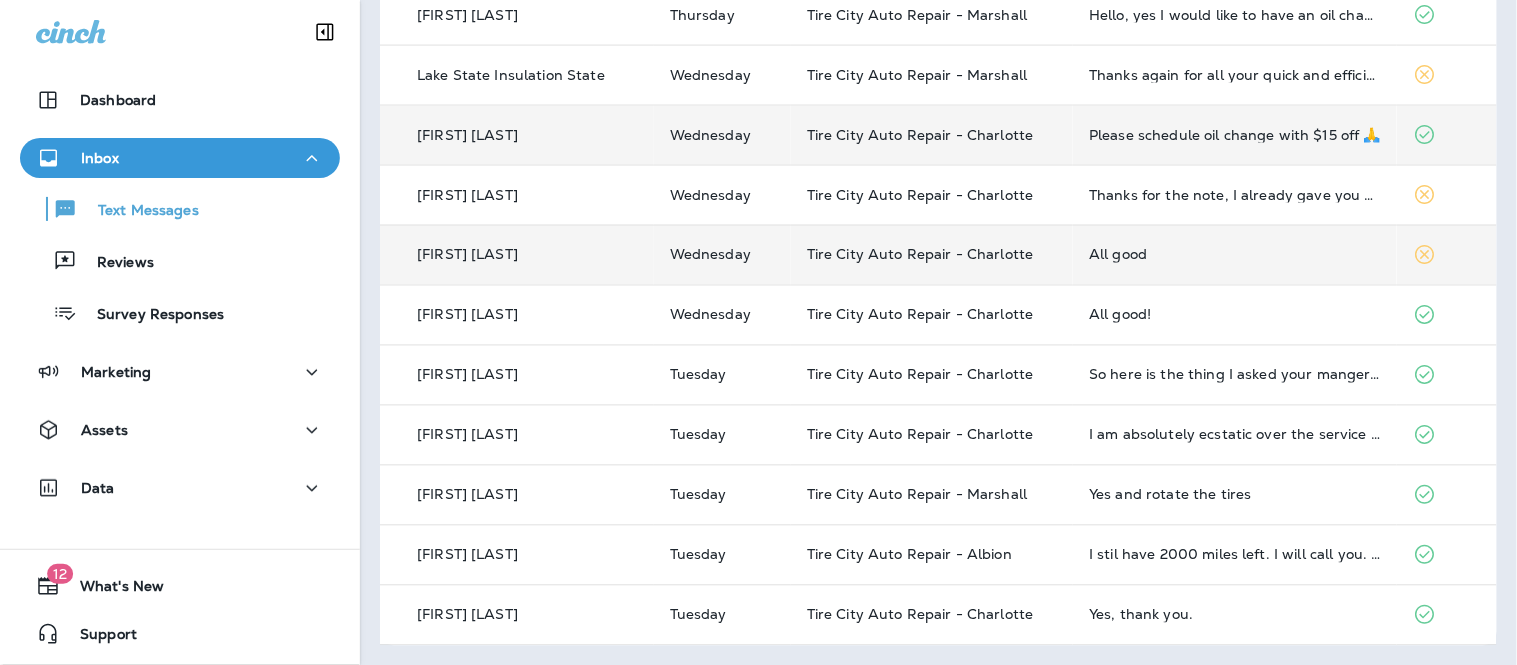 click on "Please schedule oil change with $15 off 🙏" at bounding box center [1235, 135] 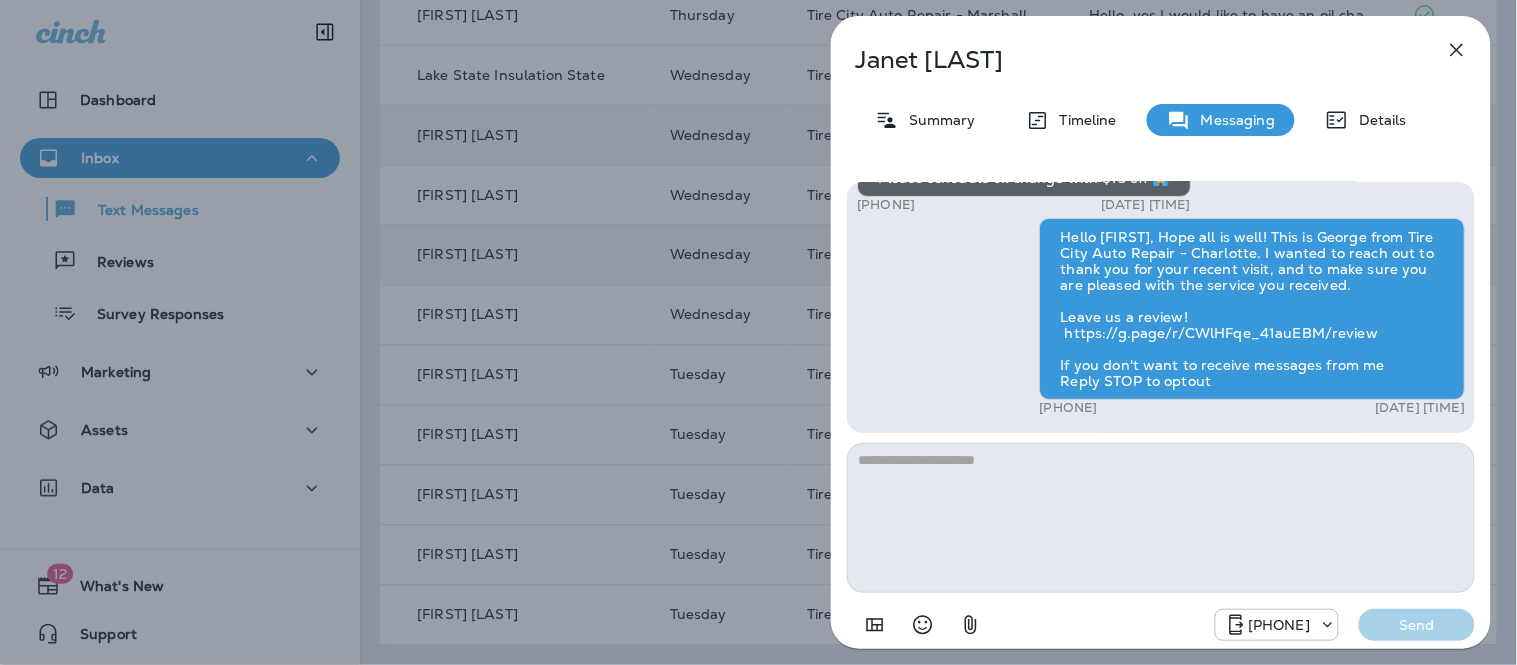 click at bounding box center (1161, 518) 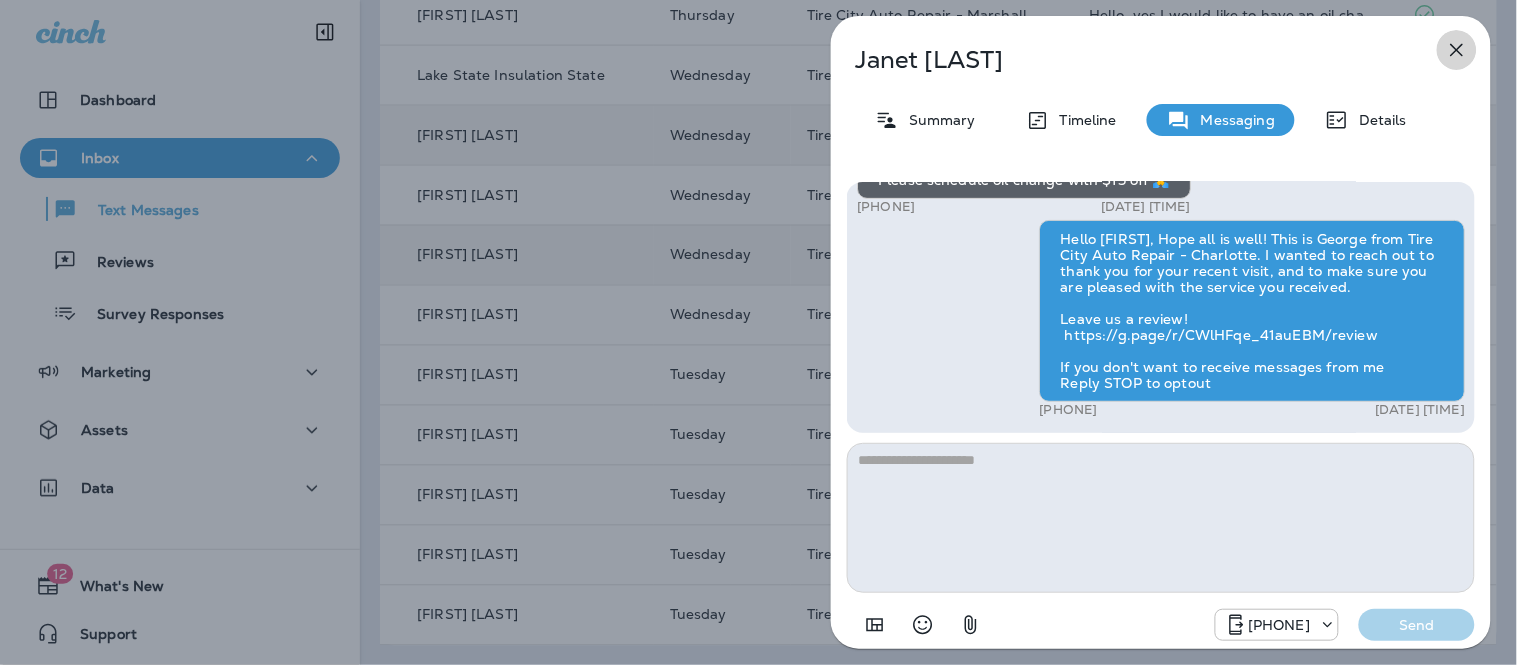 click 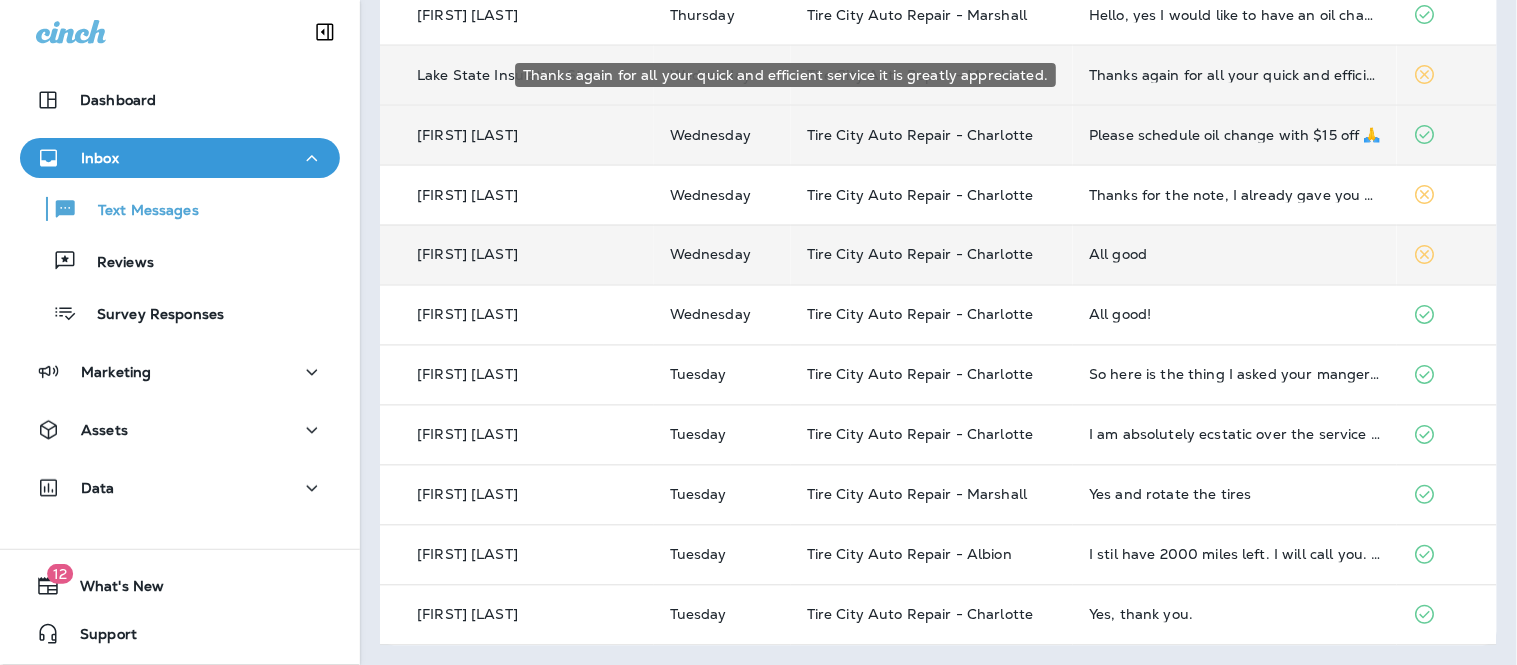 click on "Thanks again for all your quick and efficient service it is greatly appreciated." at bounding box center (1235, 75) 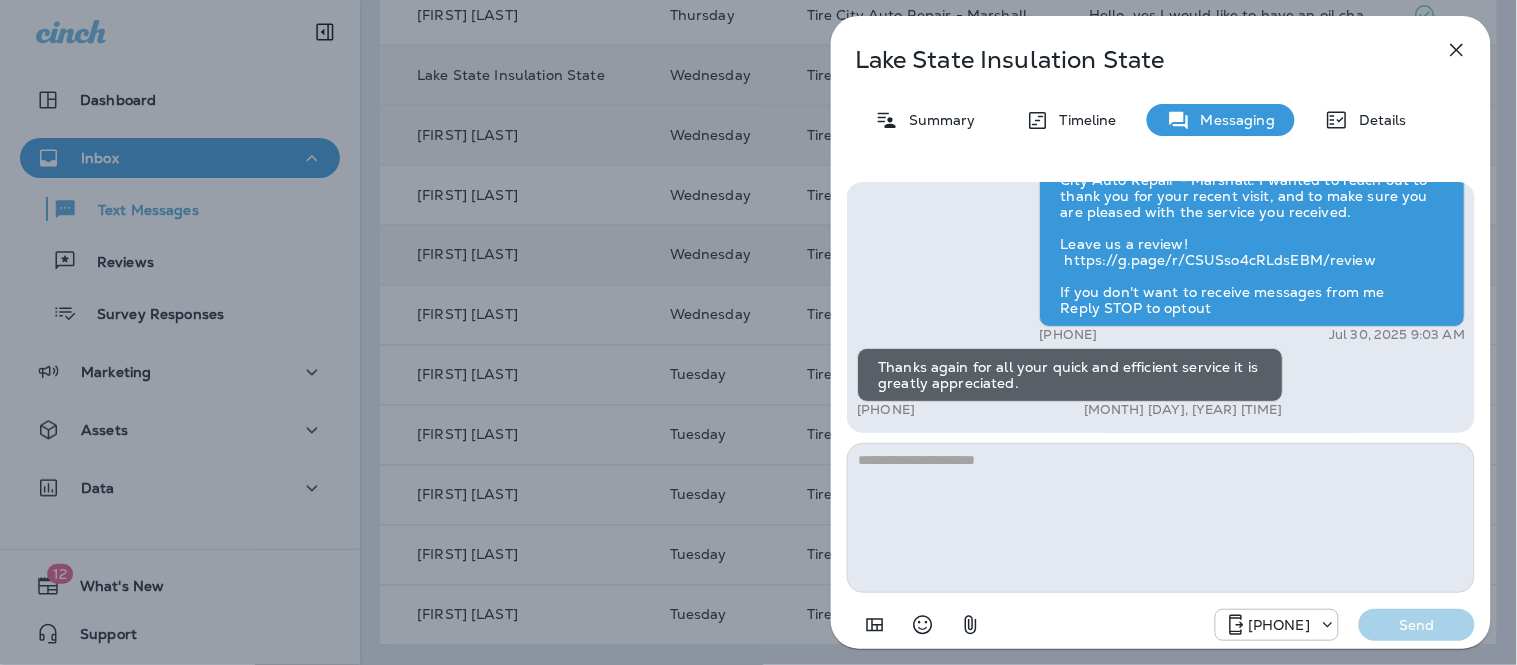 click at bounding box center (1161, 518) 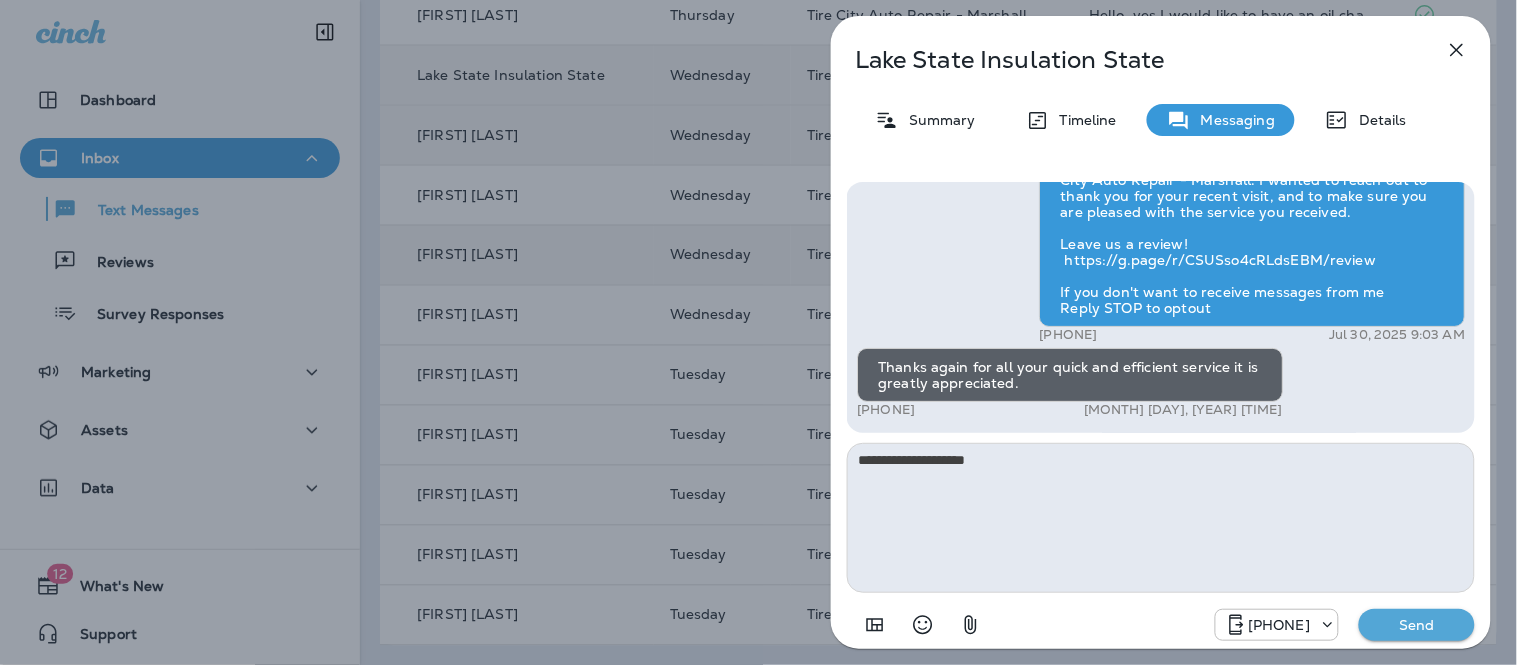 type on "**********" 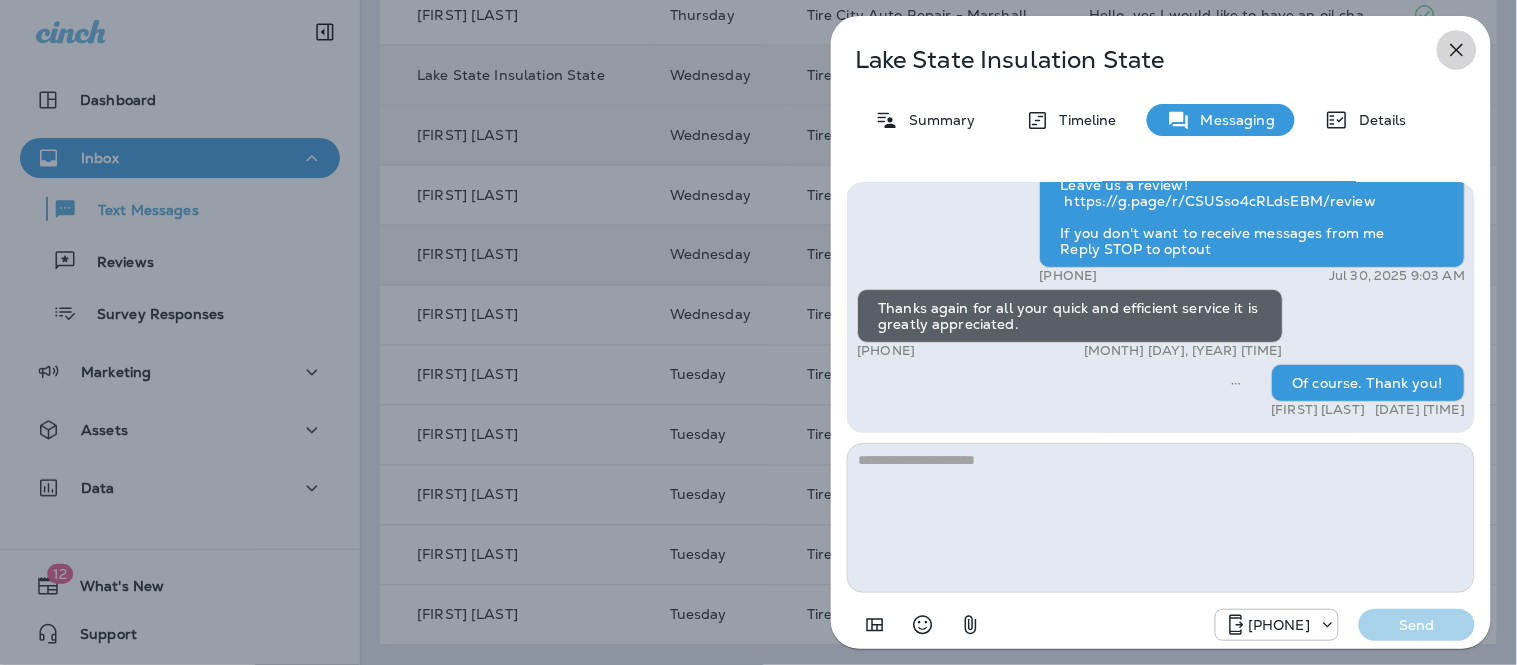 click 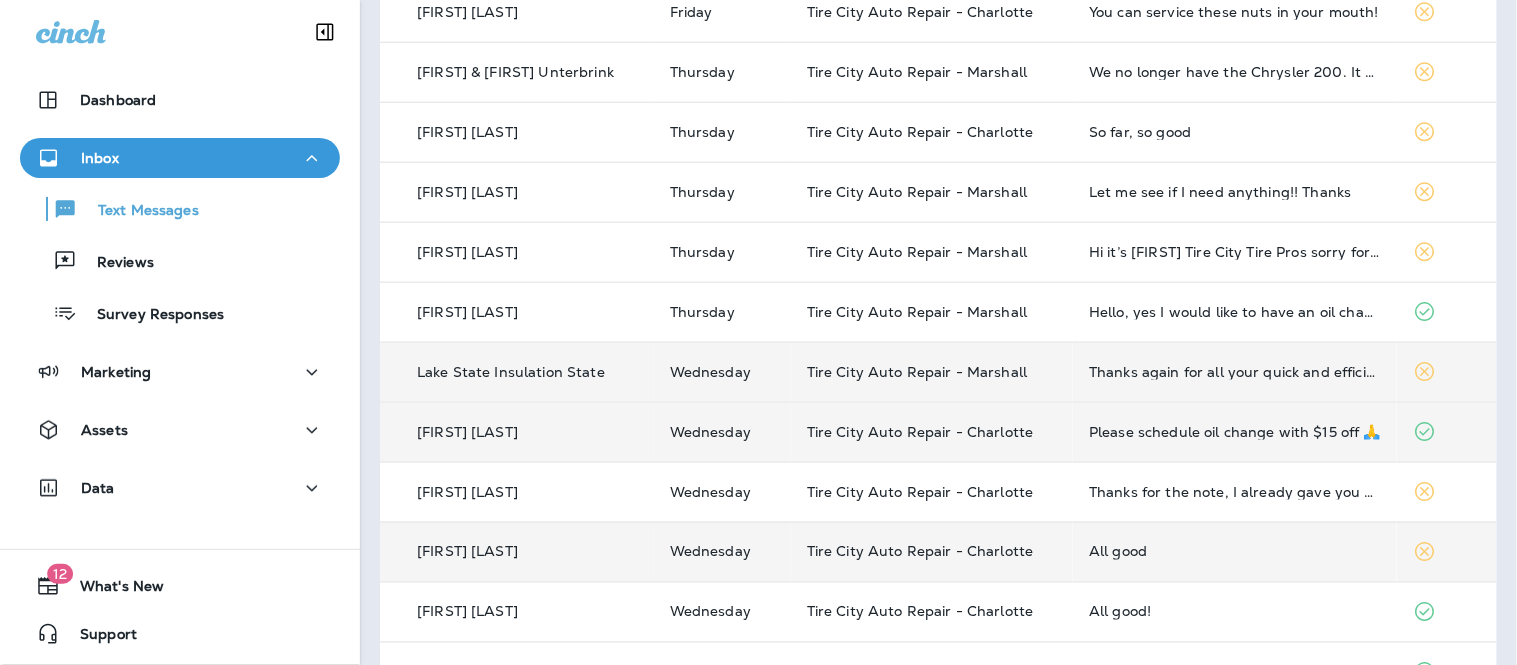 scroll, scrollTop: 453, scrollLeft: 0, axis: vertical 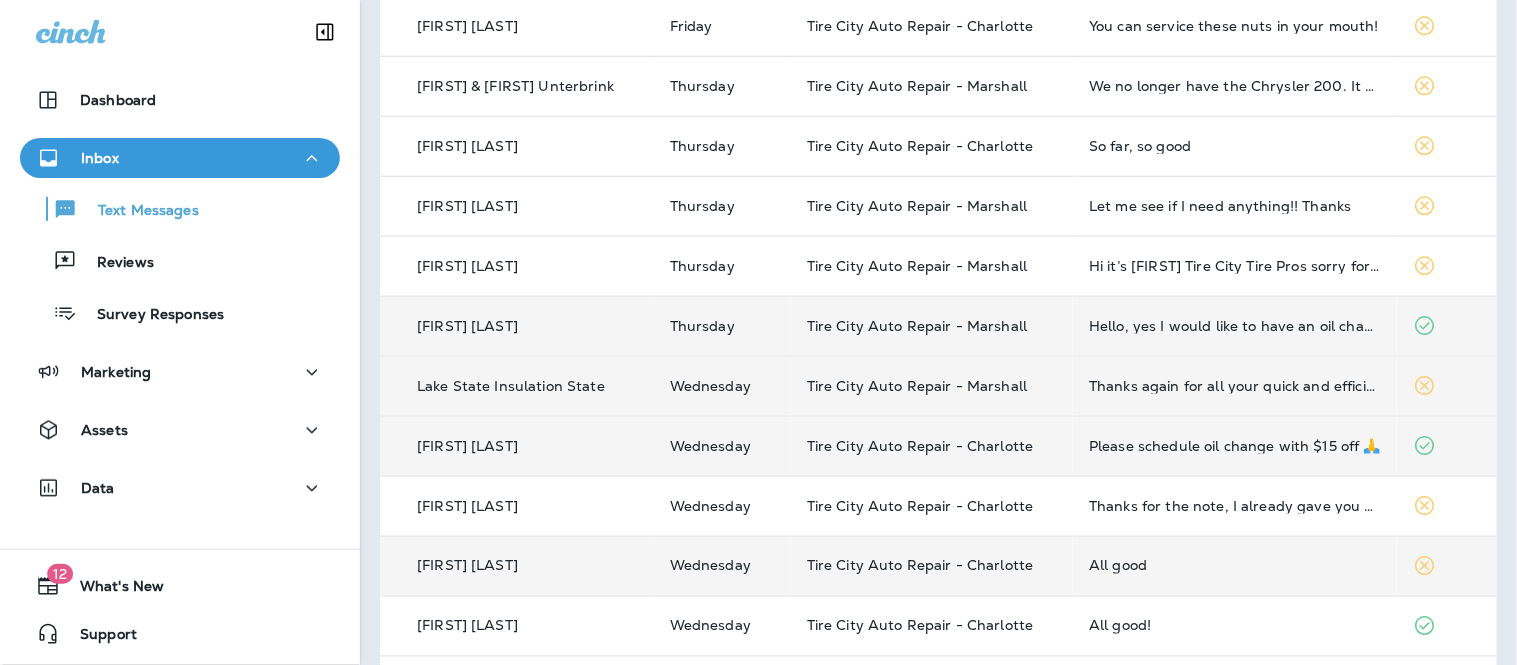 click on "Hello, yes I would like to have an oil change and use my $15 off." at bounding box center (1235, 326) 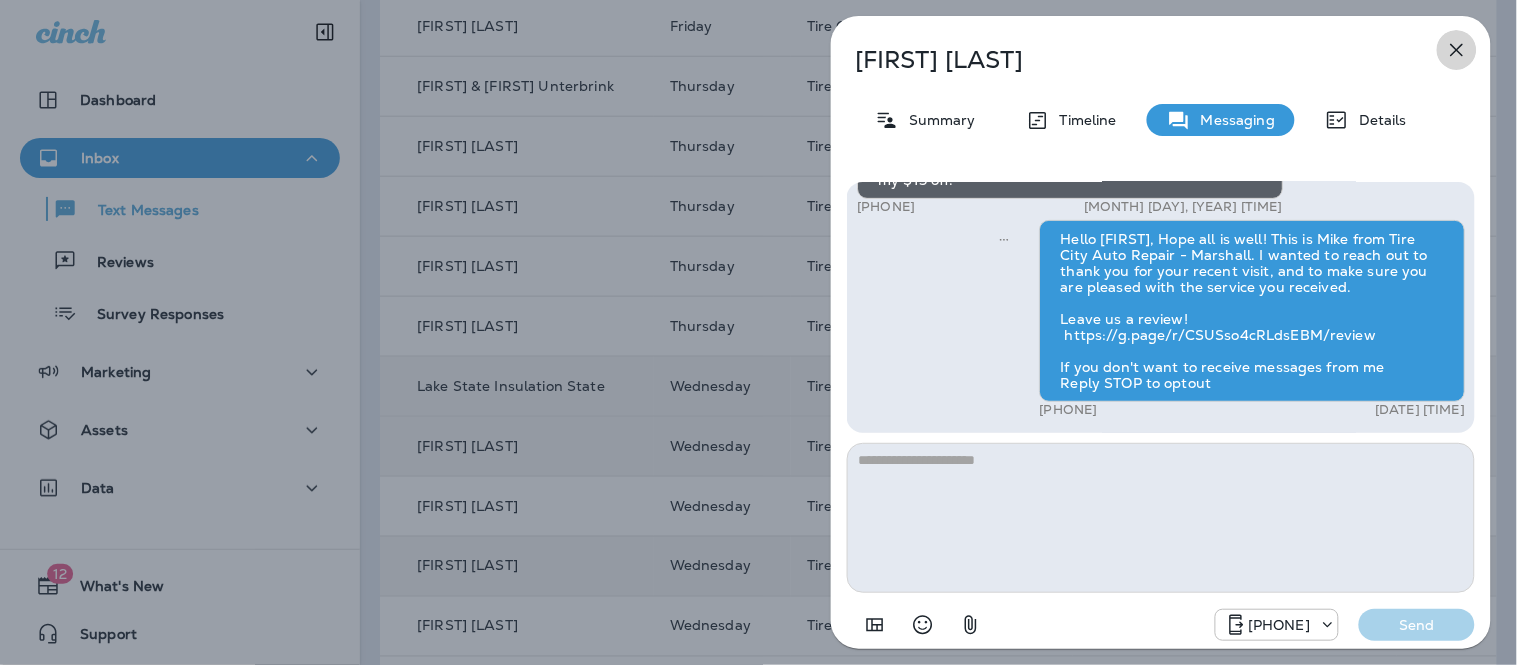 click 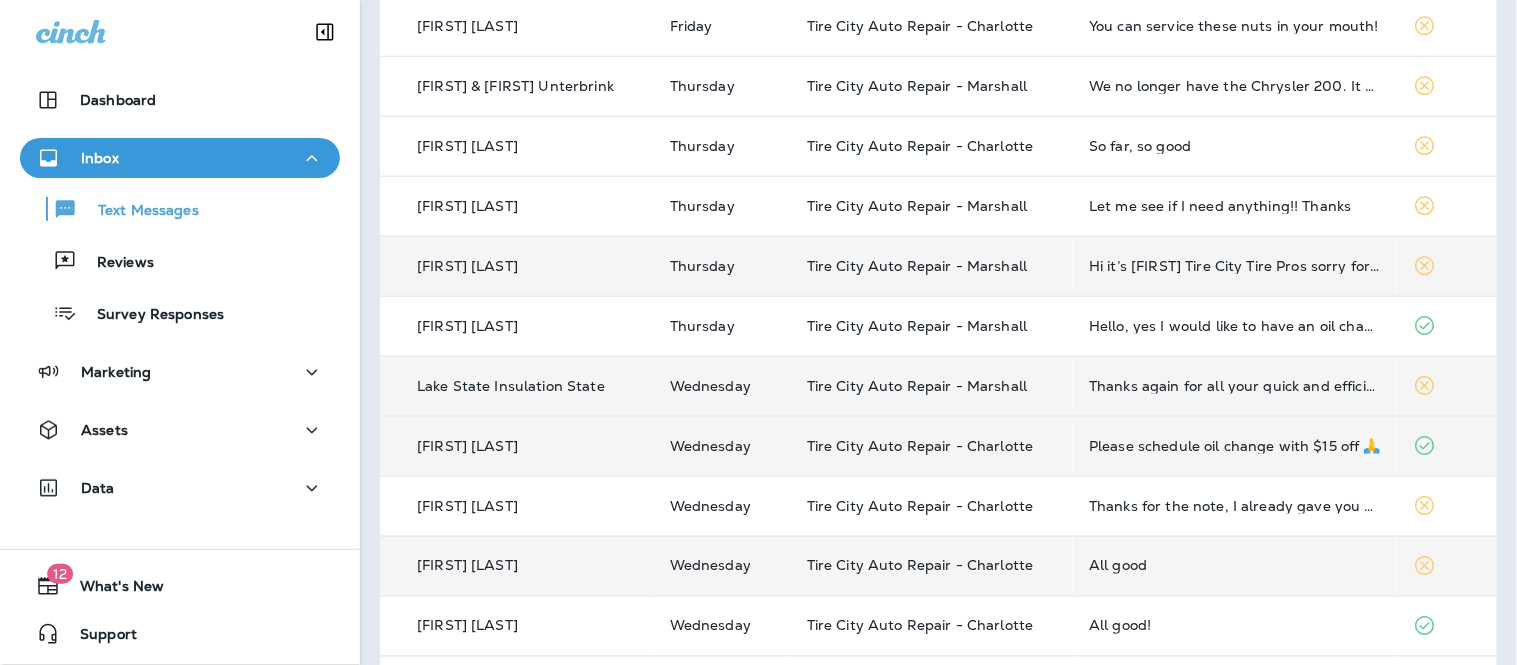 click on "Hi it’s [FIRST] Tire City Tire Pros sorry for late response to 1st text probably expired by now but I do need to schedule an appointment for oil change please and thank you.
And to second text my truck fixes are doing well. Thank you for asking!
However I did have a crazy story with Firekeeper carwash but that's another thing tho. lol human error lol. It's ok tho." at bounding box center [1235, 266] 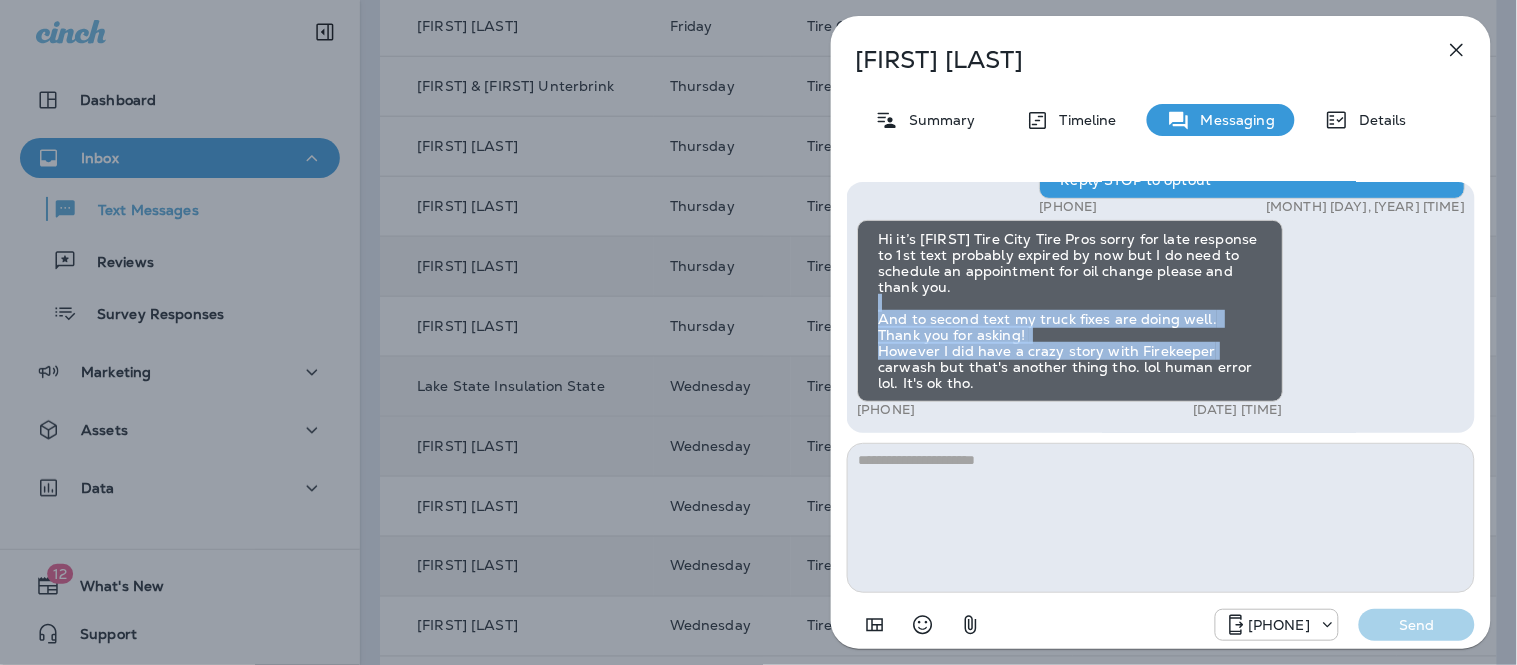 drag, startPoint x: 1475, startPoint y: 350, endPoint x: 1475, endPoint y: 306, distance: 44 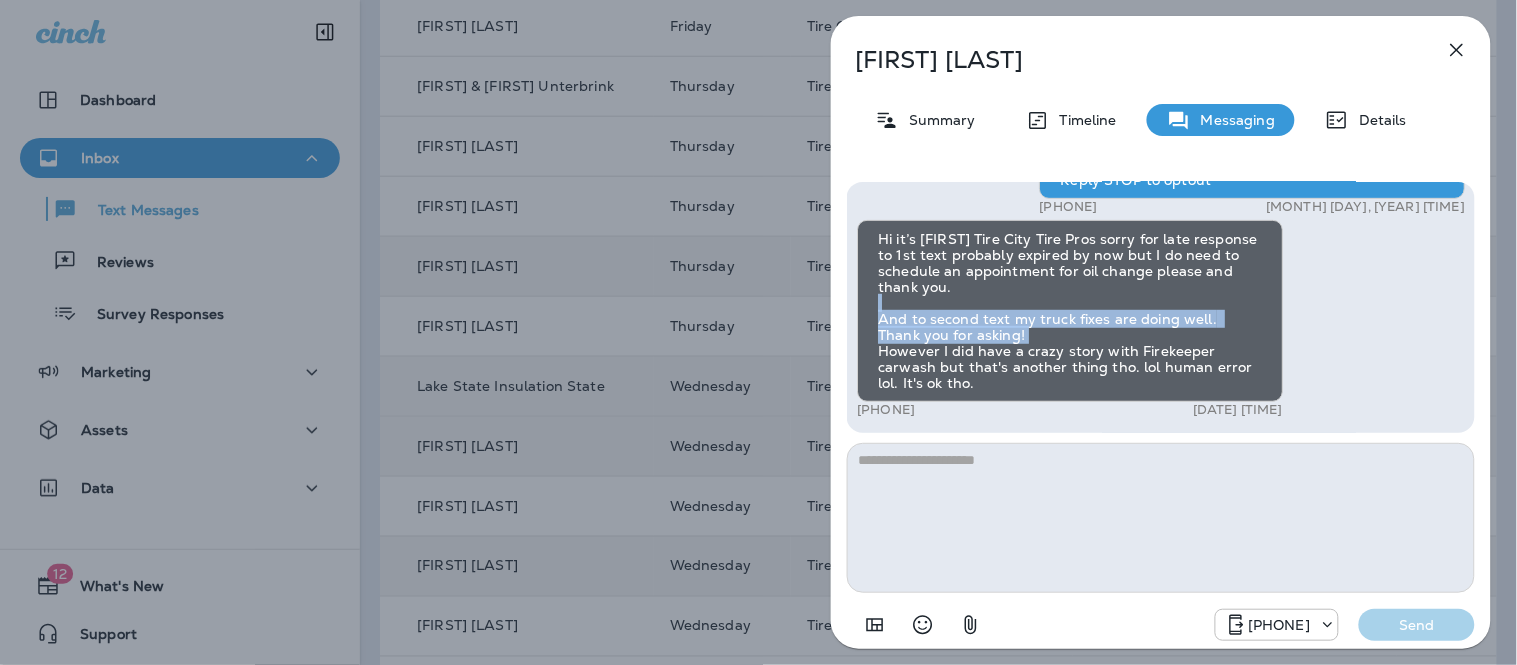 drag, startPoint x: 1476, startPoint y: 342, endPoint x: 1475, endPoint y: 294, distance: 48.010414 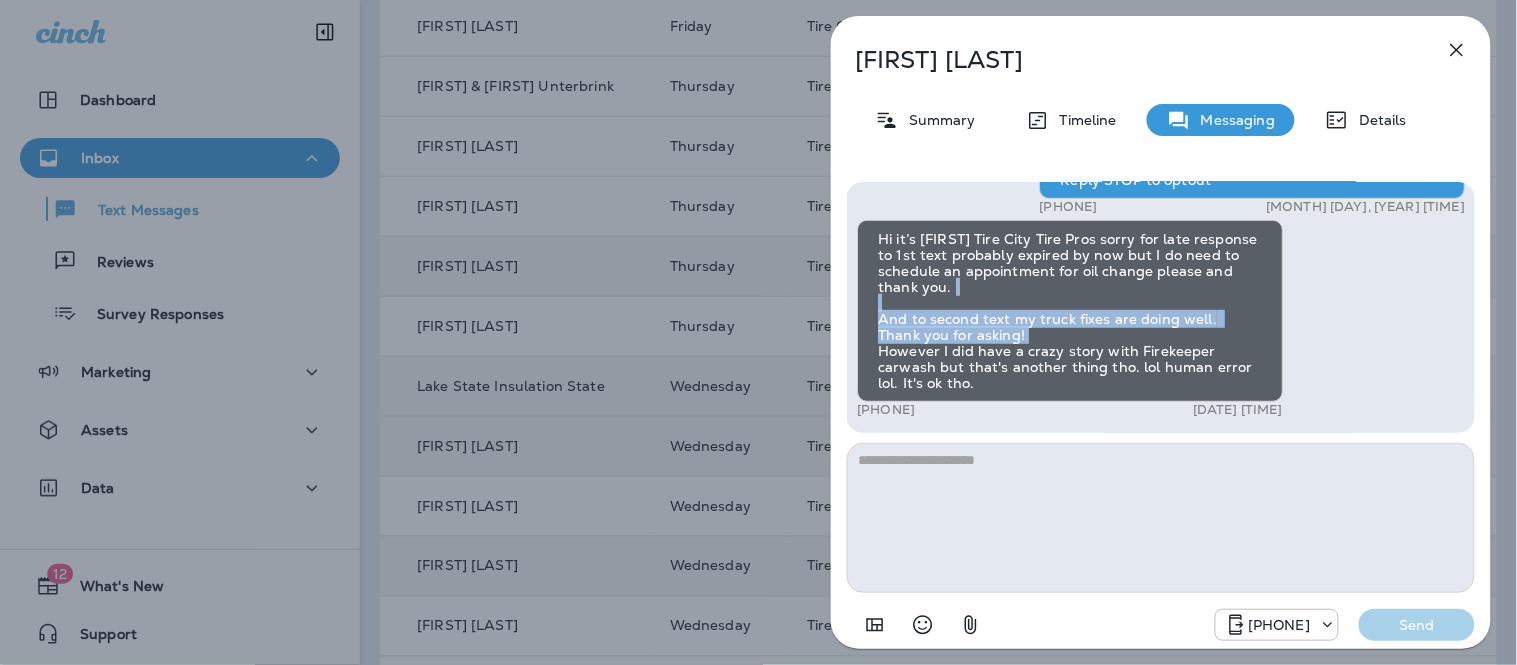 click on "Hey [FIRST]! Just a heads up, Tire City Tire Pros - Marshall is running a limited-time deal: $49.99 Full Synthetic Oil Change (most vehicles).
Limited time only, text me back to accept this offer!
Reply STOP to optout [PHONE] [DATE] [TIME]   Hi [FIRST],
It’s been a couple of months since we serviced your 2021 Ram 1500 at Tire City Auto Repair - Marshall, and we just wanted to check in to see how everything is going.
Let us know!
Reply STOP to optout [PHONE] [DATE] [TIME] Hi it’s [FIRST] Tire City Tire Pros sorry for late response to 1st text probably expired by now but I do need to schedule an appointment for oil change please and thank you.
And to second text my truck fixes are doing well. Thank you for asking!
However I did have a crazy story with Firekeeper carwash but that's another thing tho. lol human error lol. It's ok tho.  [PHONE] [DATE] [TIME]" at bounding box center (1161, 307) 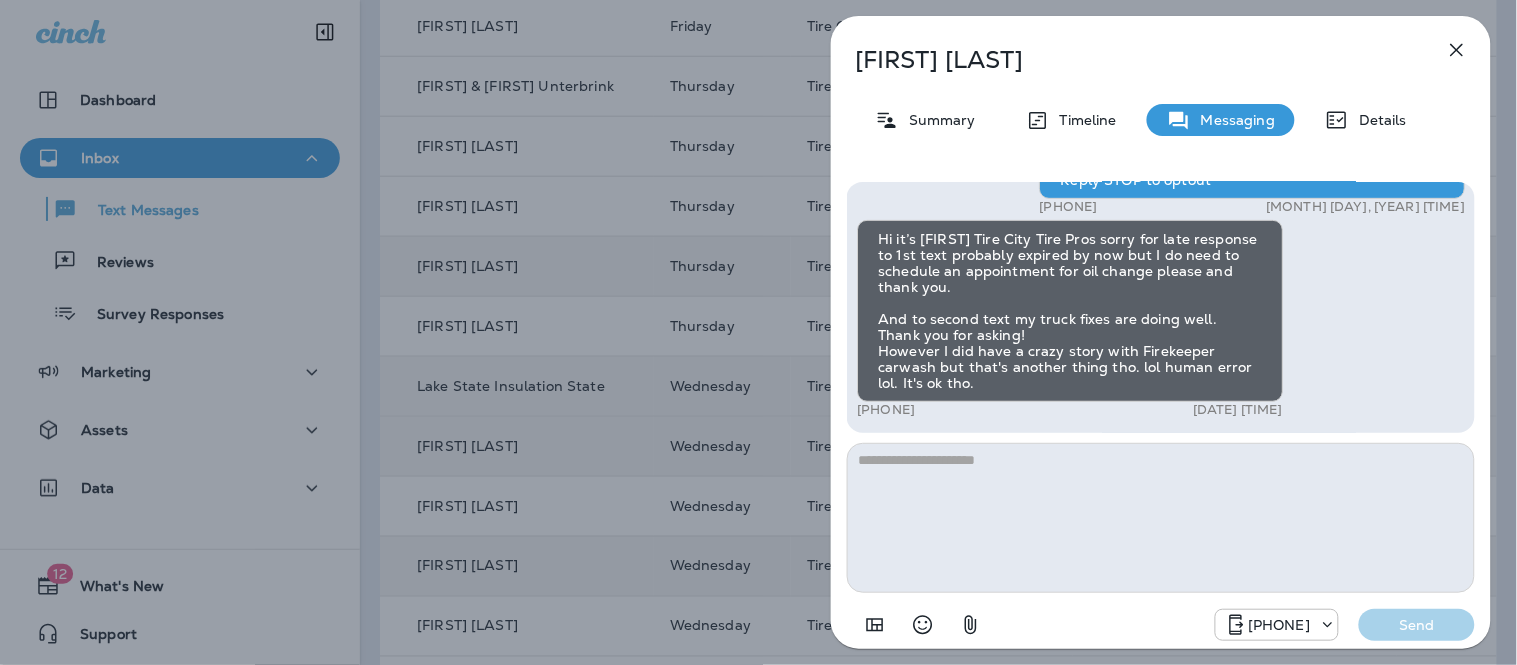 click on "Hey [FIRST]! Just a heads up, Tire City Tire Pros - Marshall is running a limited-time deal: $49.99 Full Synthetic Oil Change (most vehicles).
Limited time only, text me back to accept this offer!
Reply STOP to optout [PHONE] [DATE] [TIME]   Hi [FIRST],
It’s been a couple of months since we serviced your 2021 Ram 1500 at Tire City Auto Repair - Marshall, and we just wanted to check in to see how everything is going.
Let us know!
Reply STOP to optout [PHONE] [DATE] [TIME] Hi it’s [FIRST] Tire City Tire Pros sorry for late response to 1st text probably expired by now but I do need to schedule an appointment for oil change please and thank you.
And to second text my truck fixes are doing well. Thank you for asking!
However I did have a crazy story with Firekeeper carwash but that's another thing tho. lol human error lol. It's ok tho.  [PHONE] [DATE] [TIME]" at bounding box center (1161, 307) 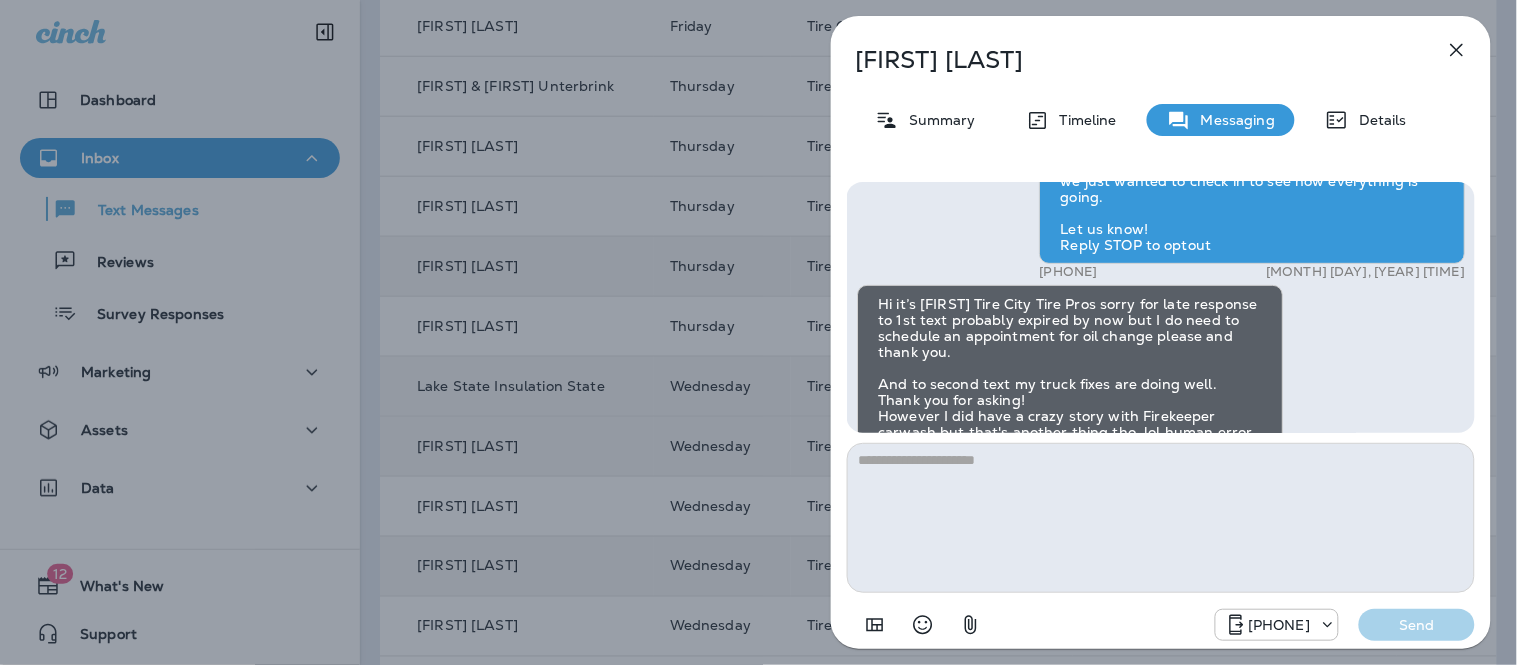 scroll, scrollTop: -50, scrollLeft: 0, axis: vertical 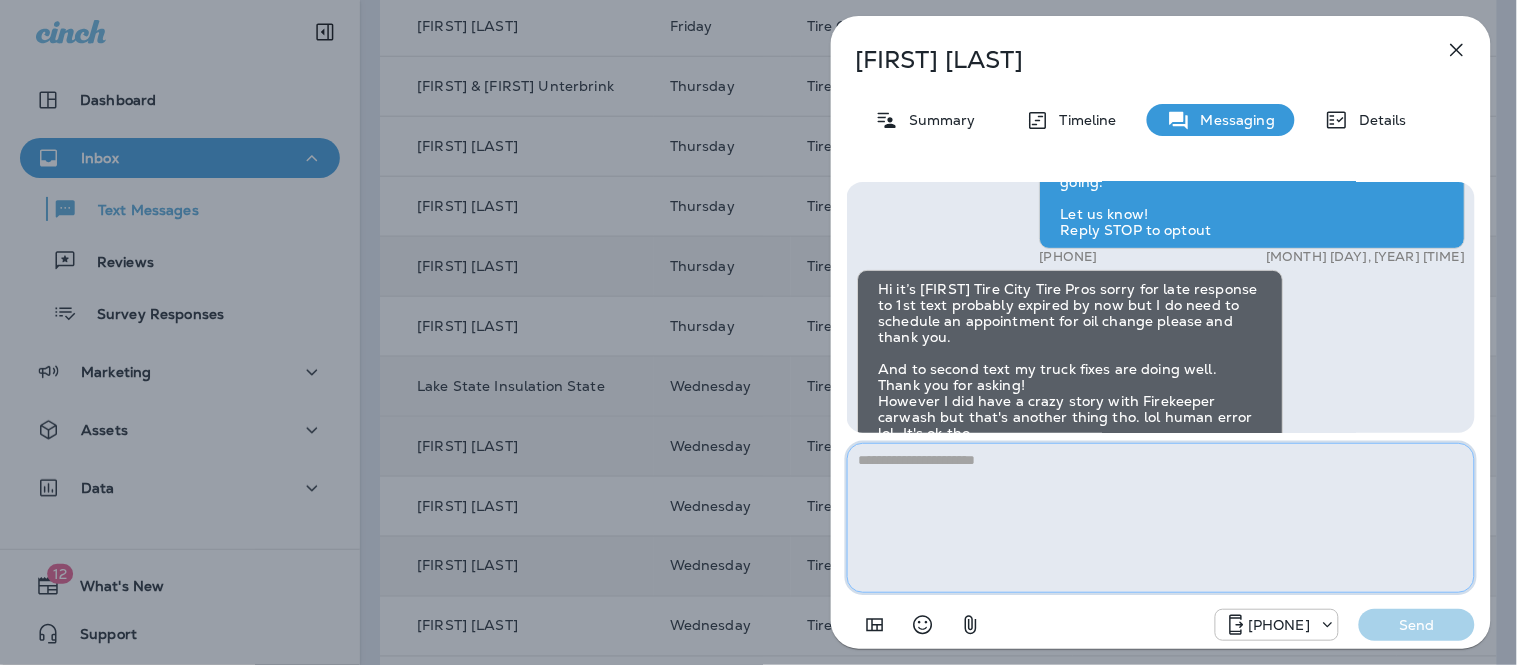 click at bounding box center (1161, 518) 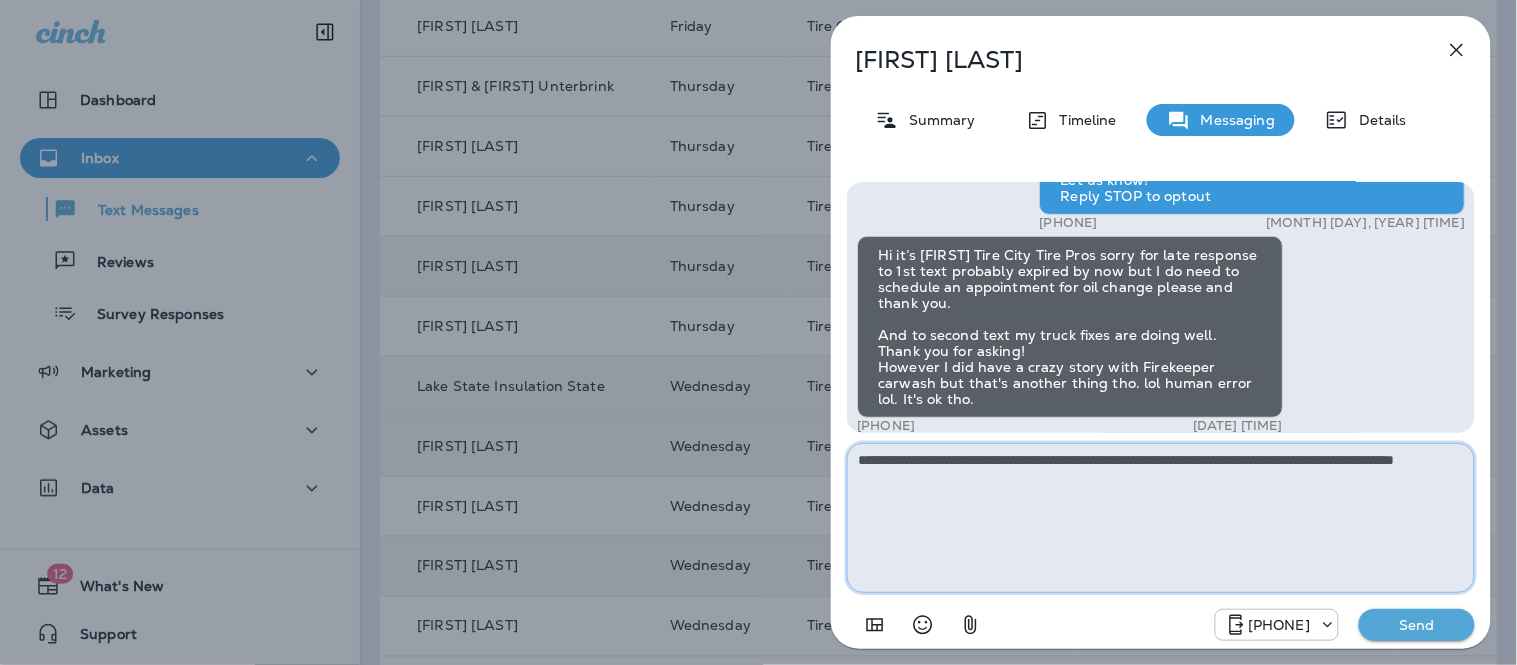 scroll, scrollTop: 1, scrollLeft: 0, axis: vertical 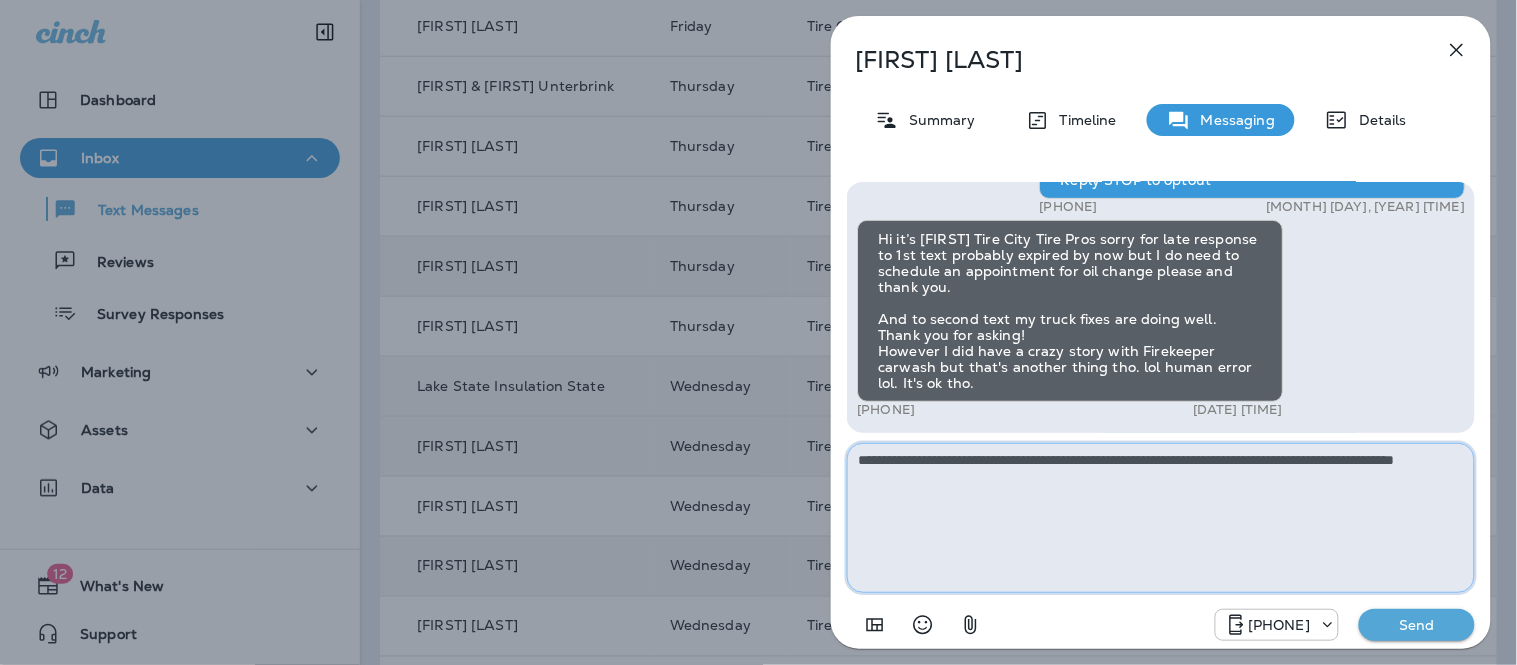 type on "**********" 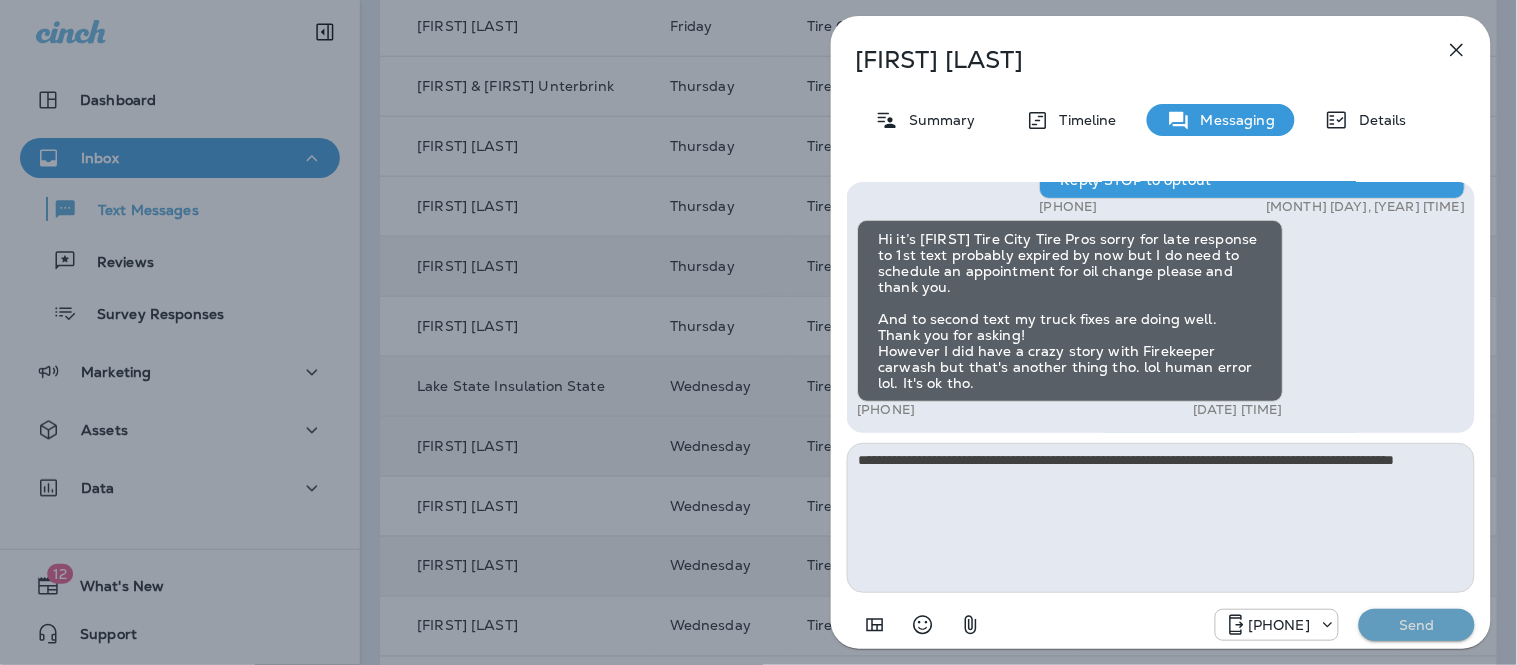 click on "Send" at bounding box center (1417, 625) 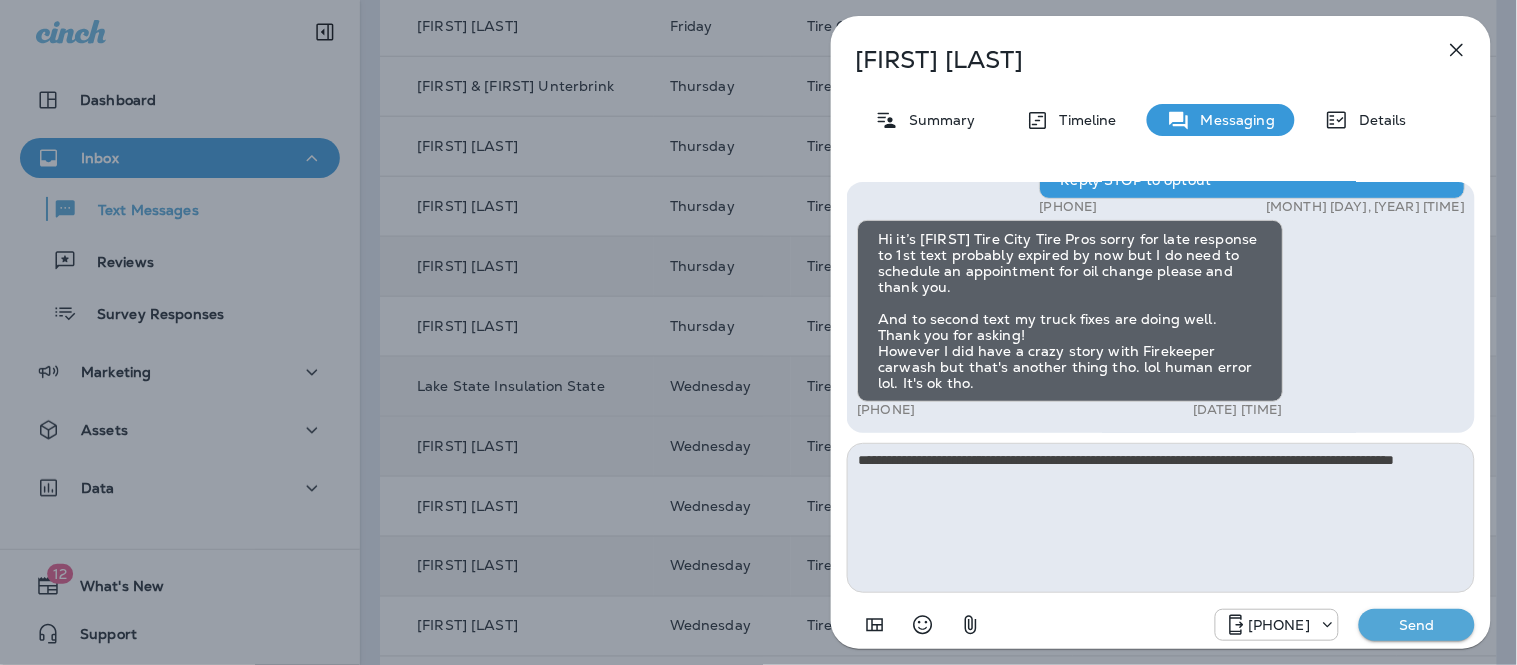 type 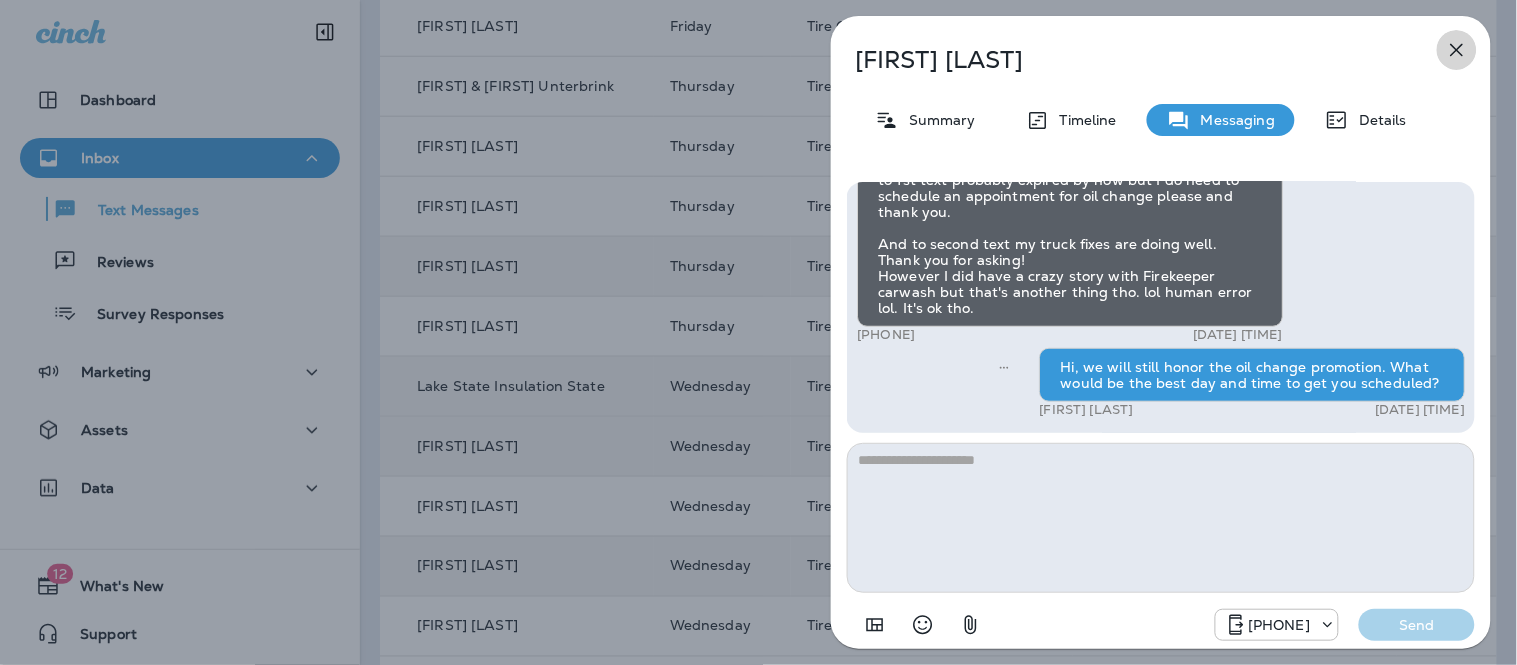 click 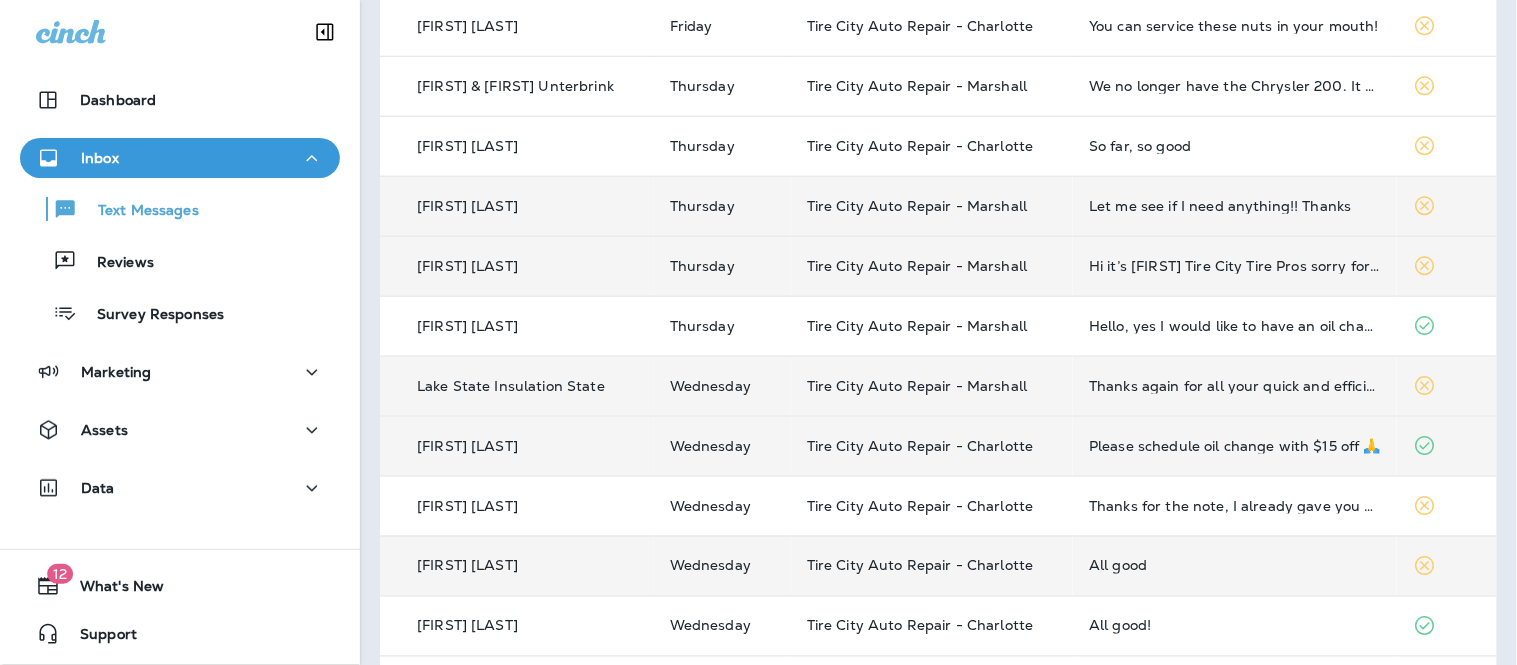click on "Let me see if I need anything!!  Thanks" at bounding box center [1235, 206] 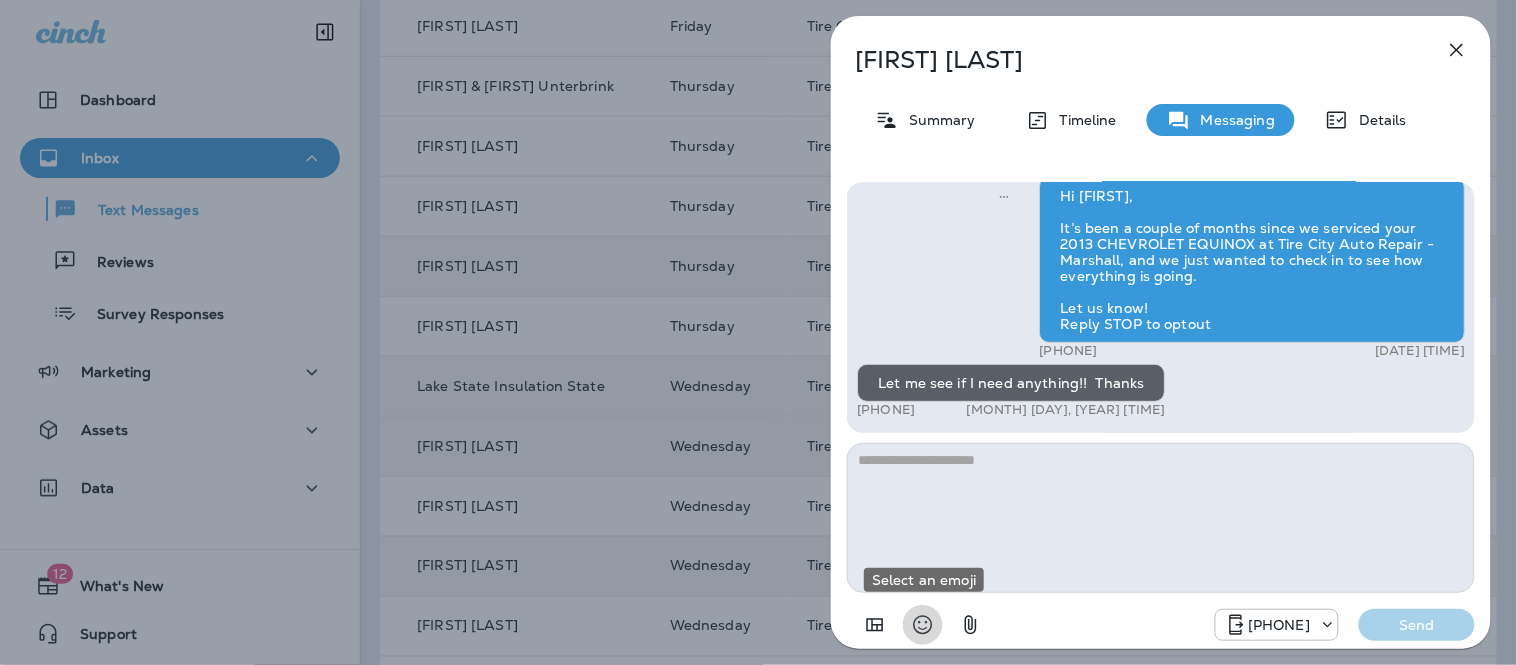 click 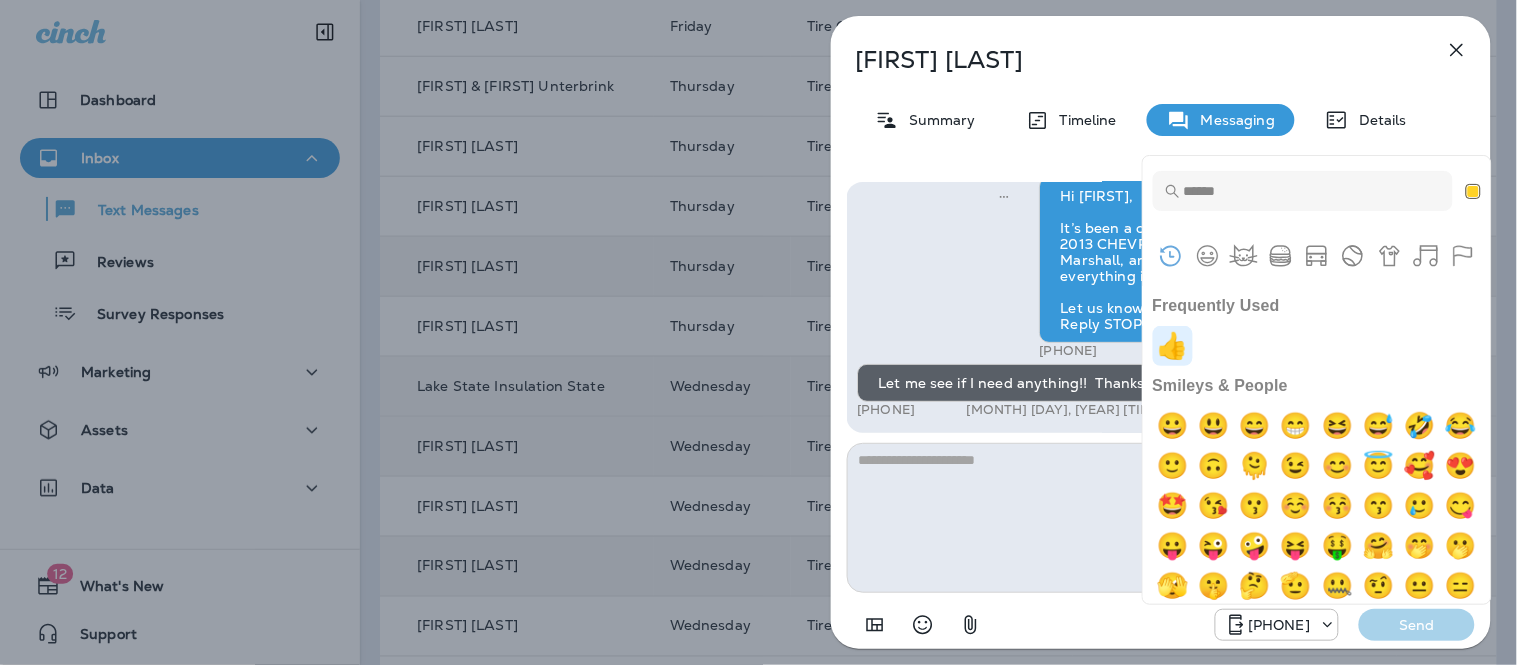 click at bounding box center [1173, 346] 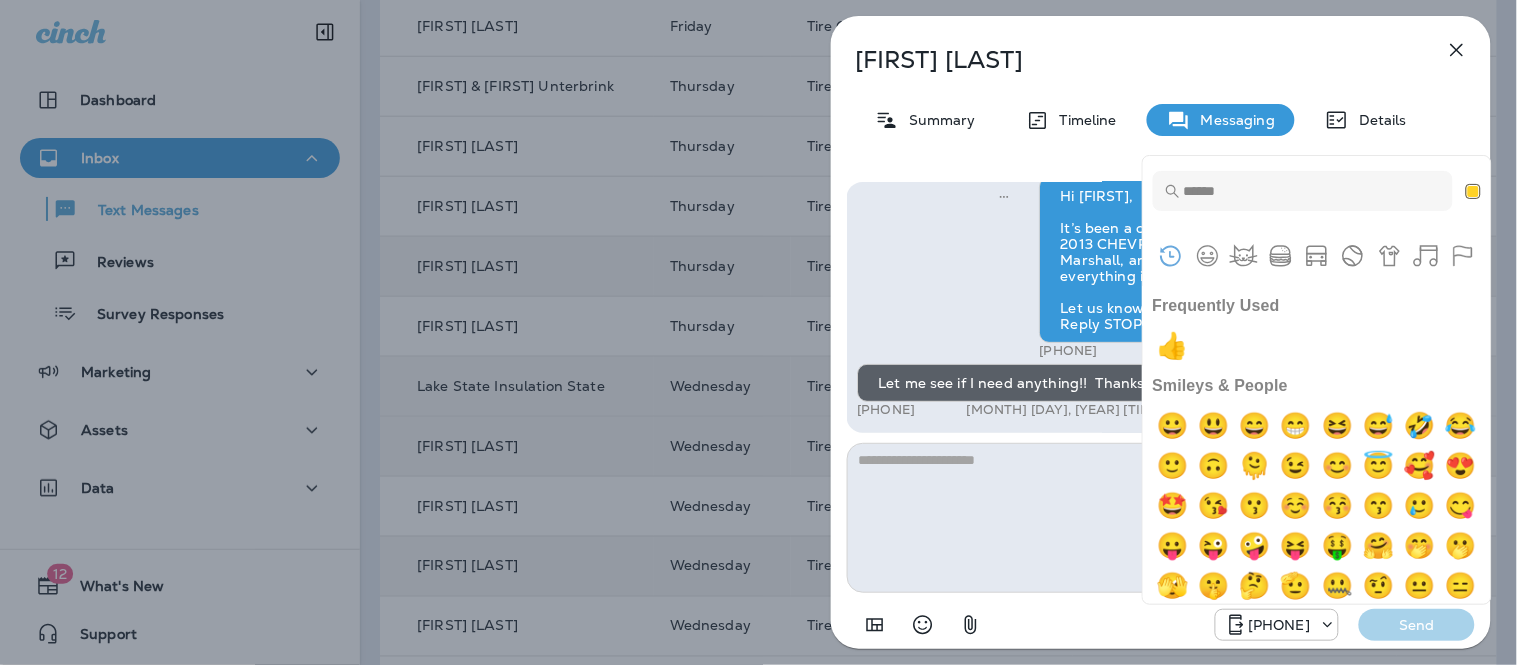 type on "**" 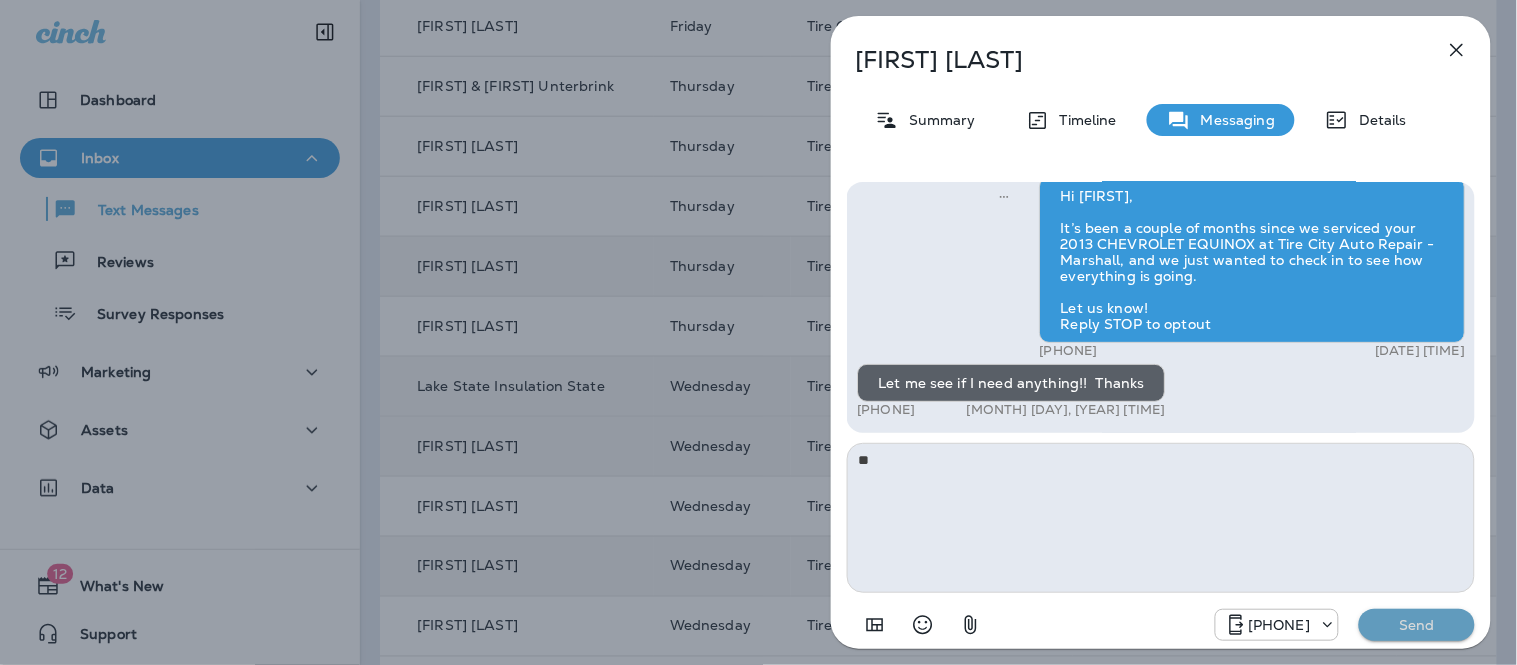 click on "Send" at bounding box center (1417, 625) 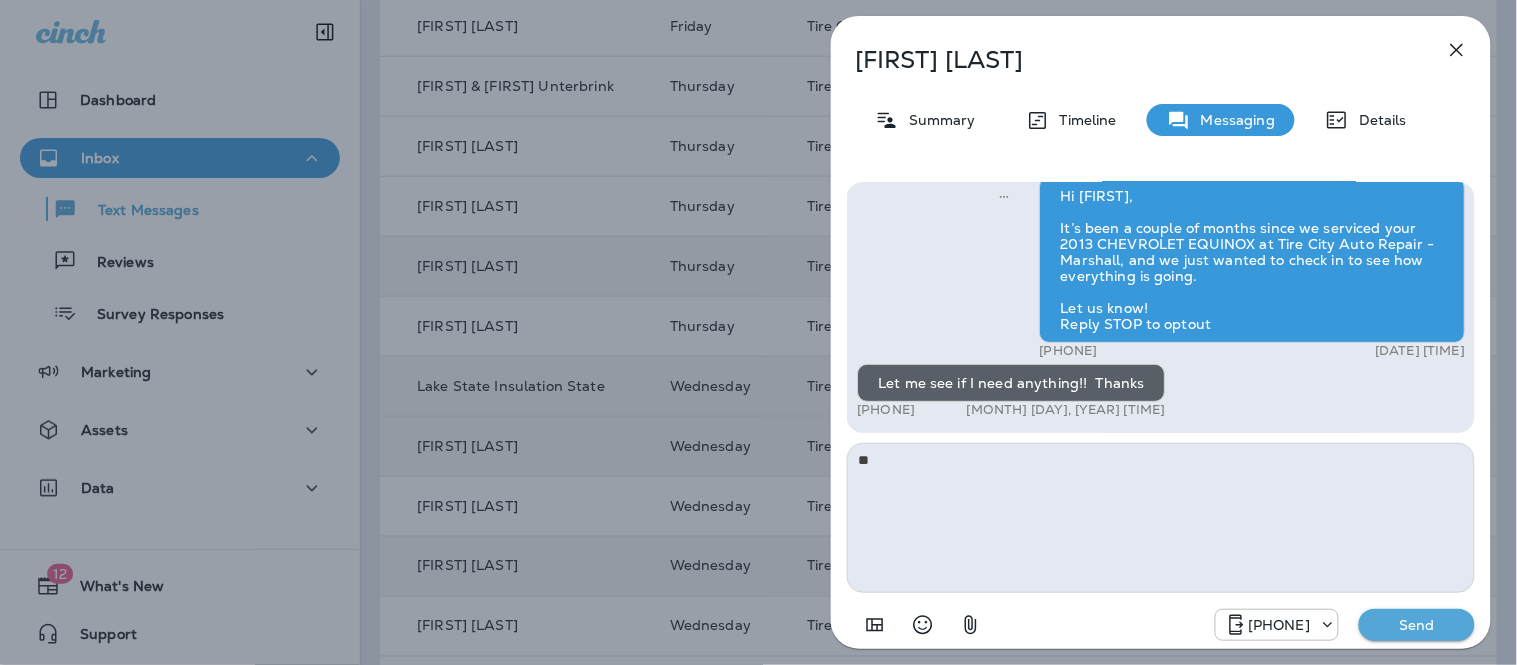 type 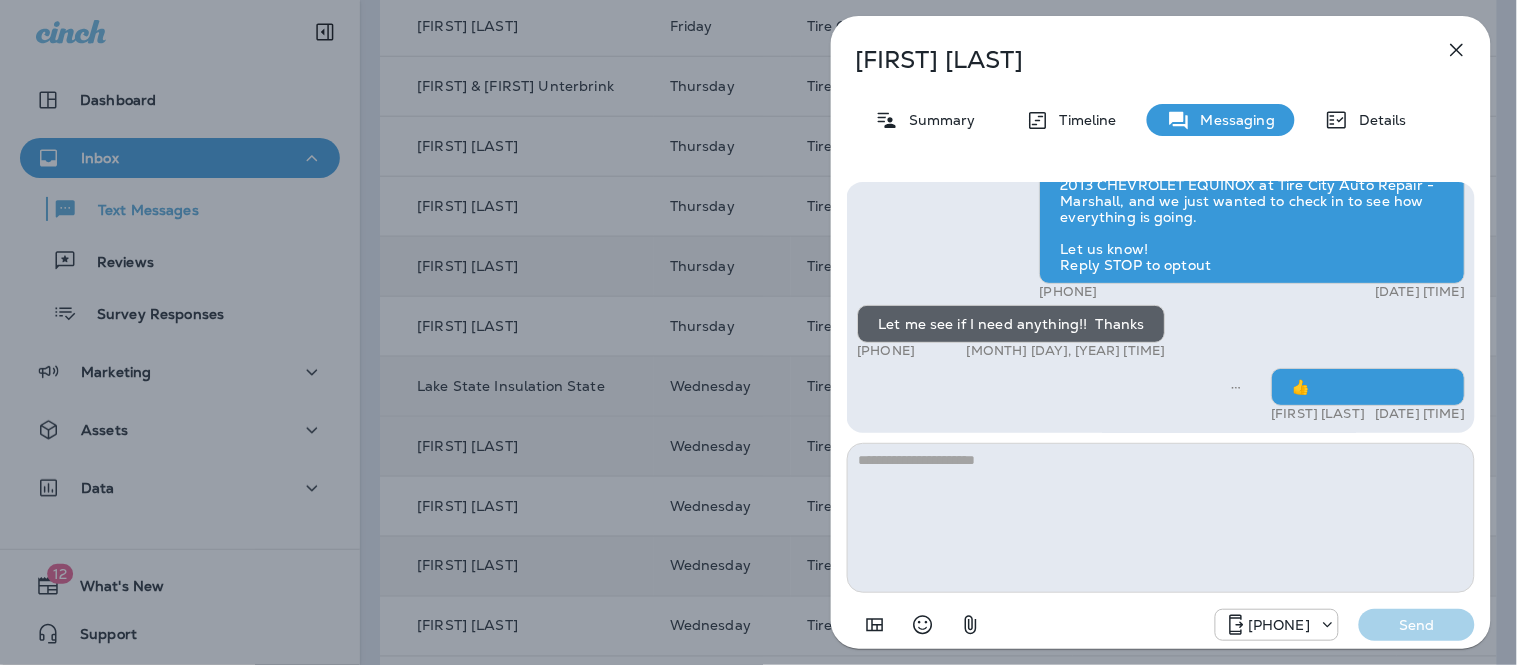 click on "[PHONE] Send" at bounding box center [1345, 625] 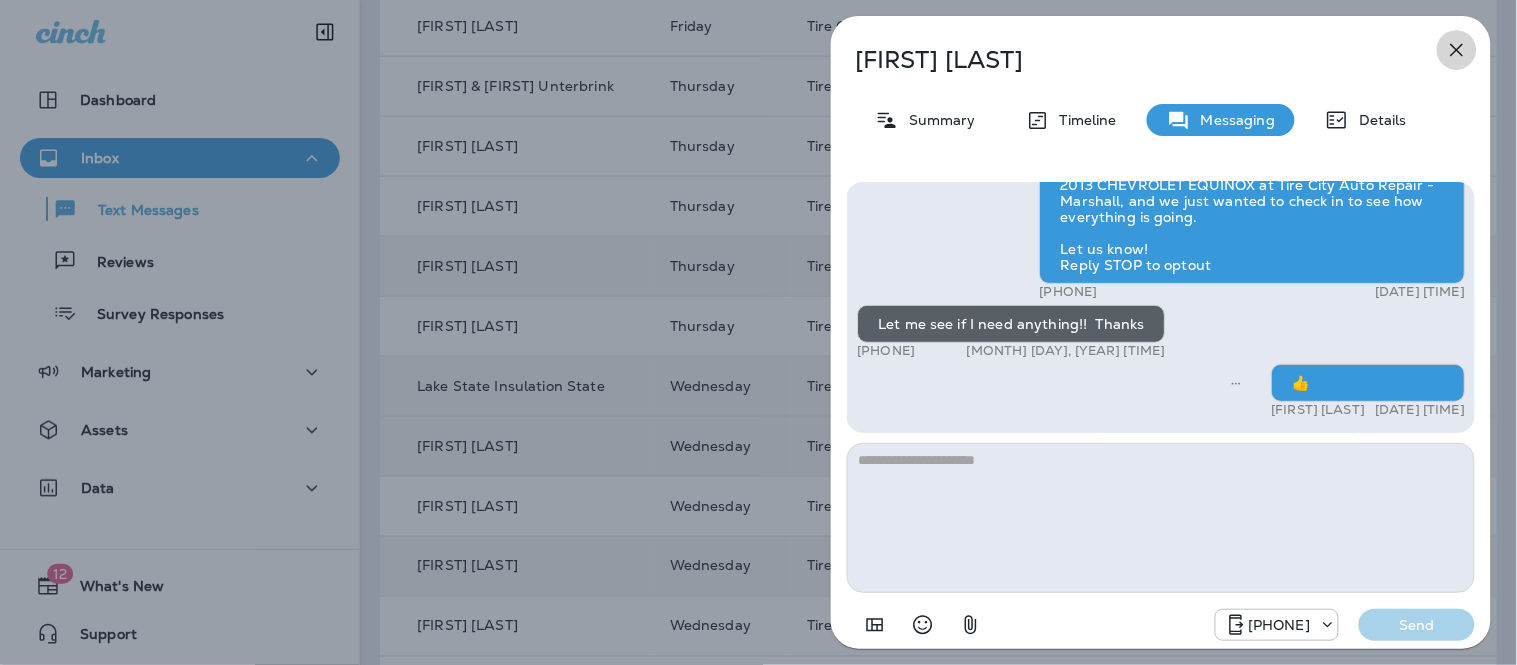 click 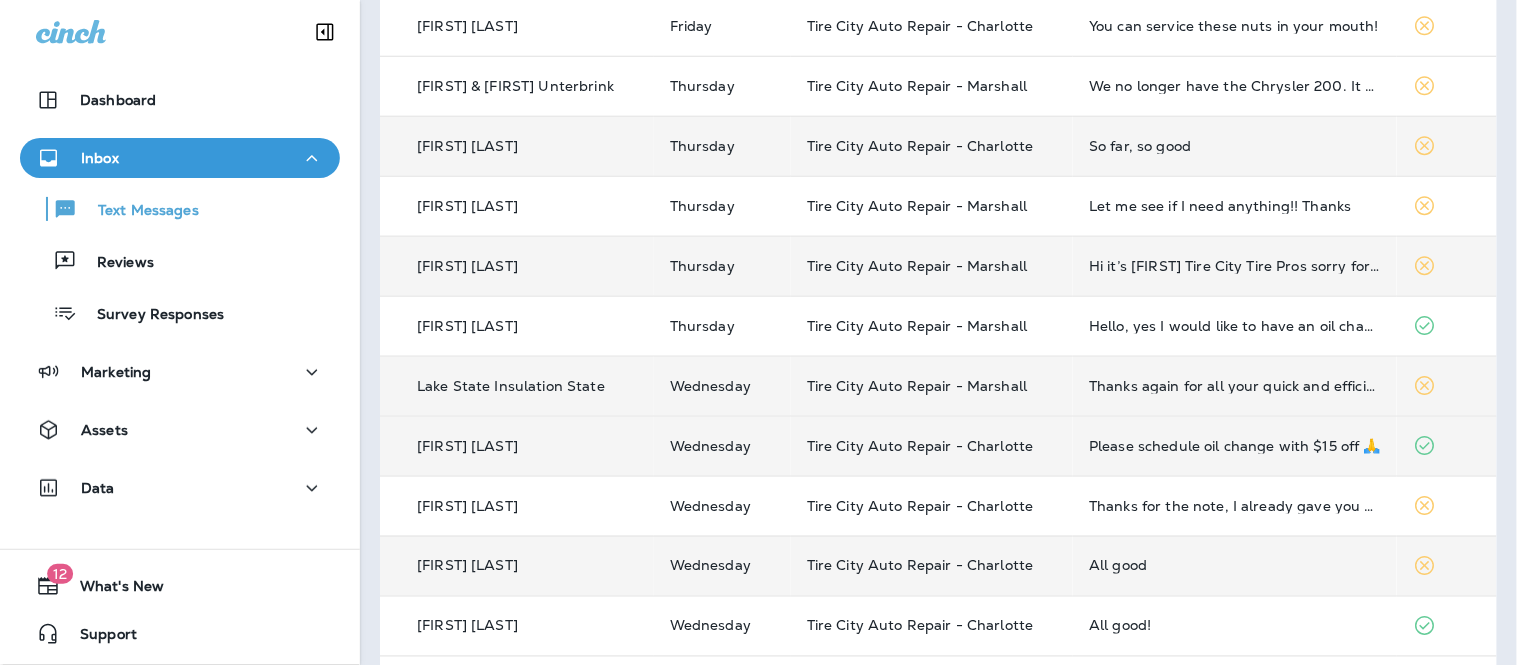click on "So far, so good" at bounding box center (1235, 146) 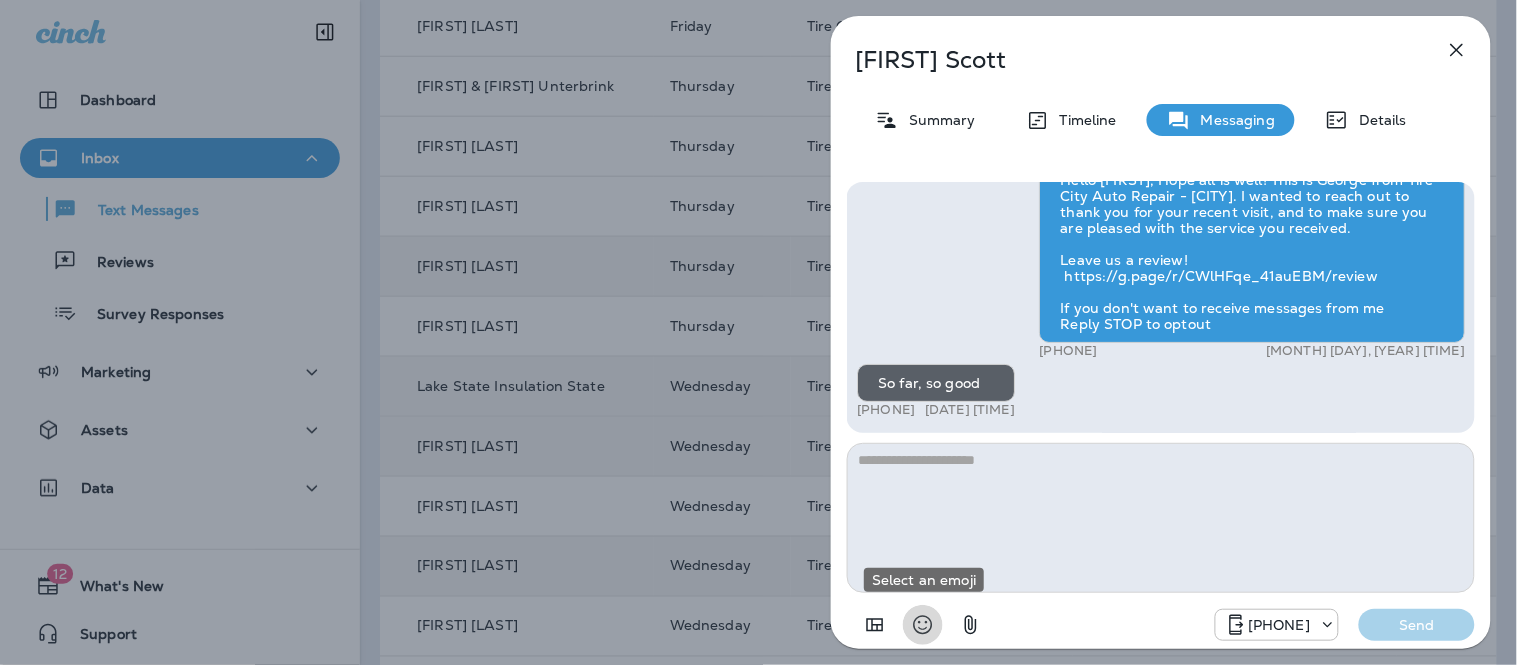click 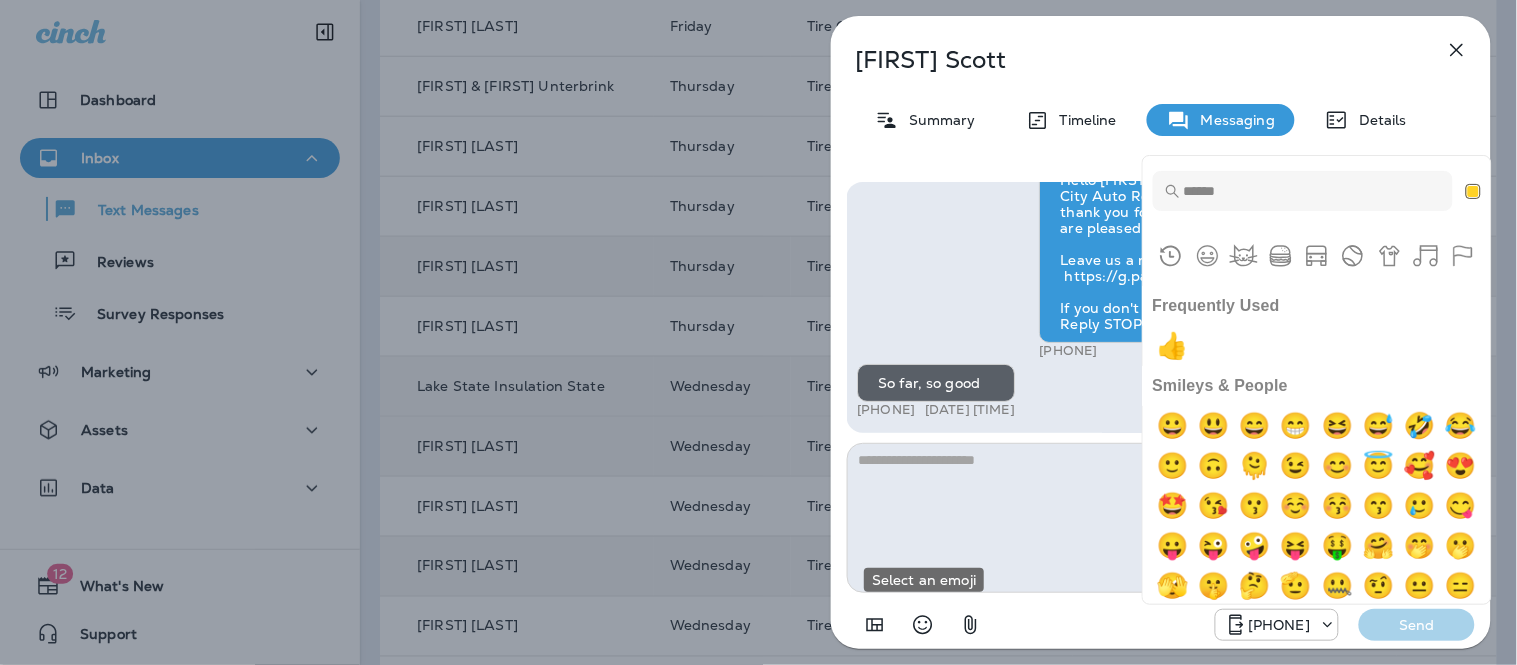 click at bounding box center [1173, 346] 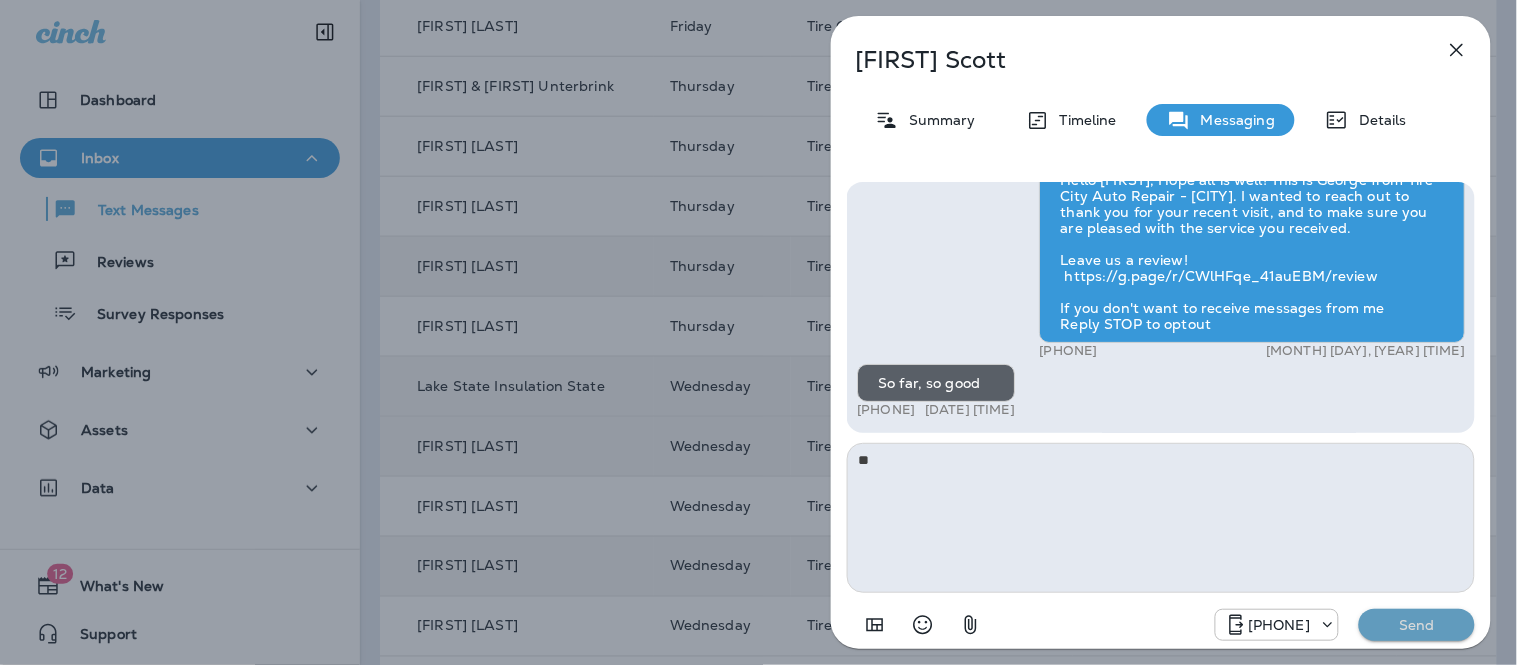 click on "Send" at bounding box center (1417, 625) 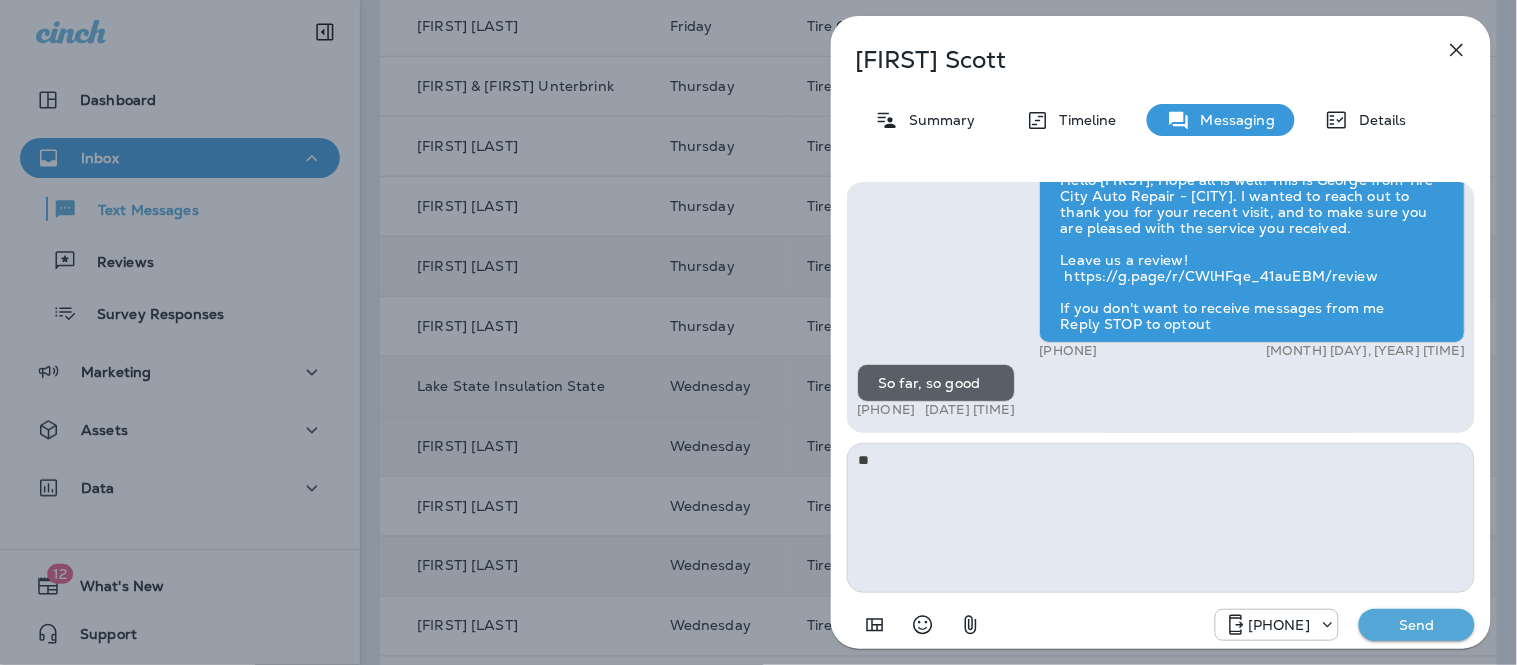 type 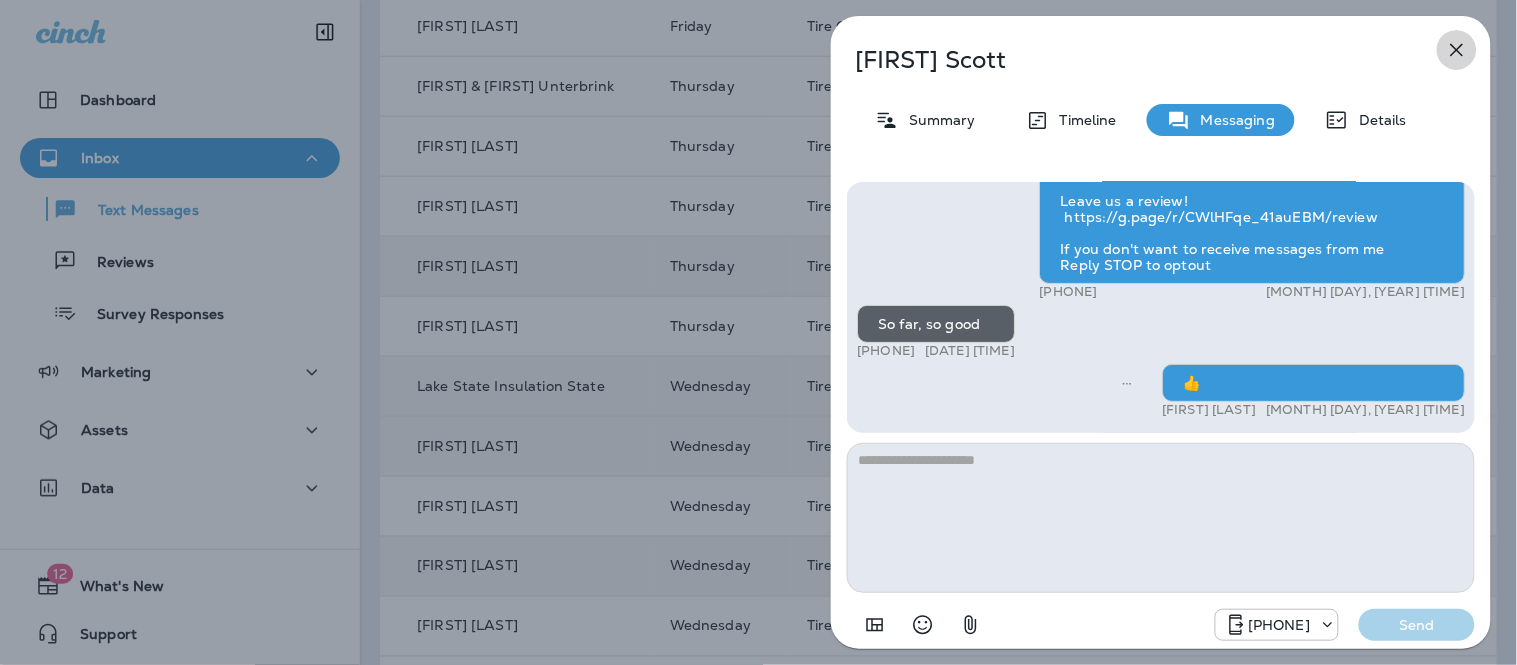 click 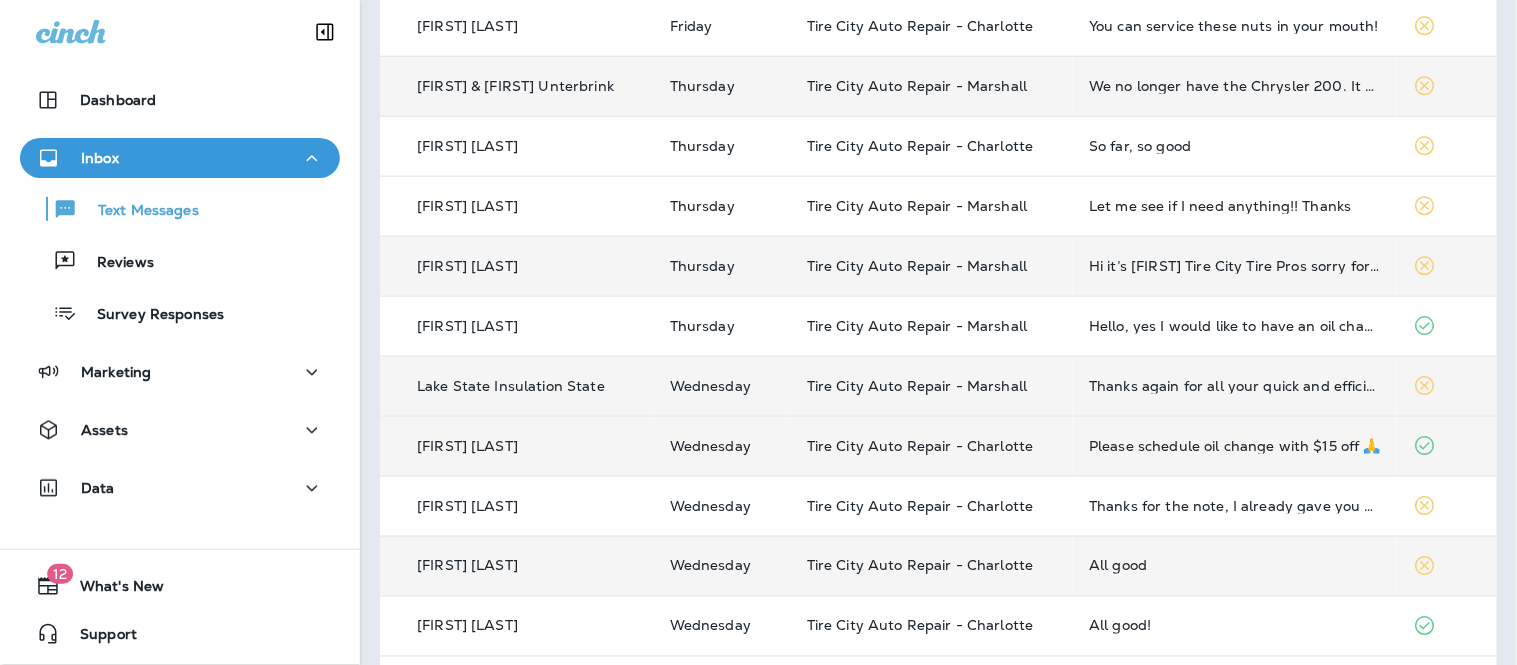 click on "We no longer have the Chrysler 200. It has been sold." at bounding box center [1235, 86] 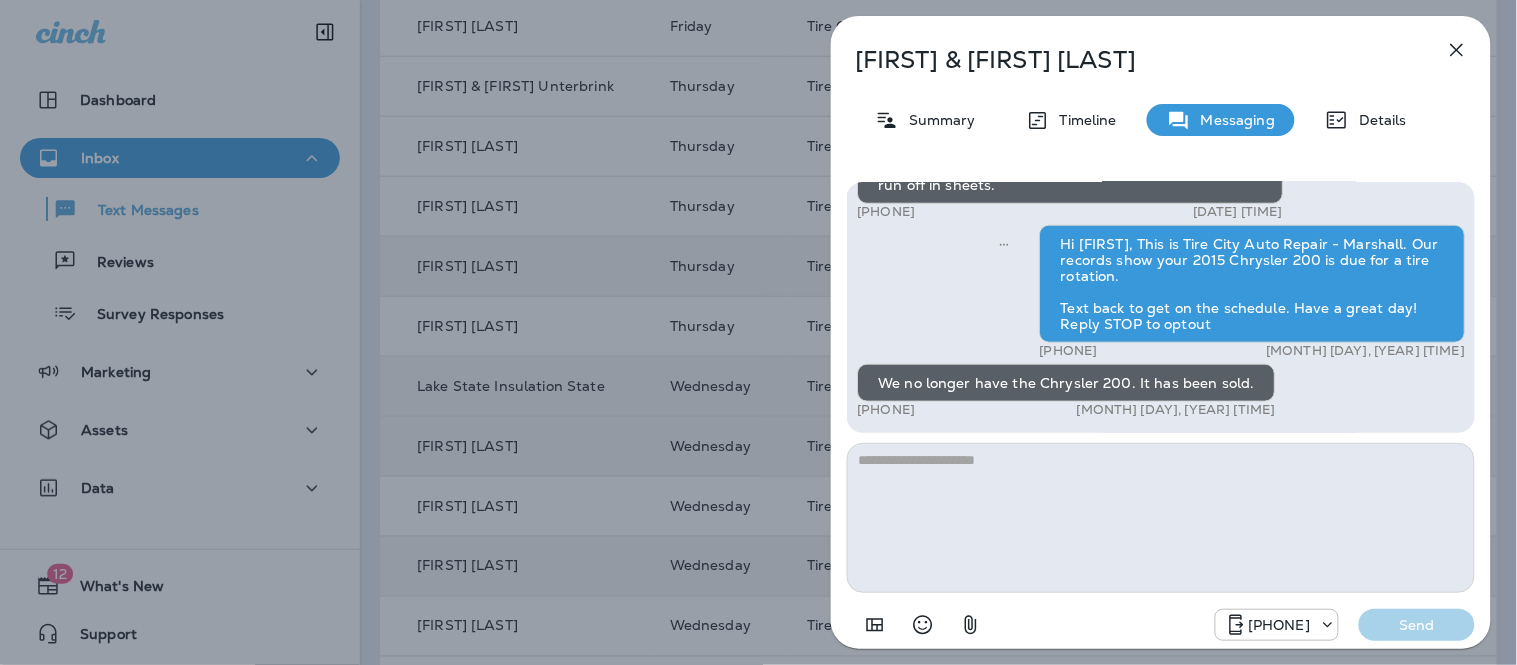 click at bounding box center (1161, 518) 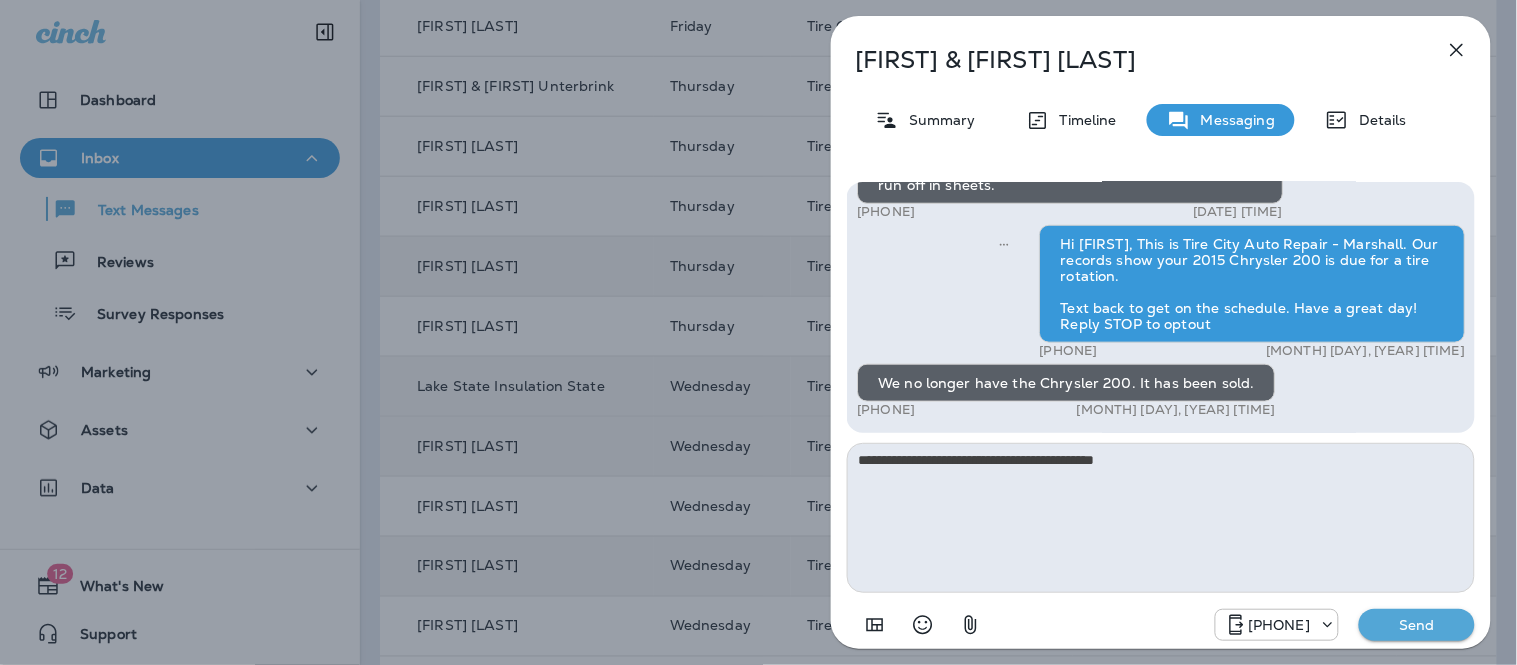 type on "**********" 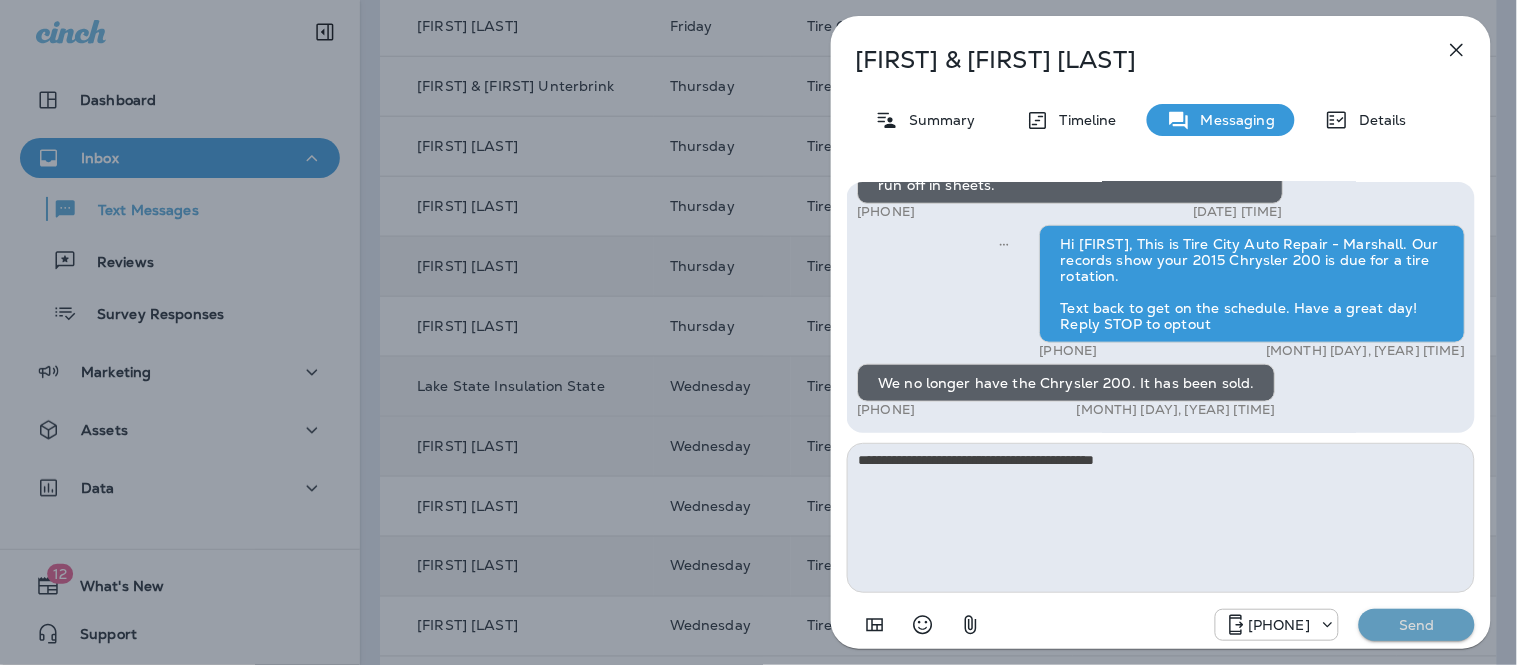 click on "Send" at bounding box center (1417, 625) 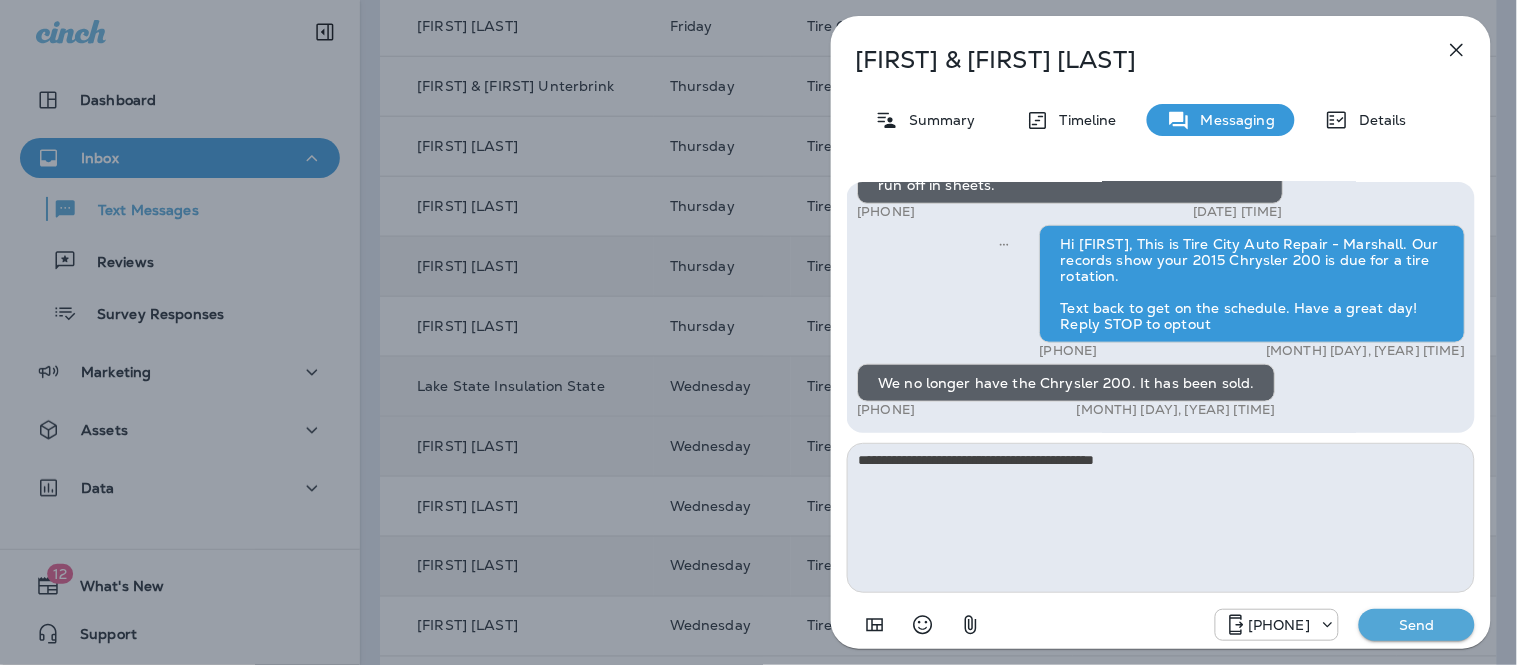 type 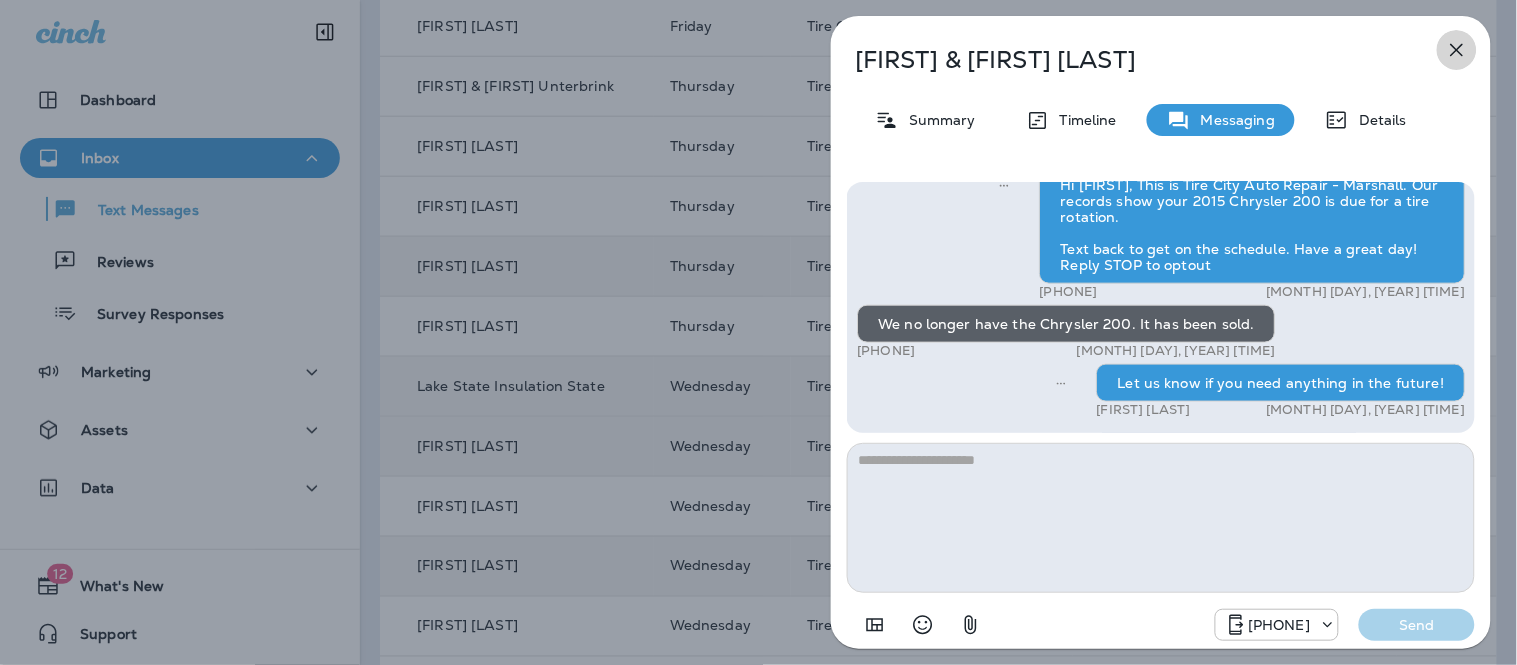 click 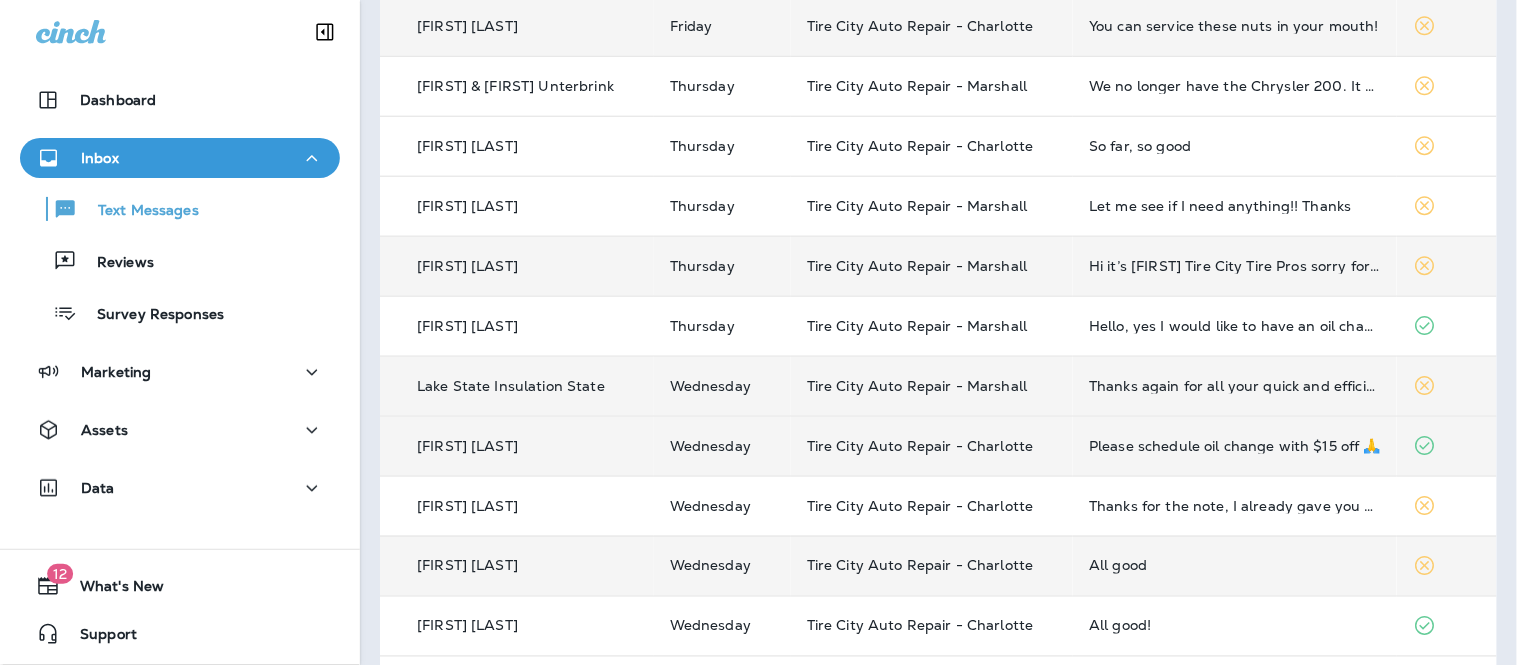 click on "You can service these nuts in your mouth!" at bounding box center (1235, 26) 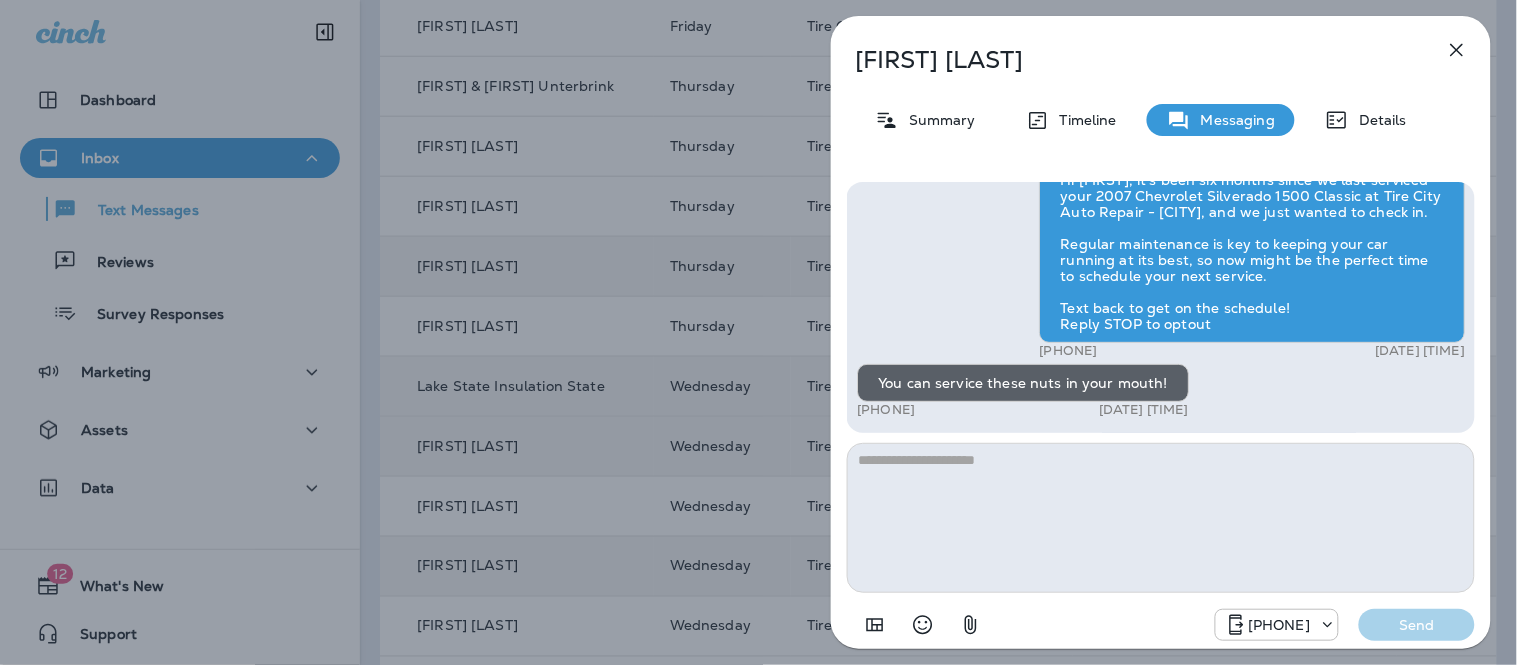 click 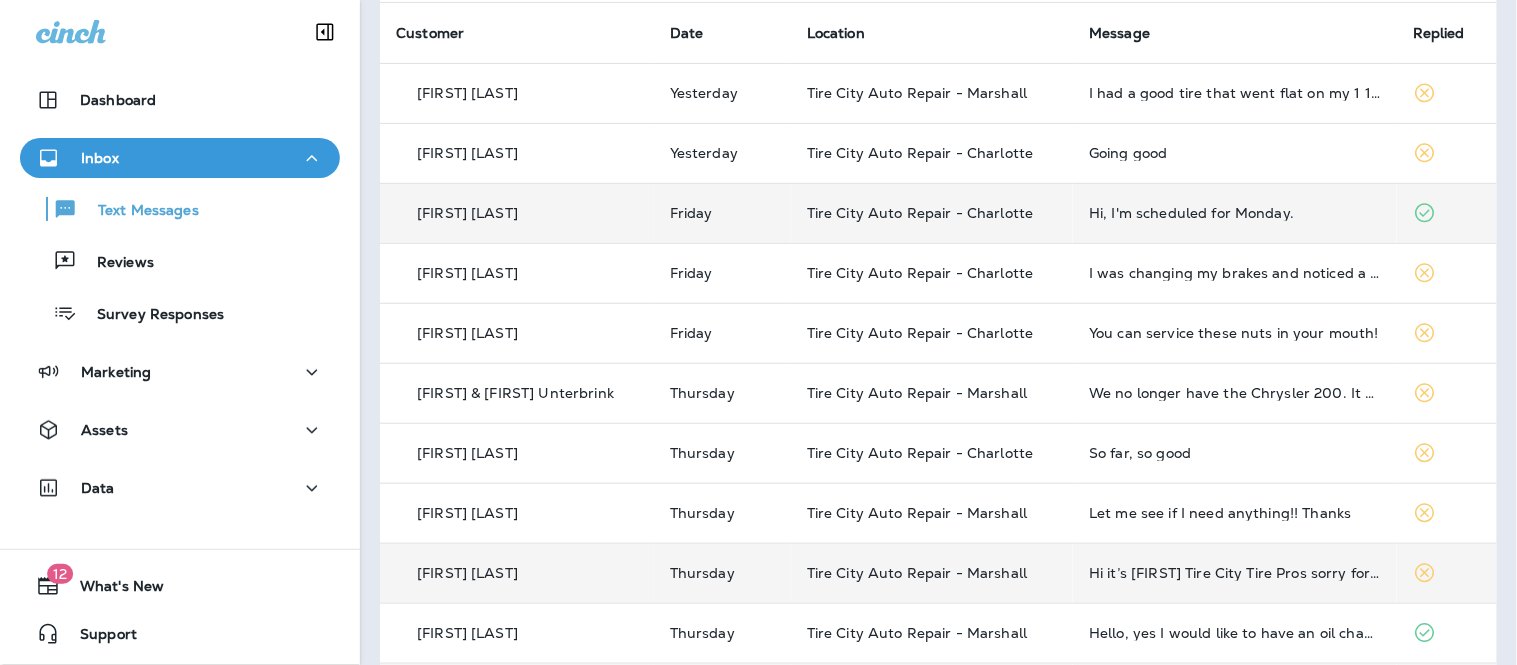 scroll, scrollTop: 142, scrollLeft: 0, axis: vertical 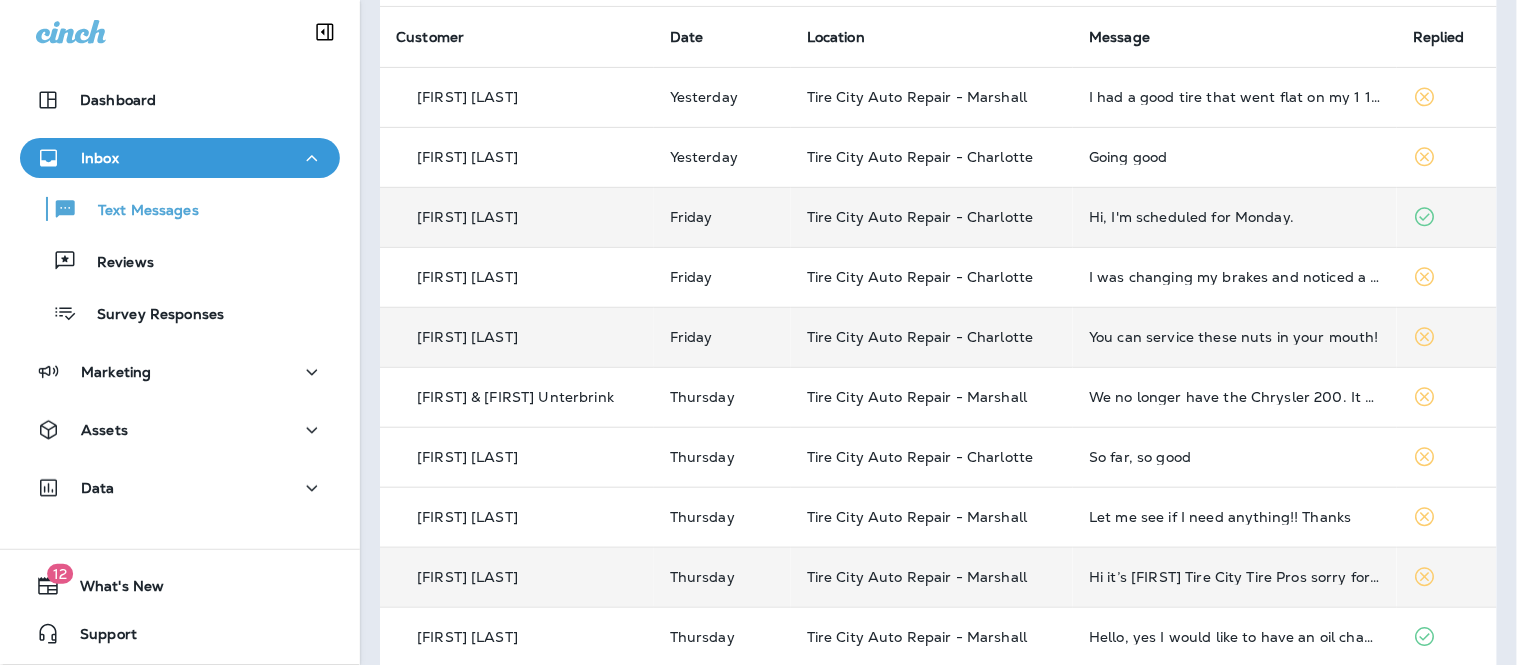 click on "You can service these nuts in your mouth!" at bounding box center (1235, 337) 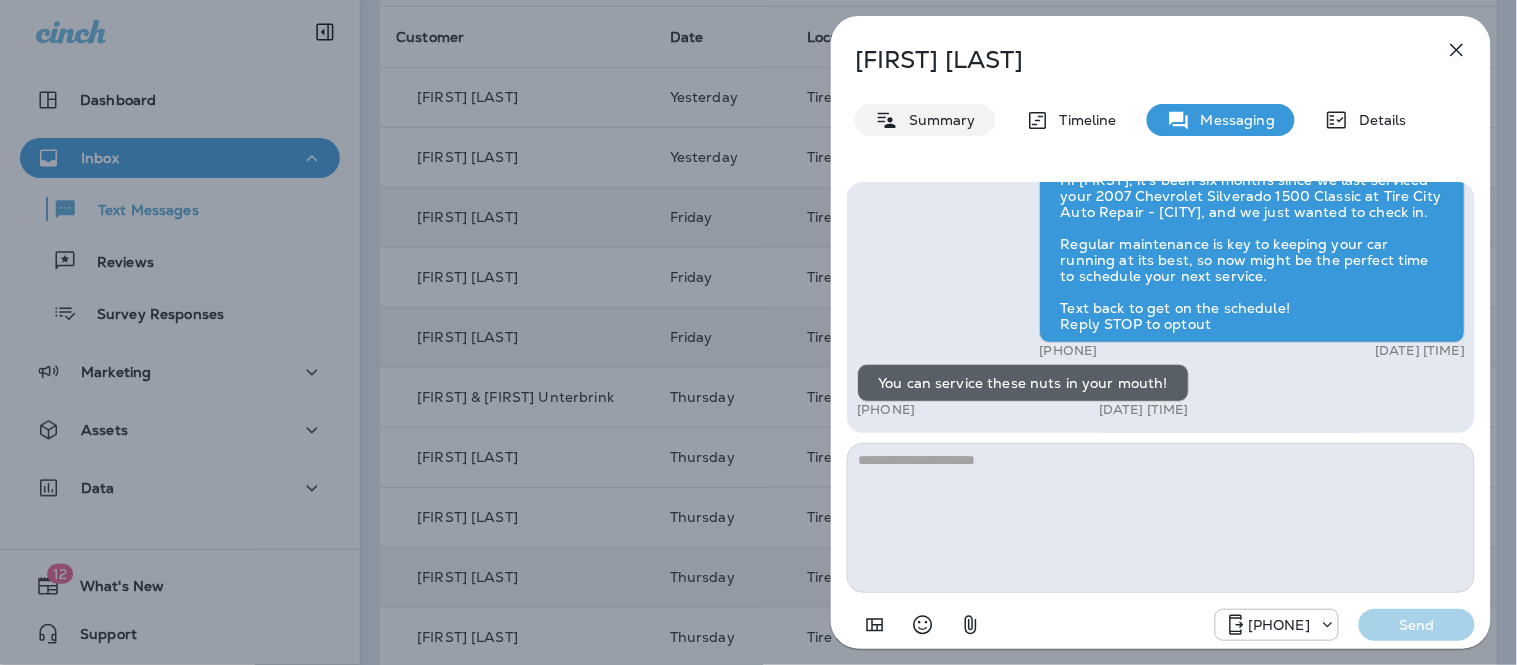 click on "Summary" at bounding box center (937, 120) 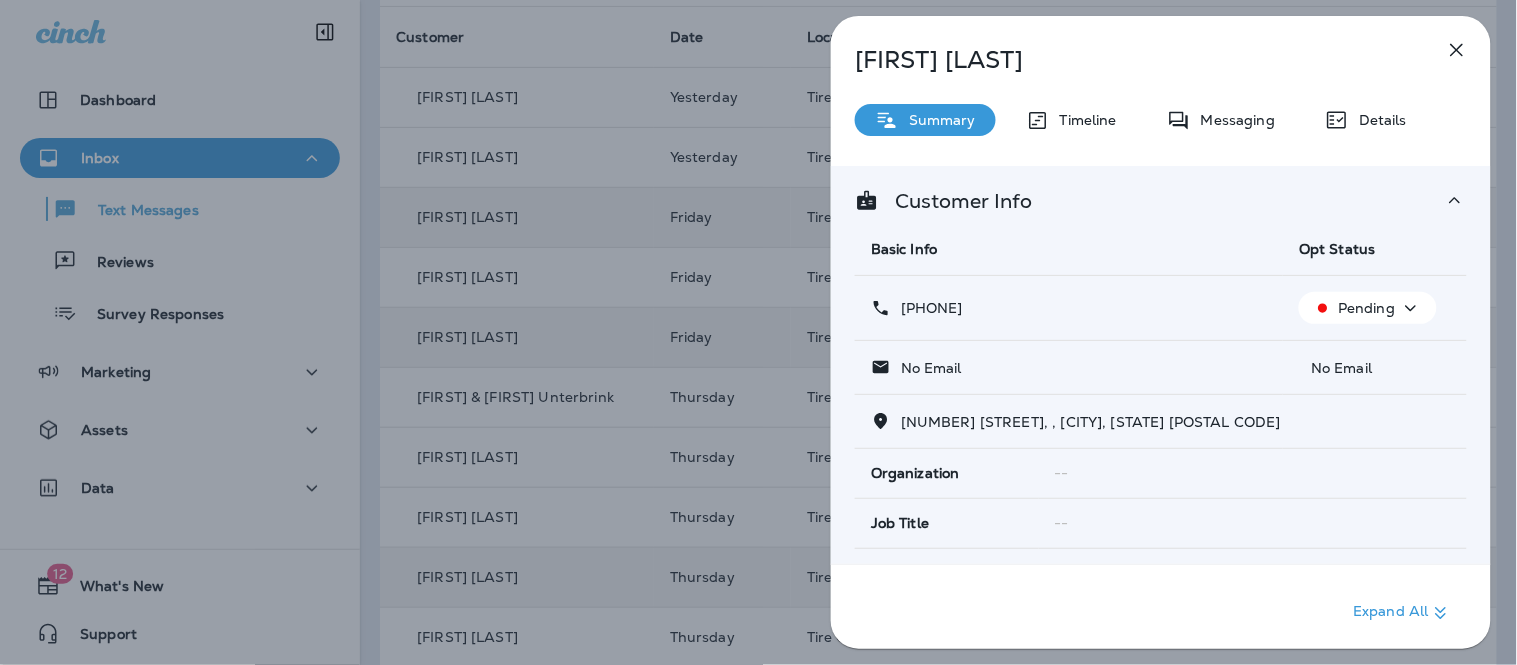 scroll, scrollTop: 0, scrollLeft: 0, axis: both 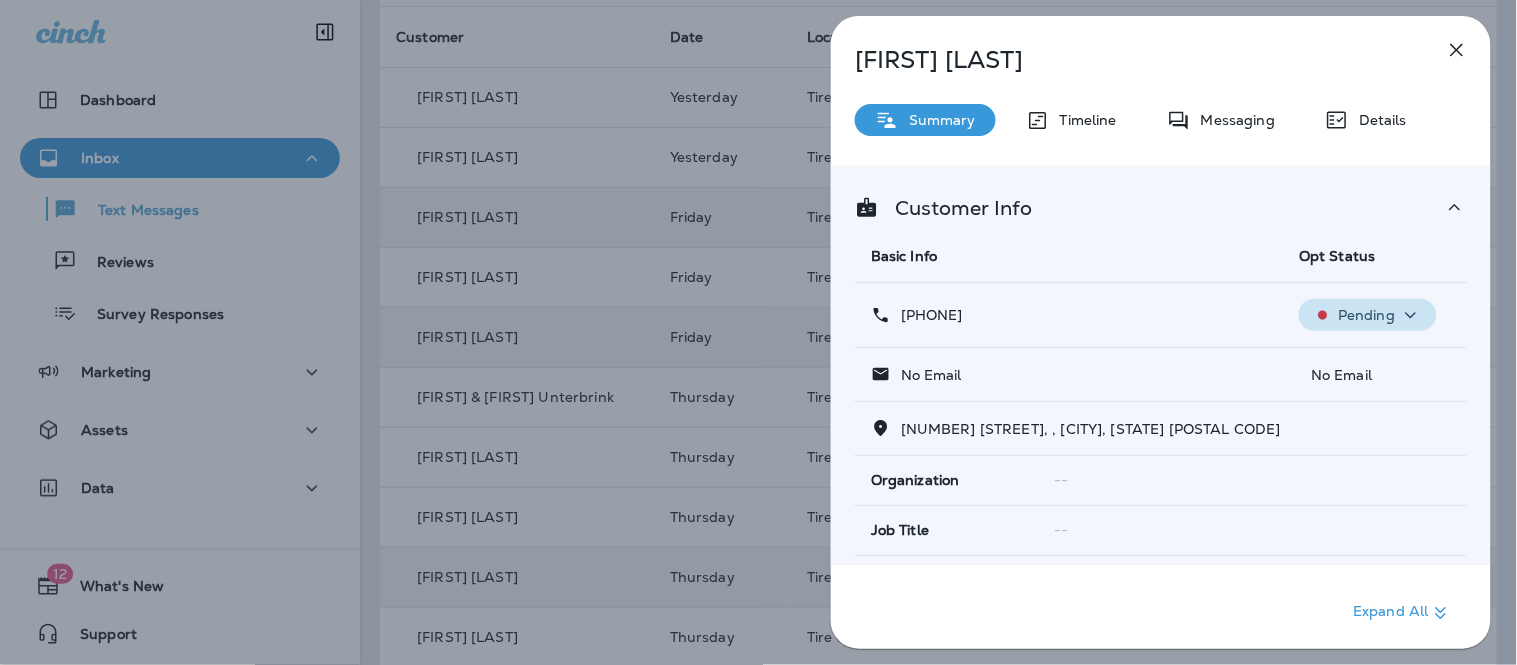 click on "Pending" at bounding box center [1368, 315] 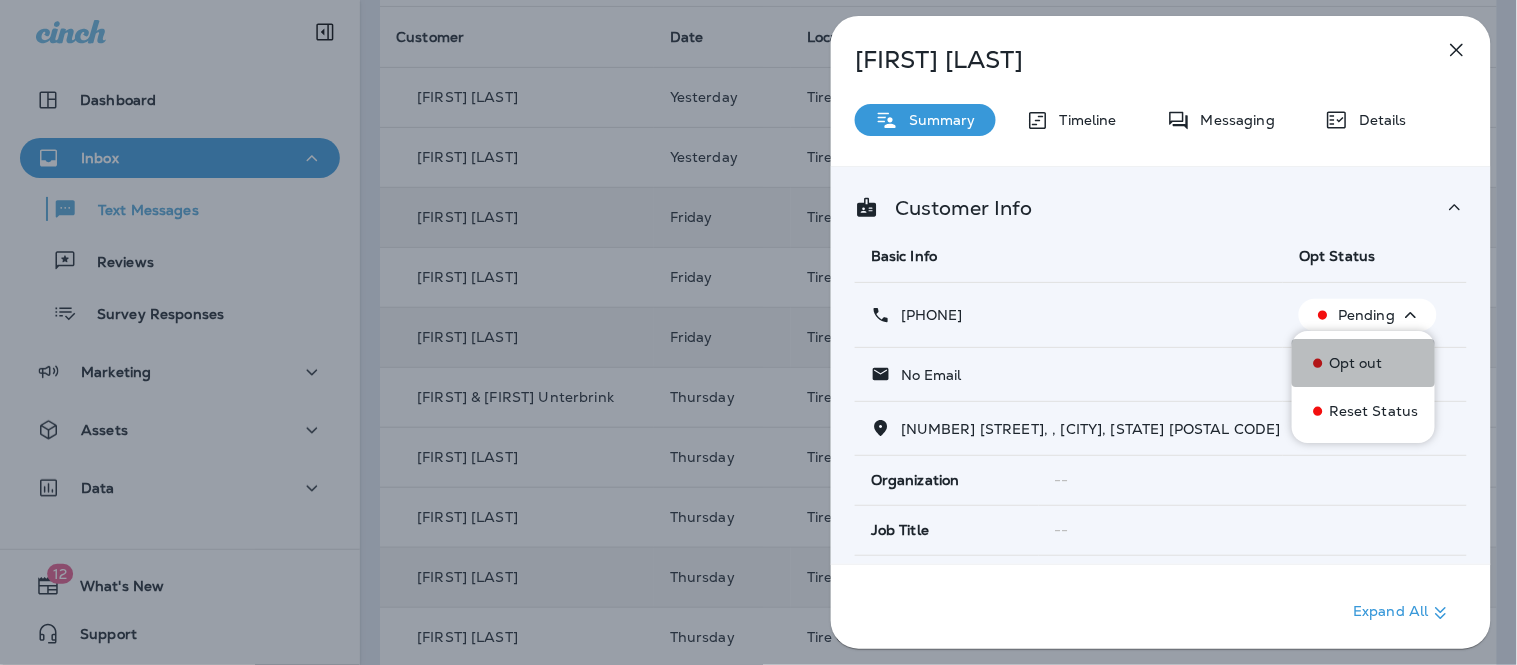 click on "Opt out" at bounding box center (1356, 363) 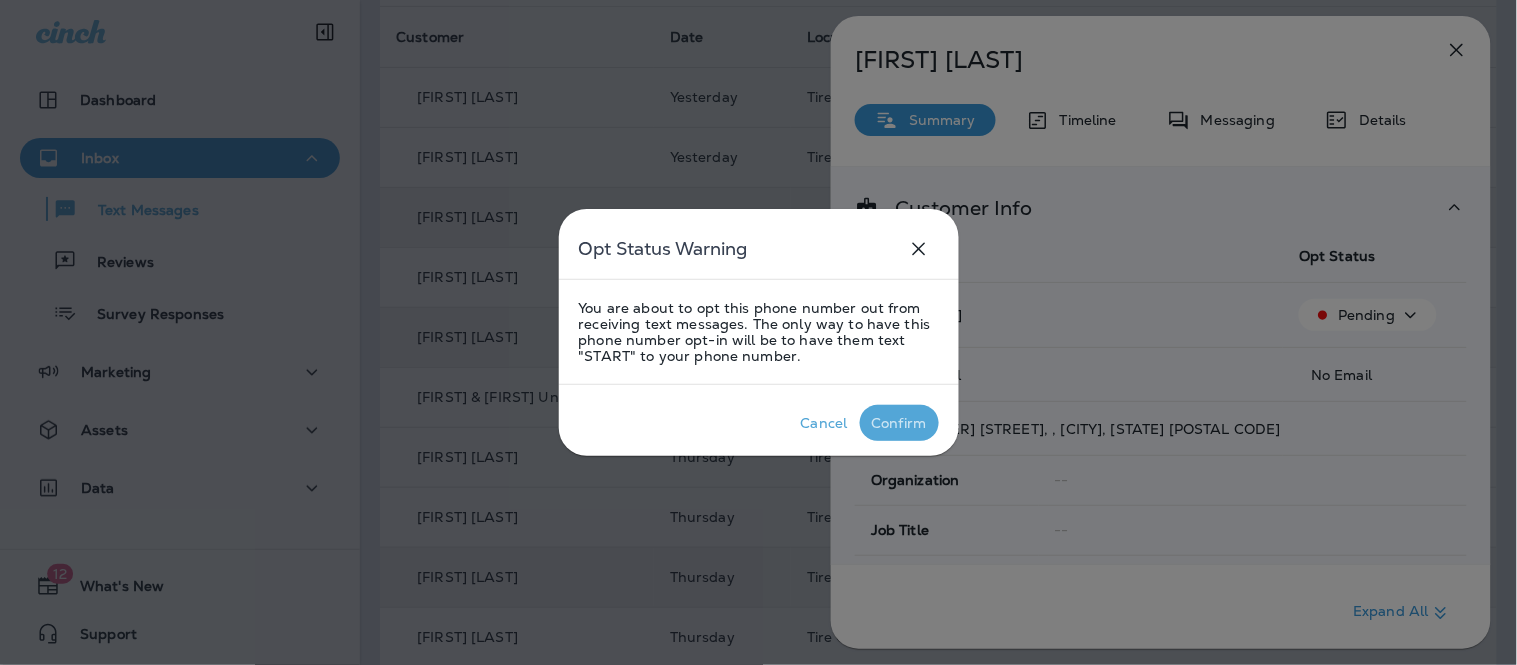 click on "Confirm" at bounding box center [899, 423] 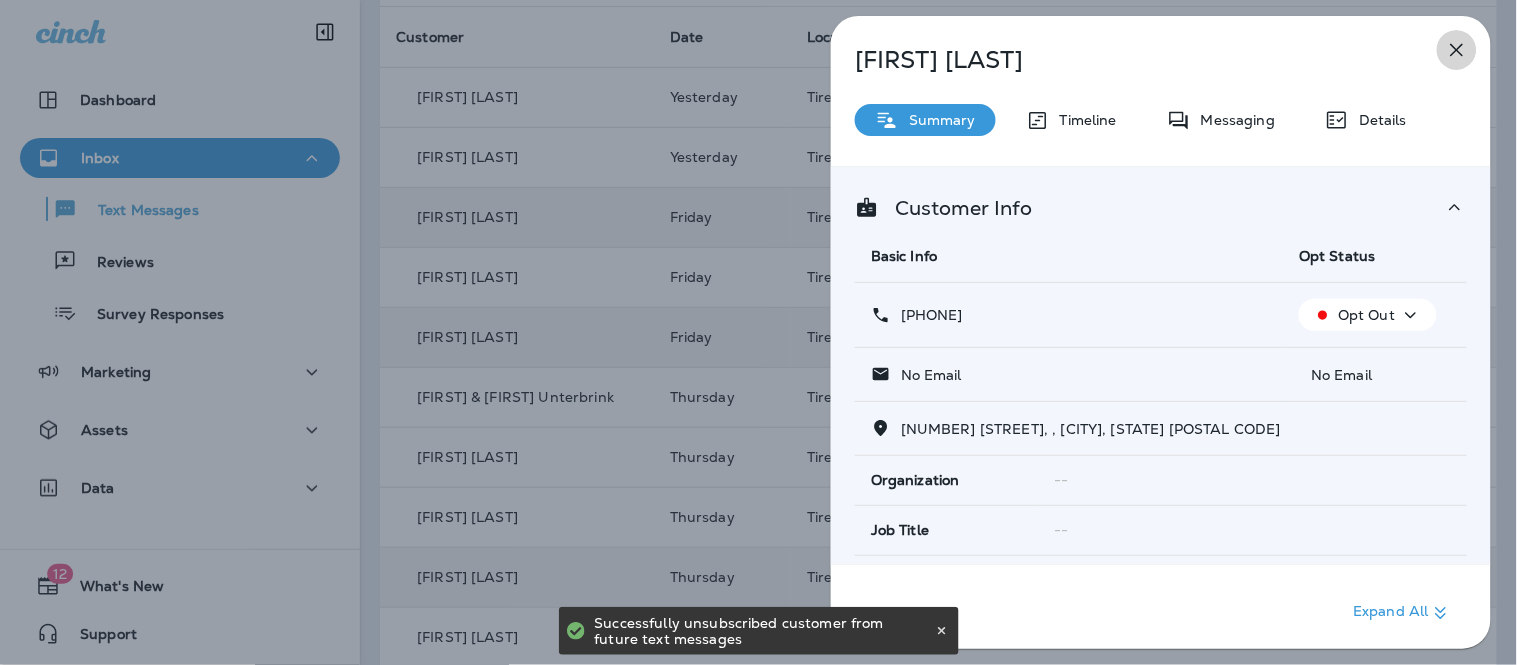 click 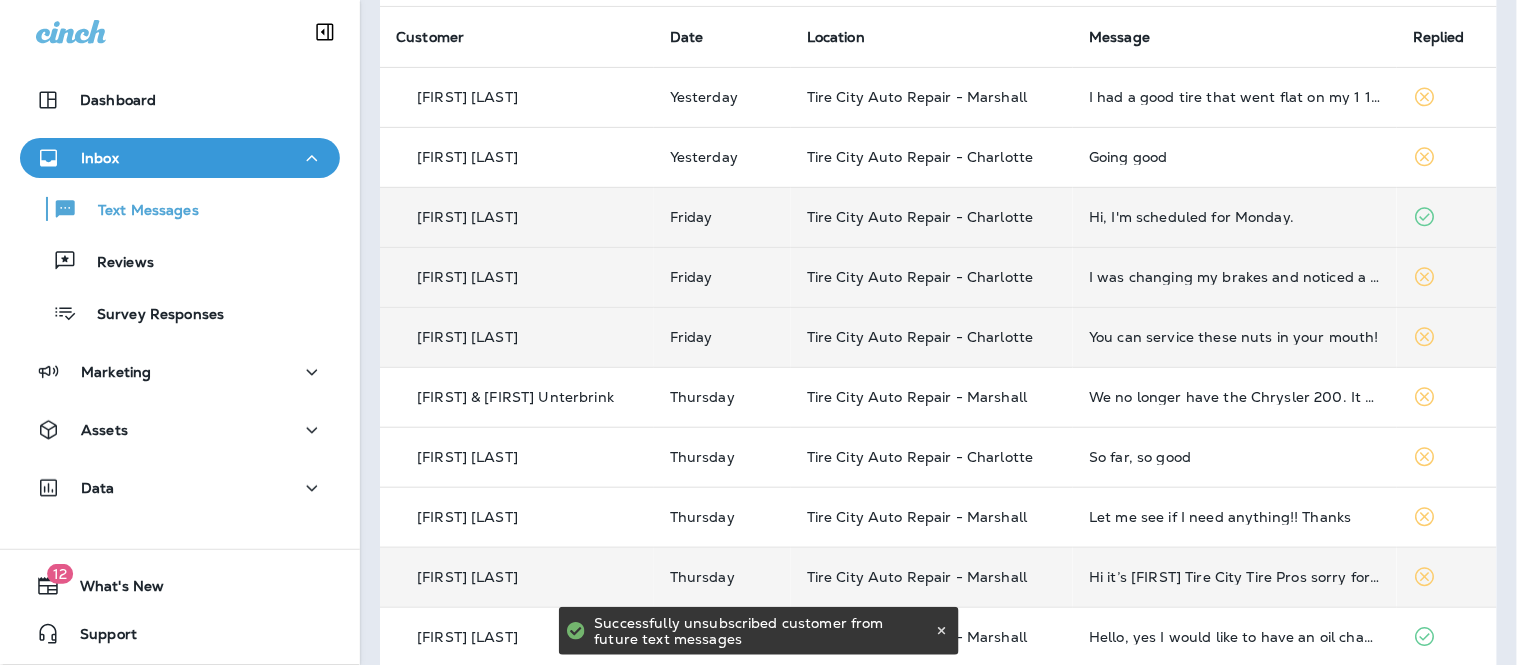 click on "I was changing my brakes and noticed a screw broken off in one of my new tires" at bounding box center (1235, 277) 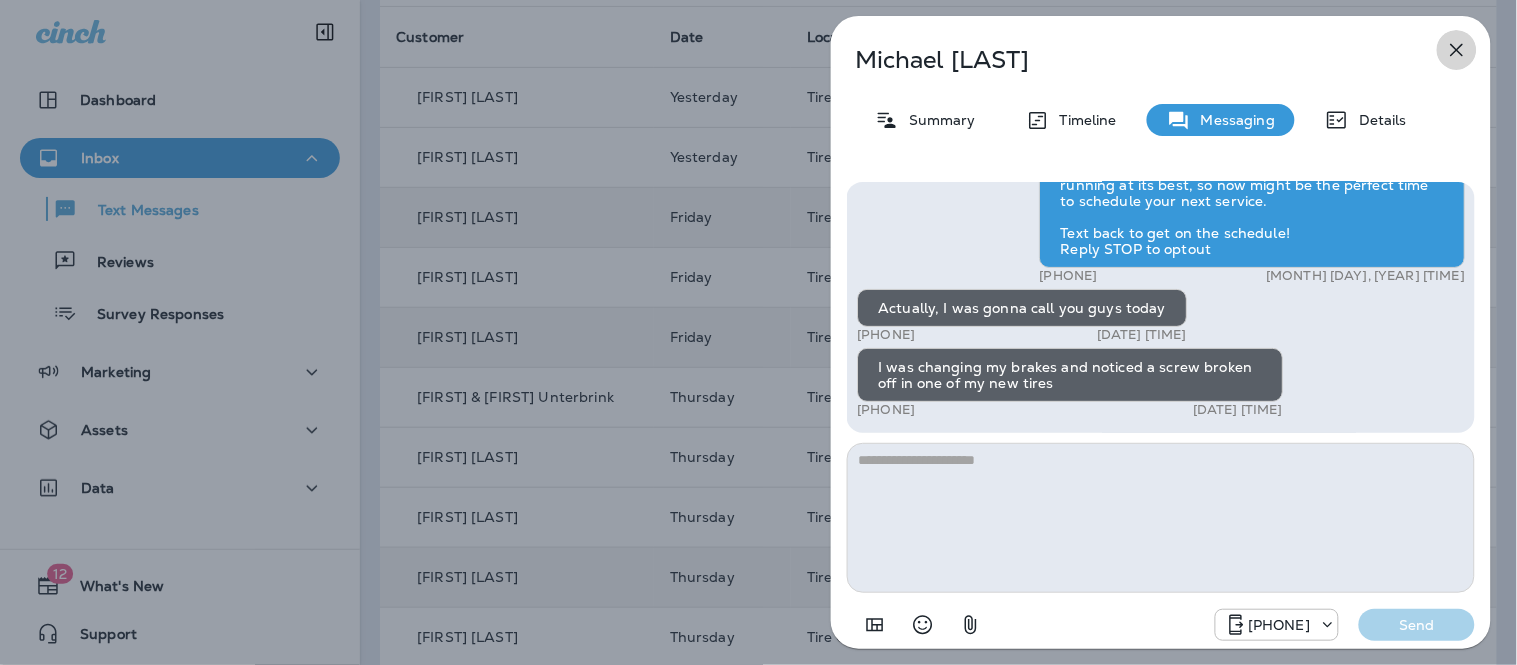 click 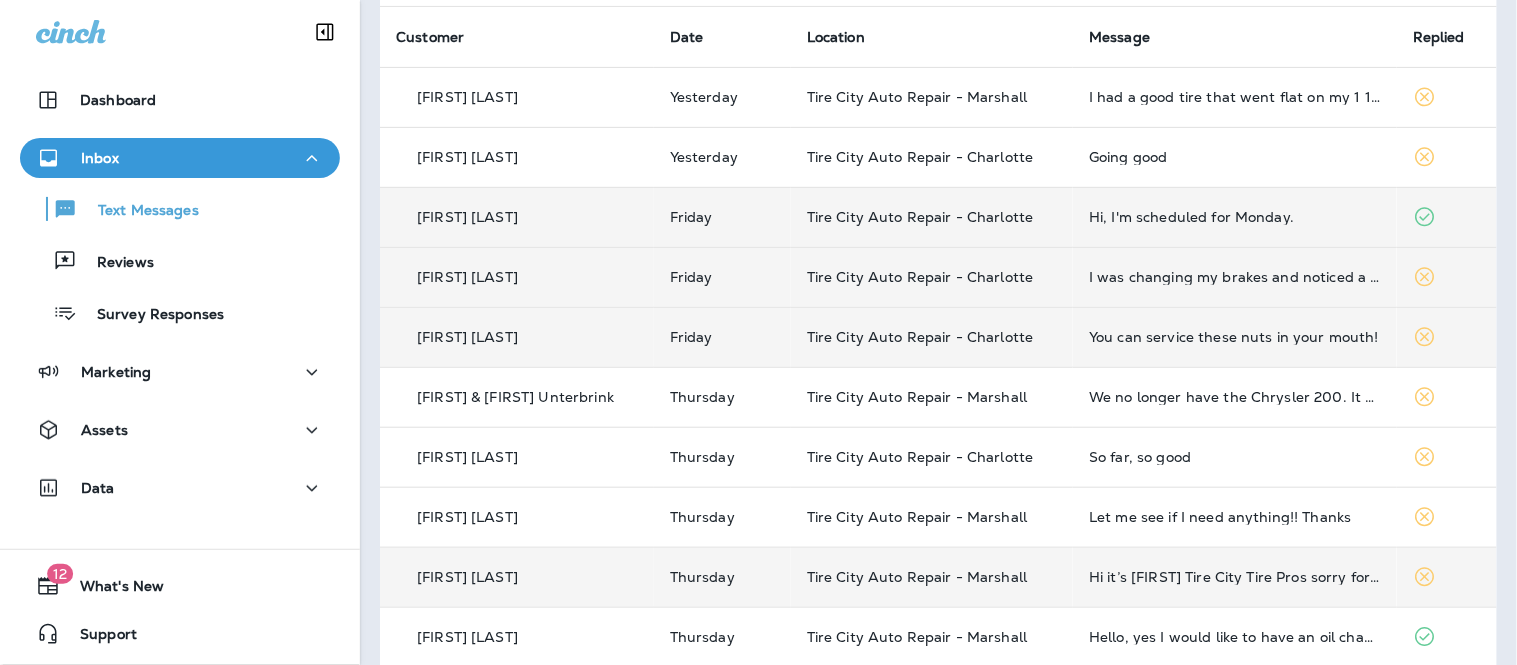 click on "I was changing my brakes and noticed a screw broken off in one of my new tires" at bounding box center [1235, 277] 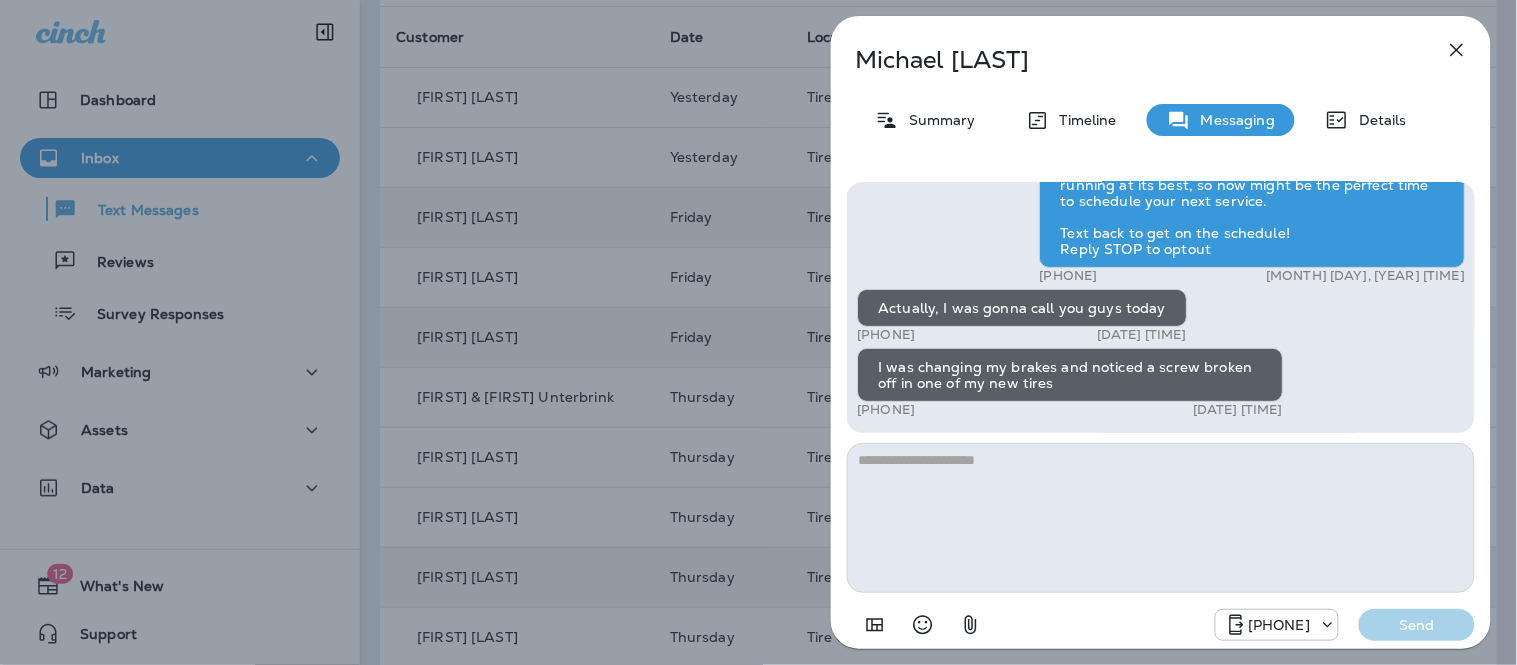 click at bounding box center [1161, 518] 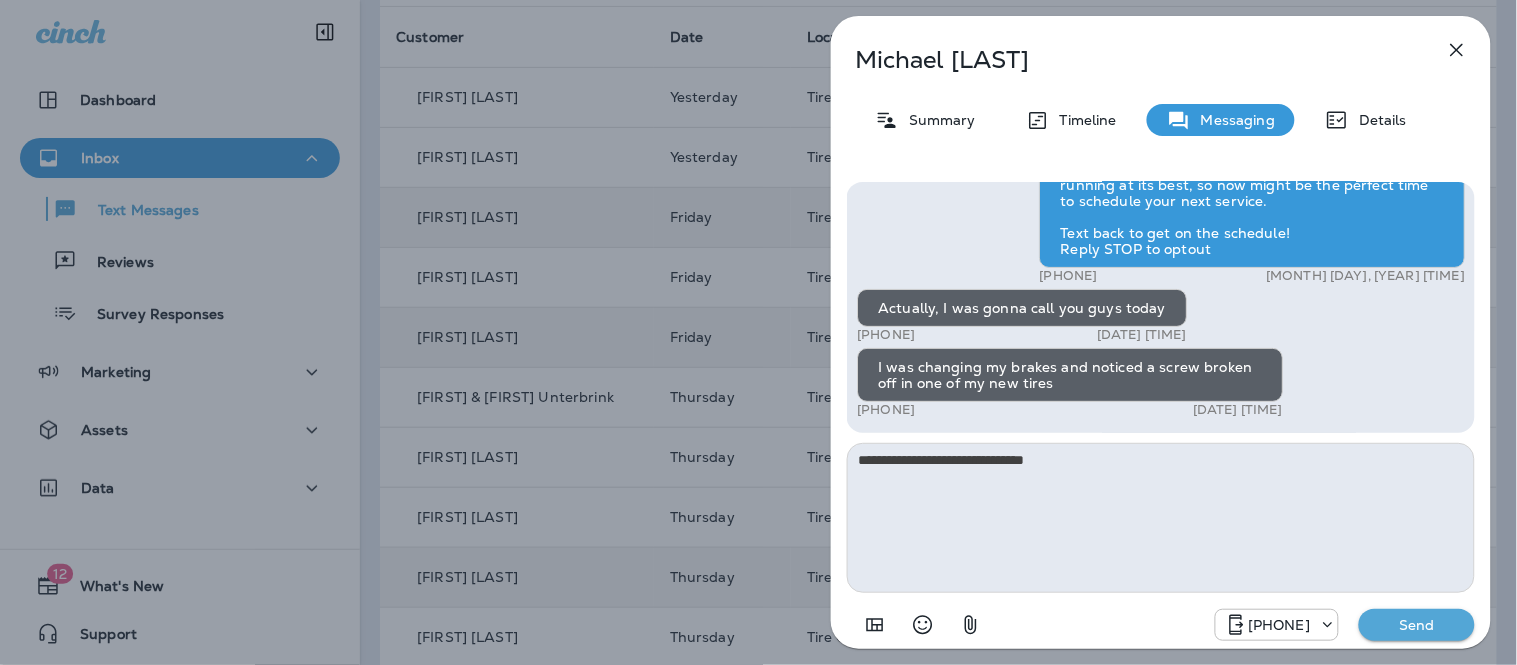 type on "**********" 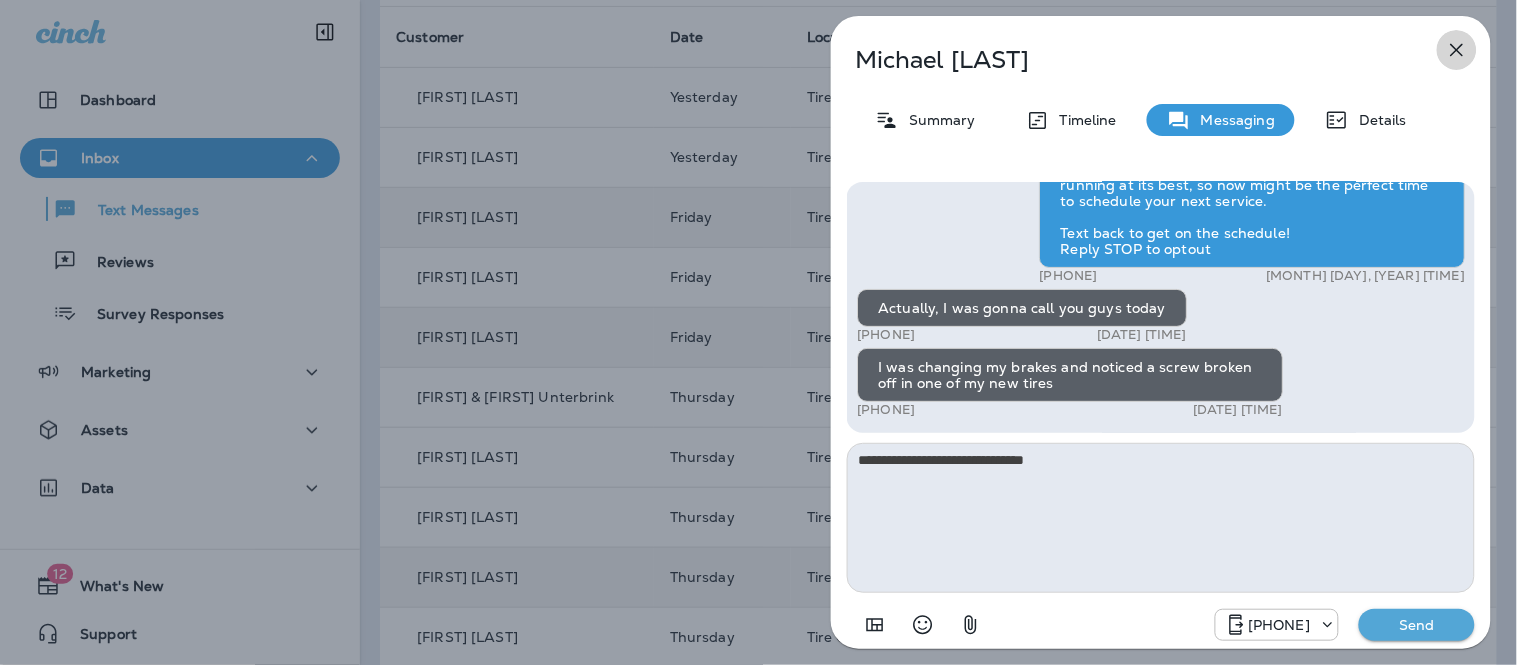 click 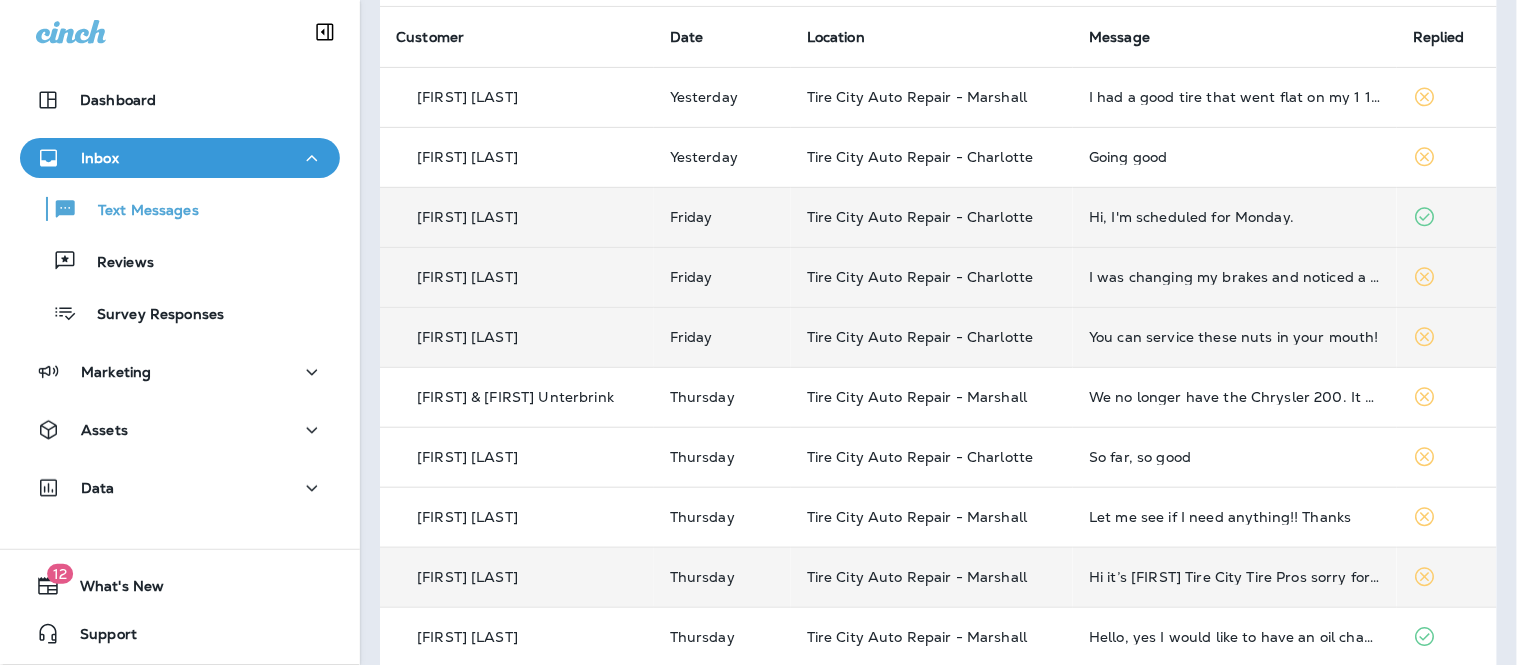 click on "Tire City Auto Repair - Charlotte" at bounding box center [932, 277] 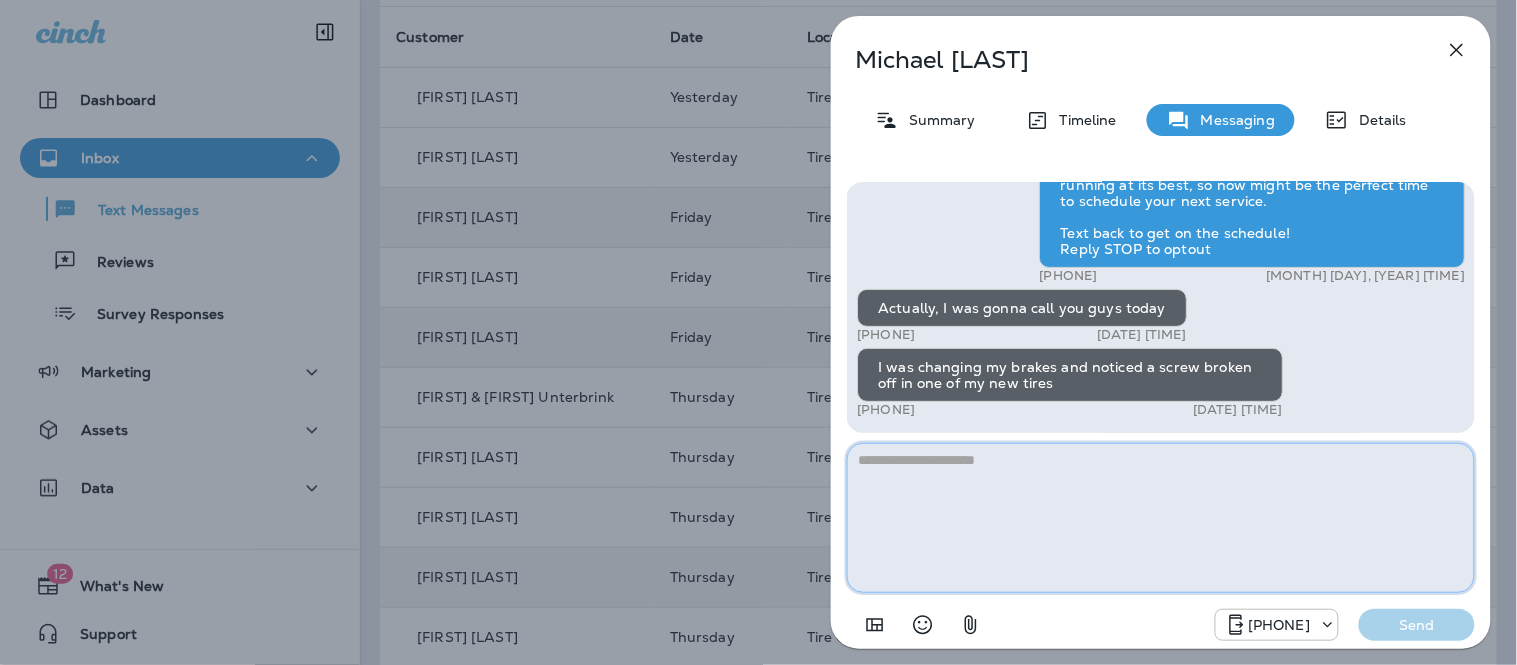 click at bounding box center [1161, 518] 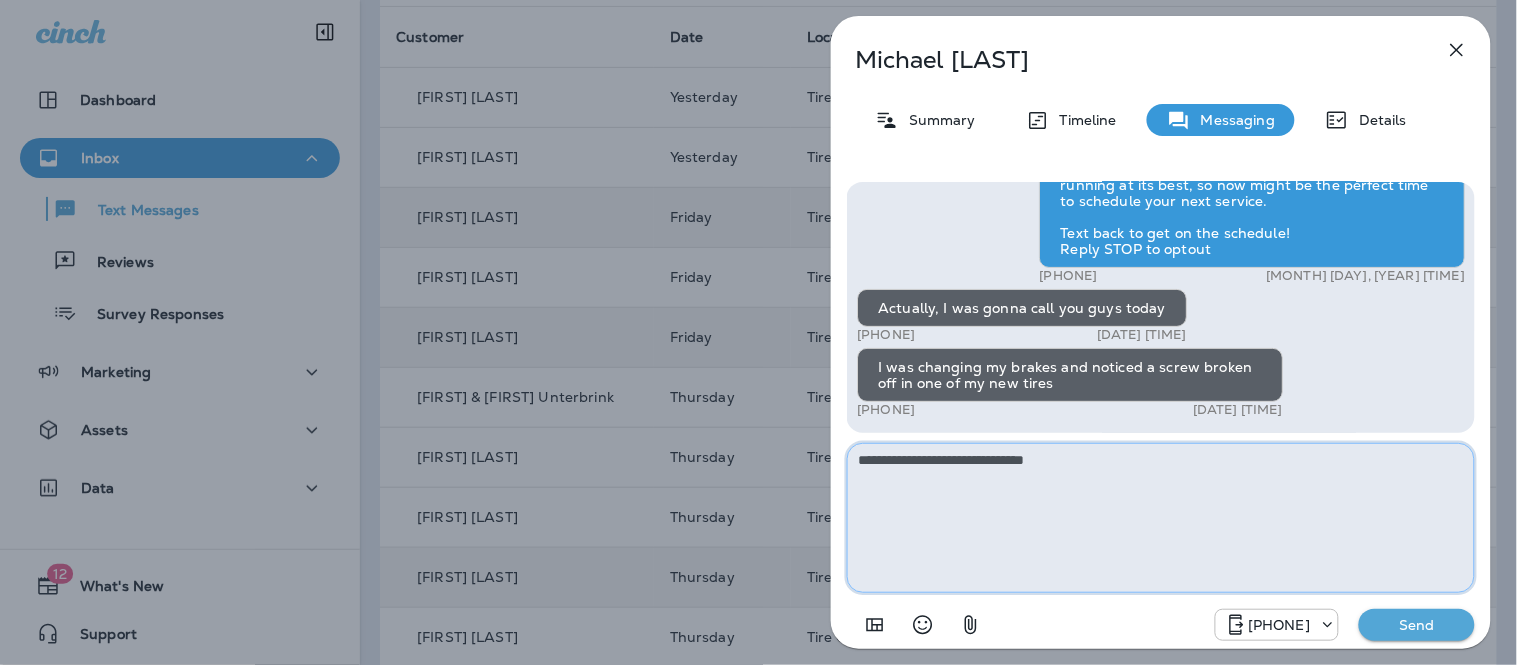 type on "**********" 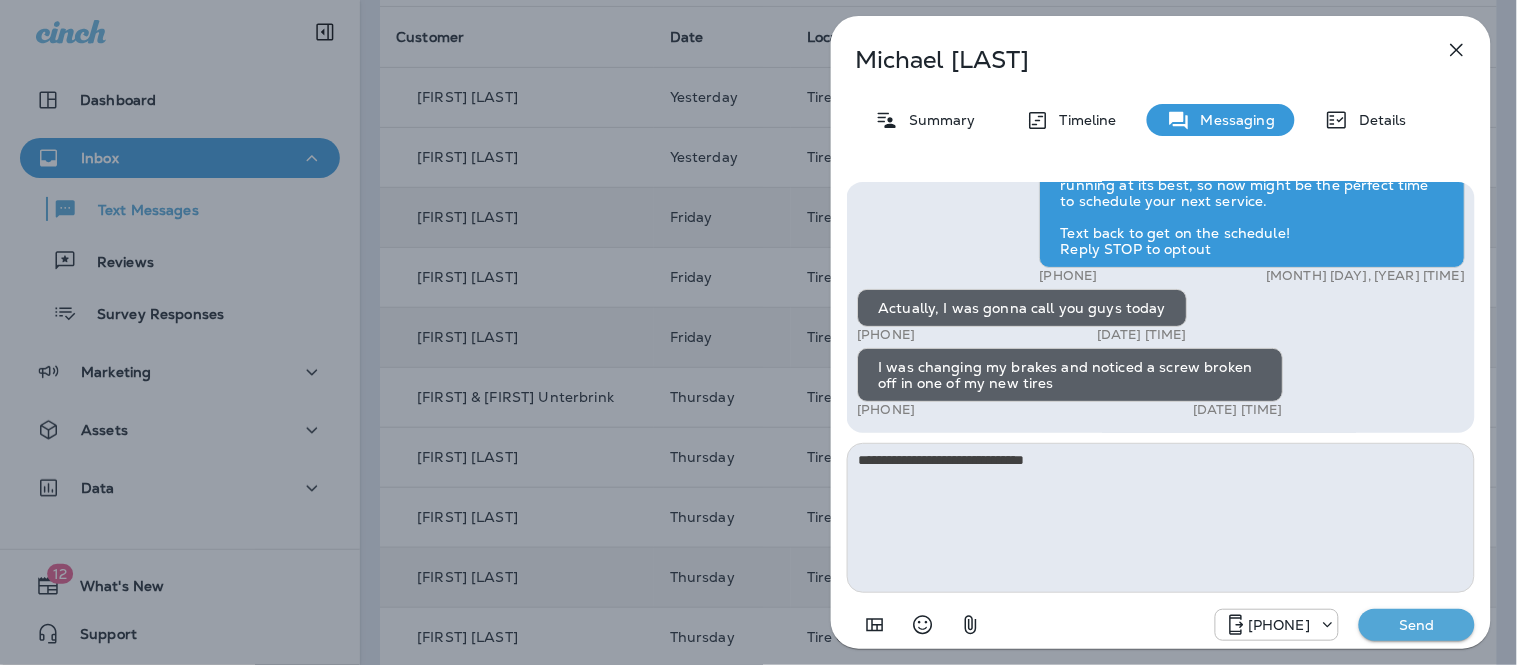 click on "Send" at bounding box center [1417, 625] 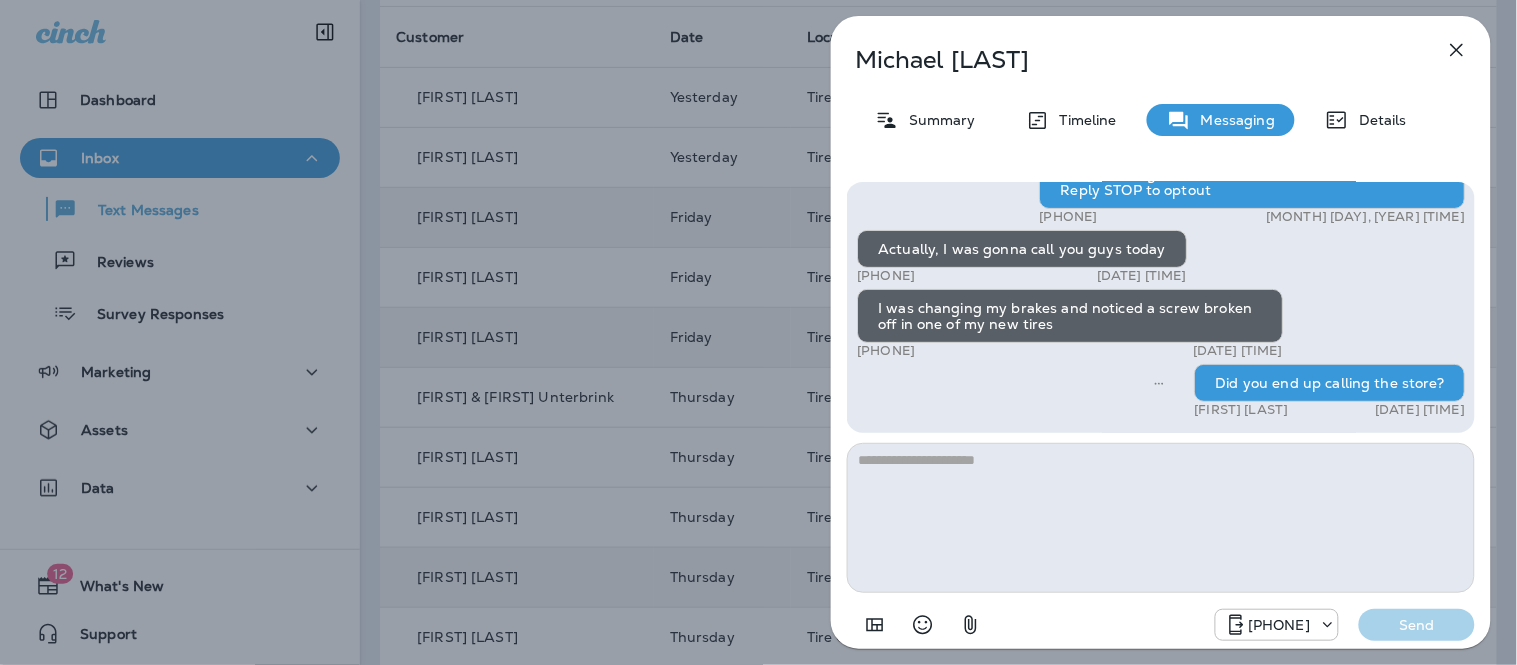 click at bounding box center [1457, 50] 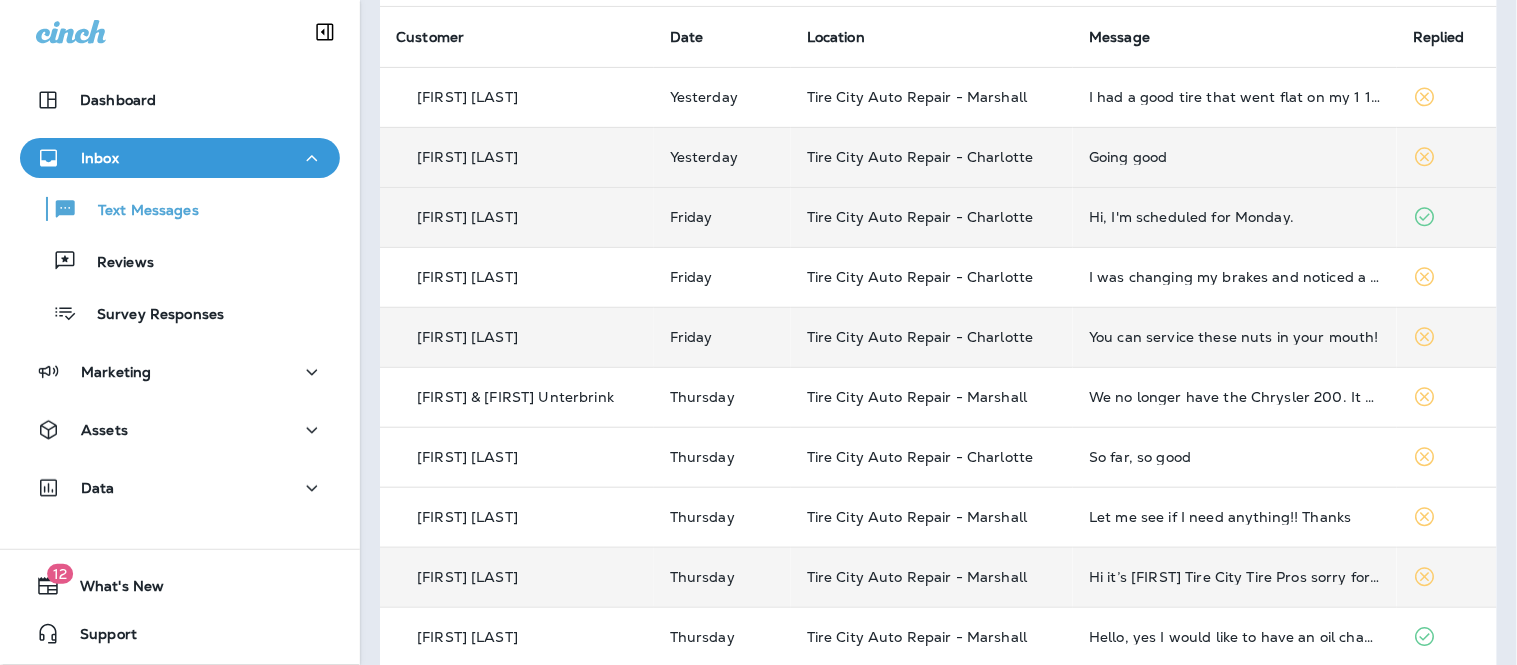 click on "Going good" at bounding box center (1235, 157) 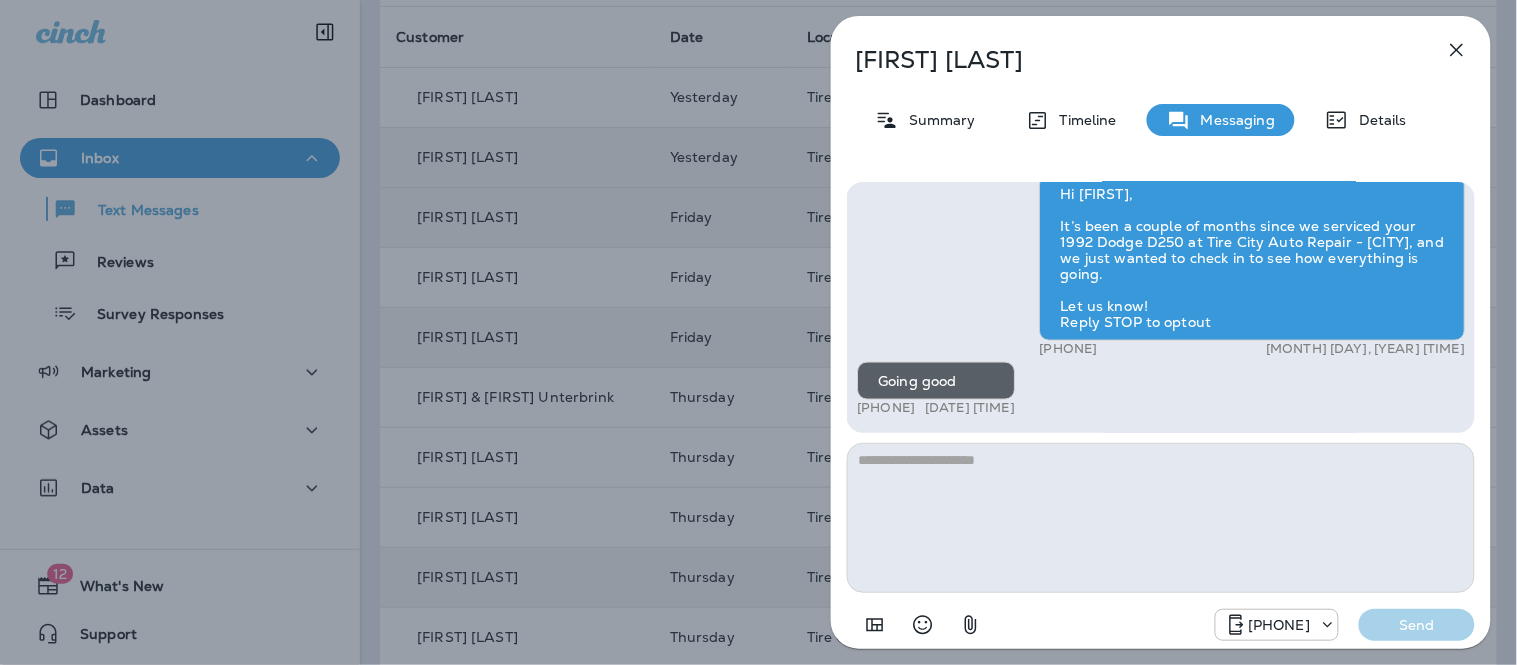 click at bounding box center [1161, 518] 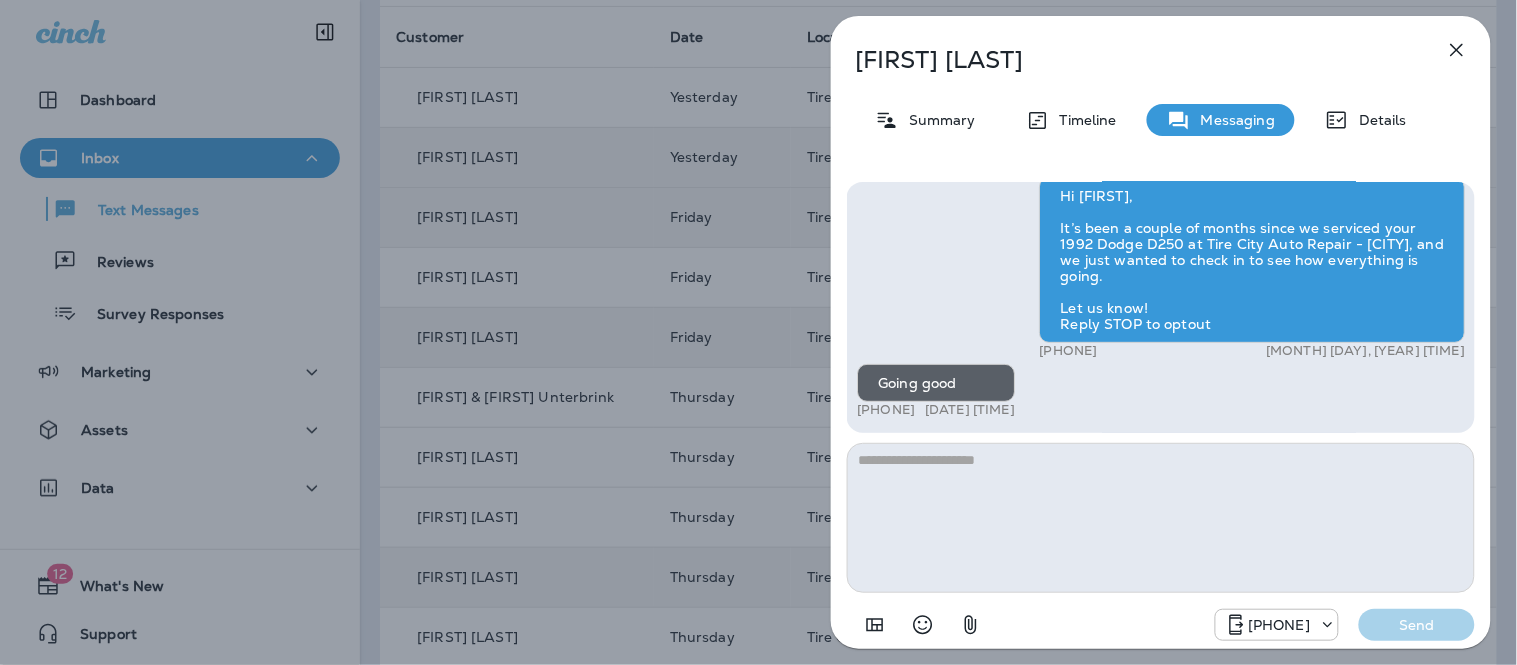 type on "*" 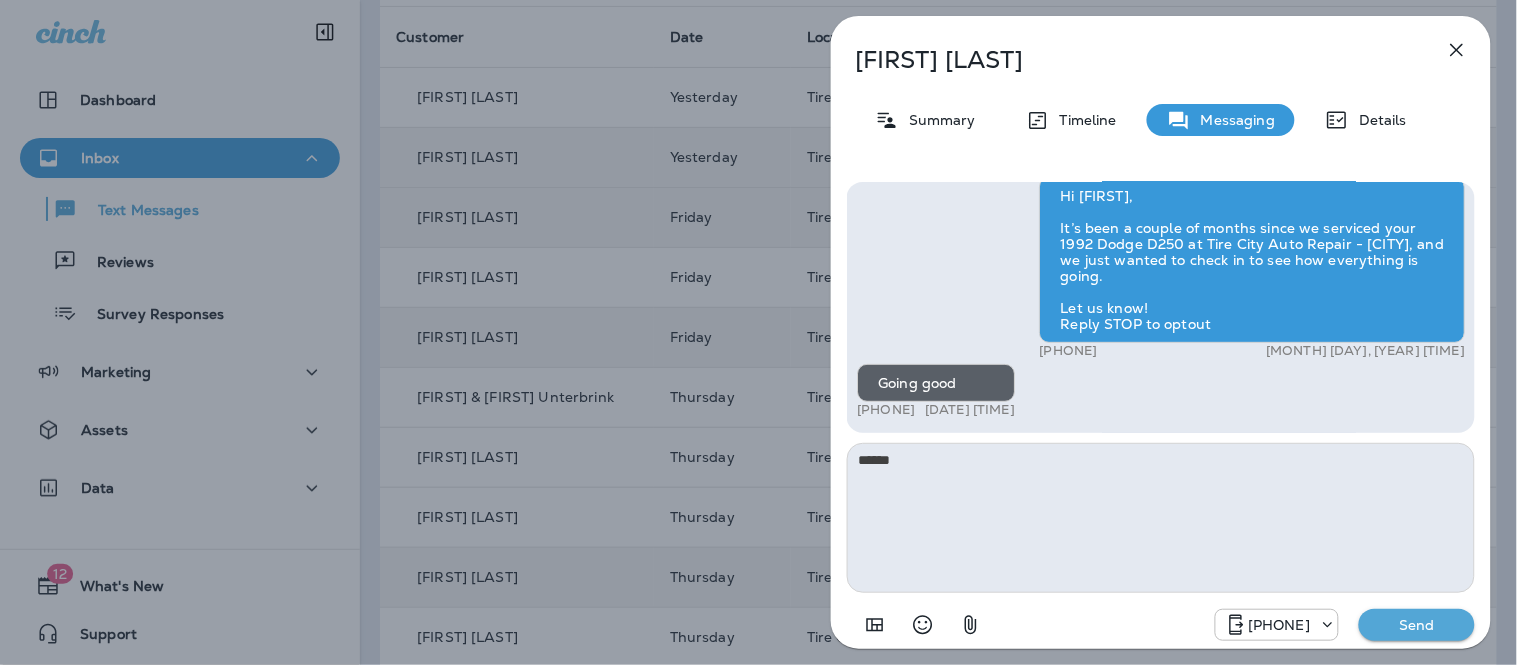 type on "******" 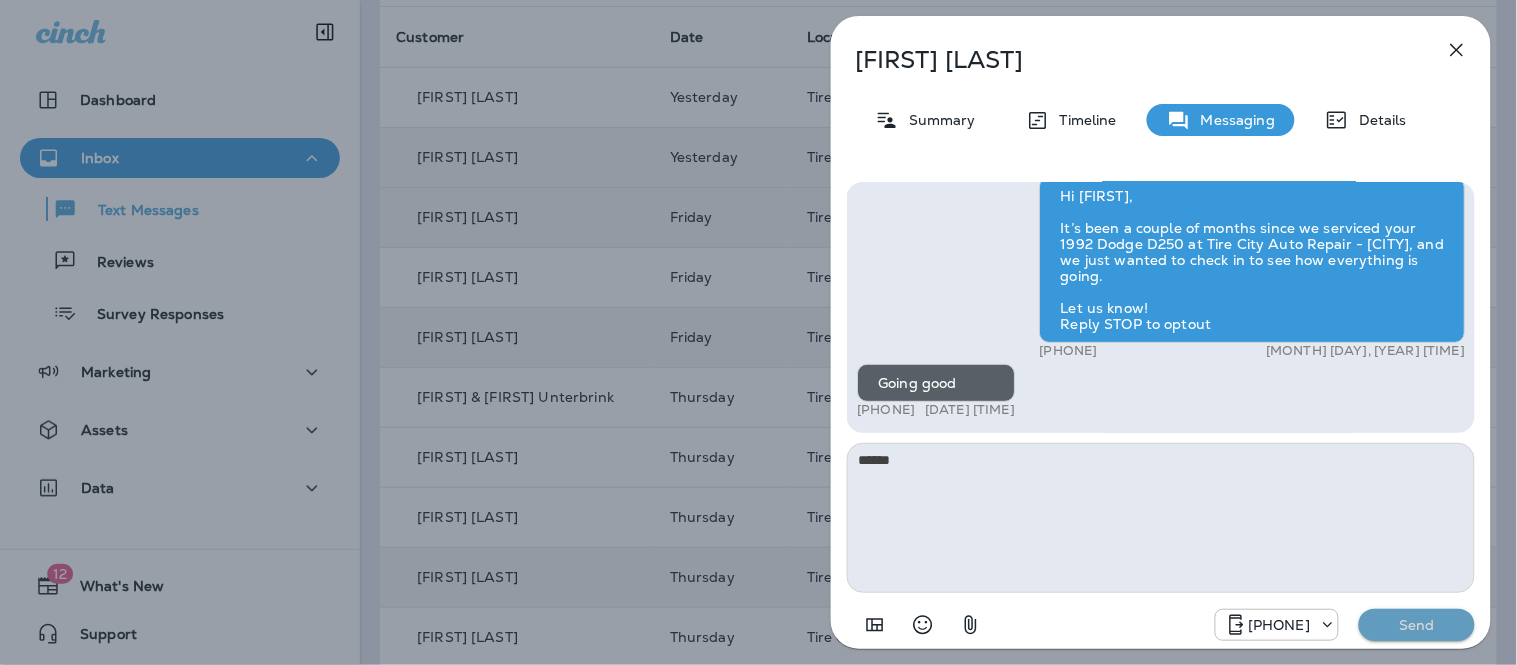 click on "Send" at bounding box center [1417, 625] 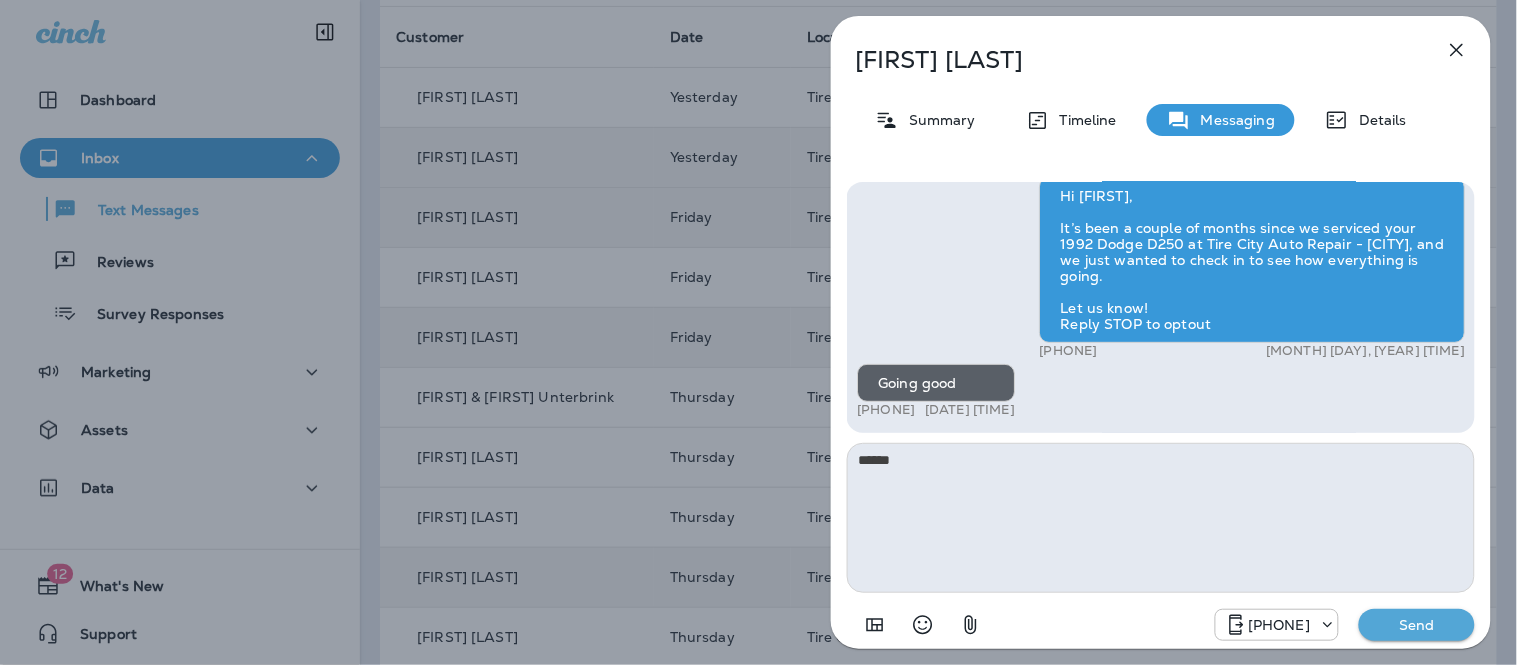 type 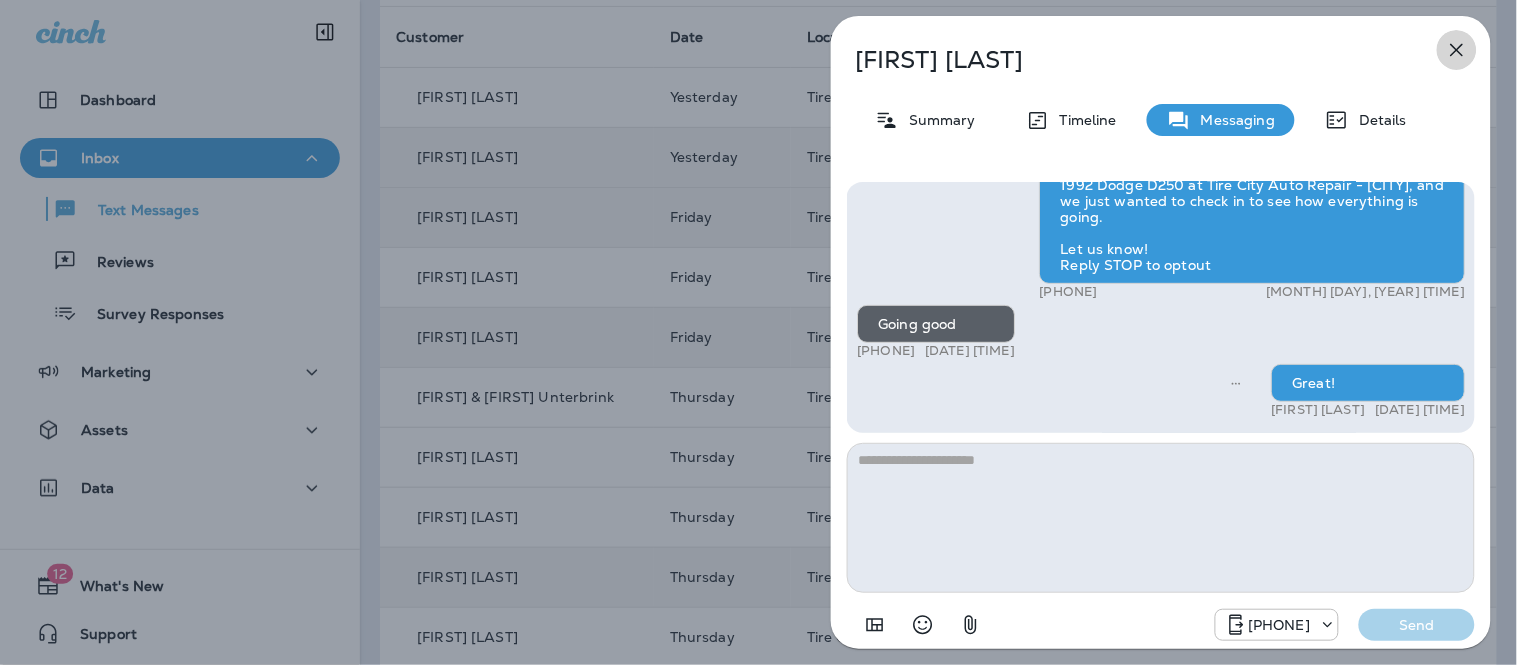 click 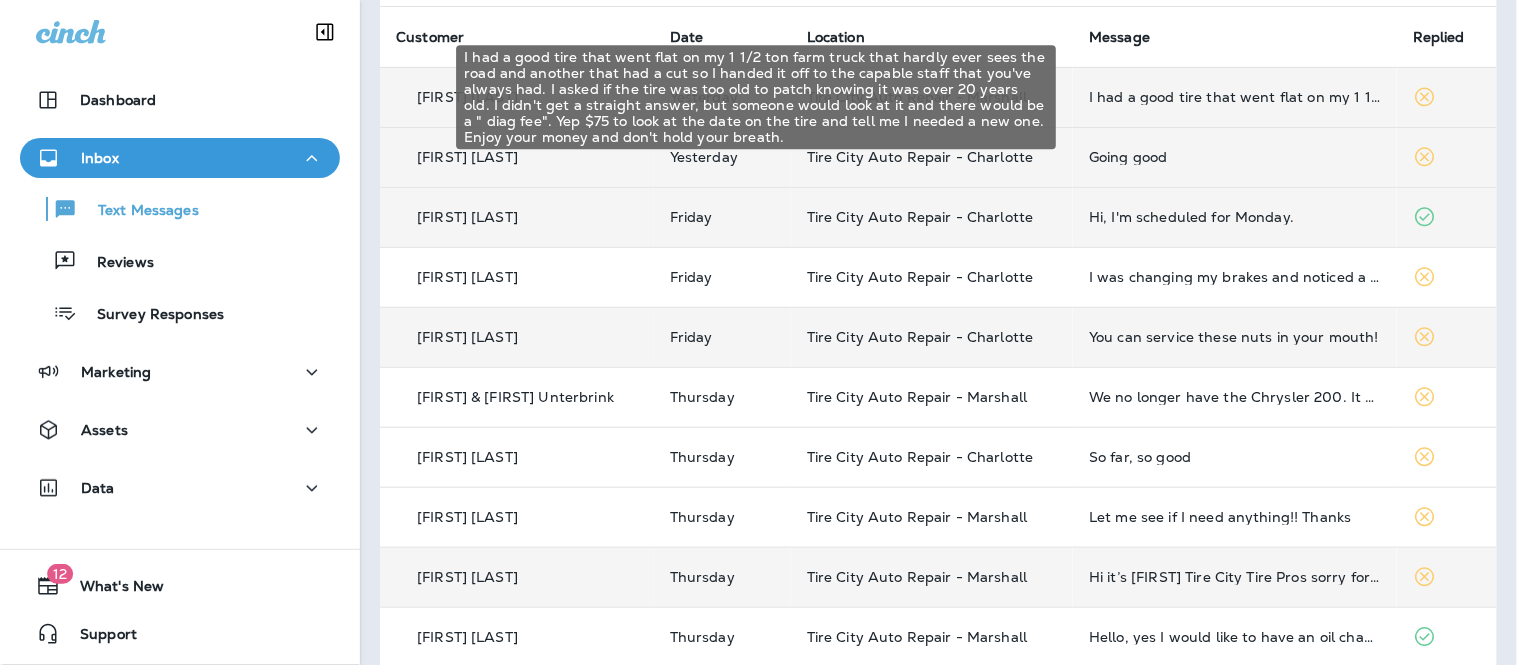 click on "I had a good tire that went flat on my 1 1/2 ton farm truck that hardly ever sees the road and another that had a cut so I handed it off to the capable staff that you've always had.  I asked if the tire was too old to patch knowing it was over 20 years old.  I didn't get a straight answer, but someone would look at it and there would be a " diag fee".  Yep $75 to look at the date on the tire and tell me I needed a new one. Enjoy your money and don't hold your breath." at bounding box center [1235, 97] 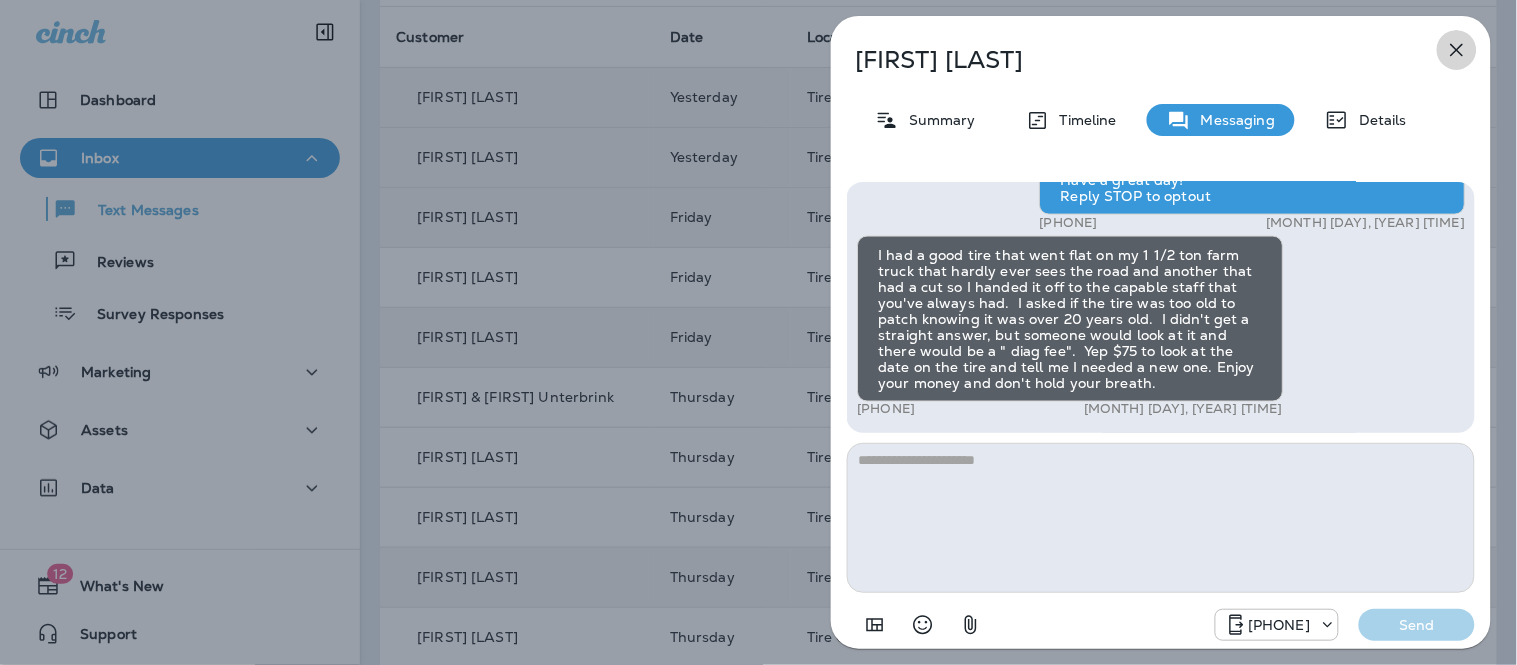 click 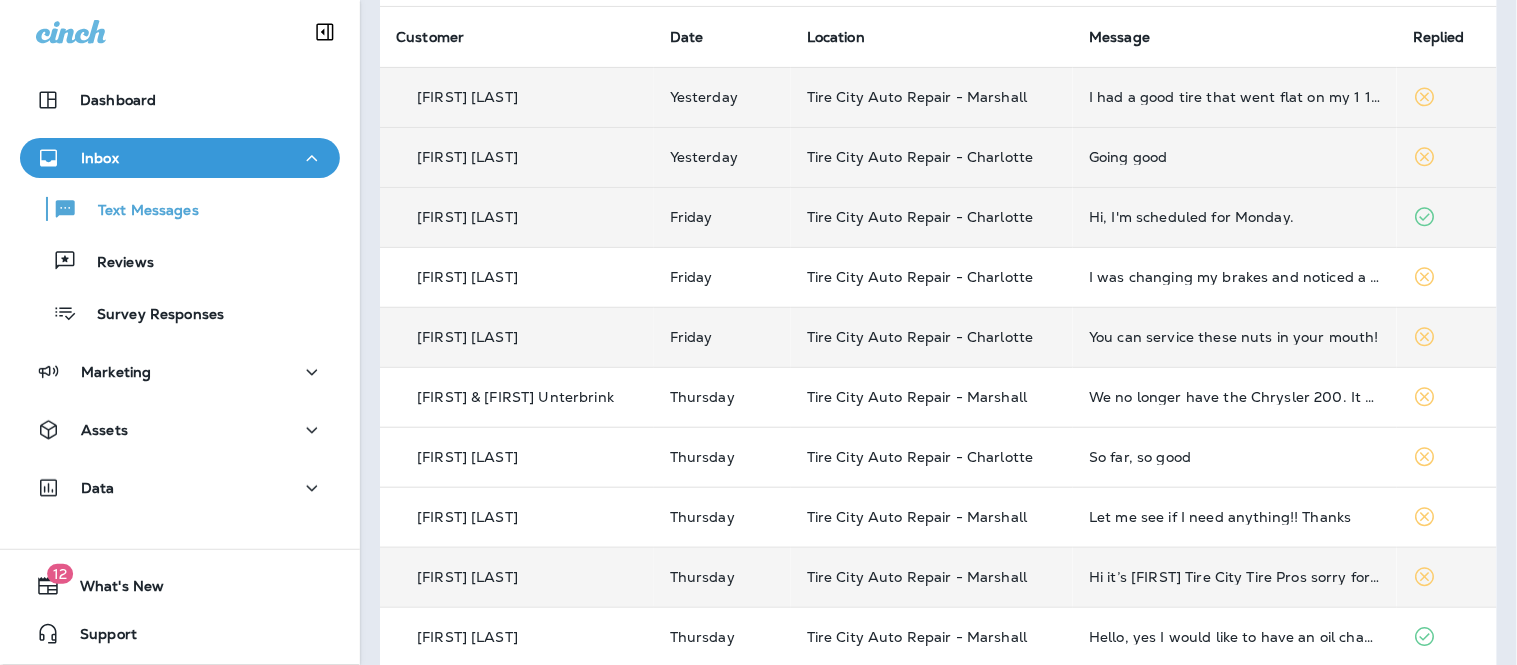click on "I had a good tire that went flat on my 1 1/2 ton farm truck that hardly ever sees the road and another that had a cut so I handed it off to the capable staff that you've always had.  I asked if the tire was too old to patch knowing it was over 20 years old.  I didn't get a straight answer, but someone would look at it and there would be a " diag fee".  Yep $75 to look at the date on the tire and tell me I needed a new one. Enjoy your money and don't hold your breath." at bounding box center [1235, 97] 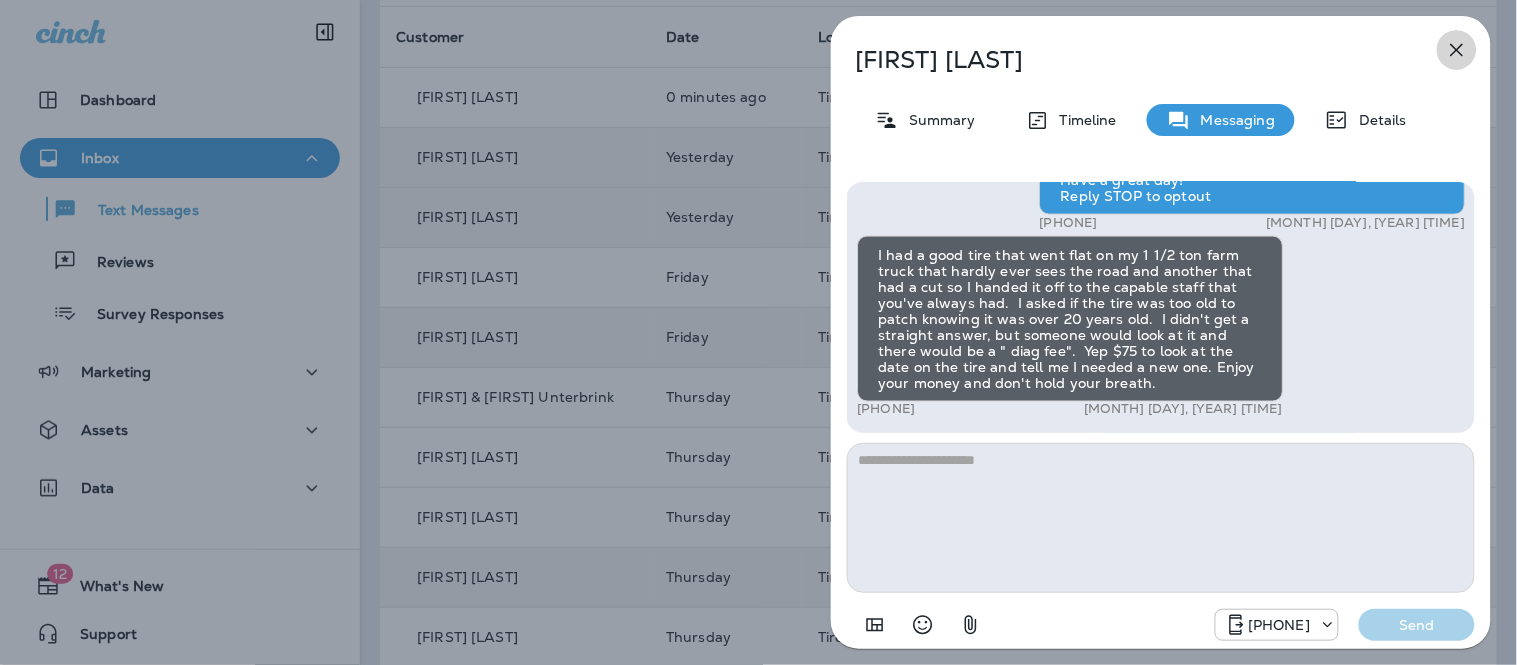 click 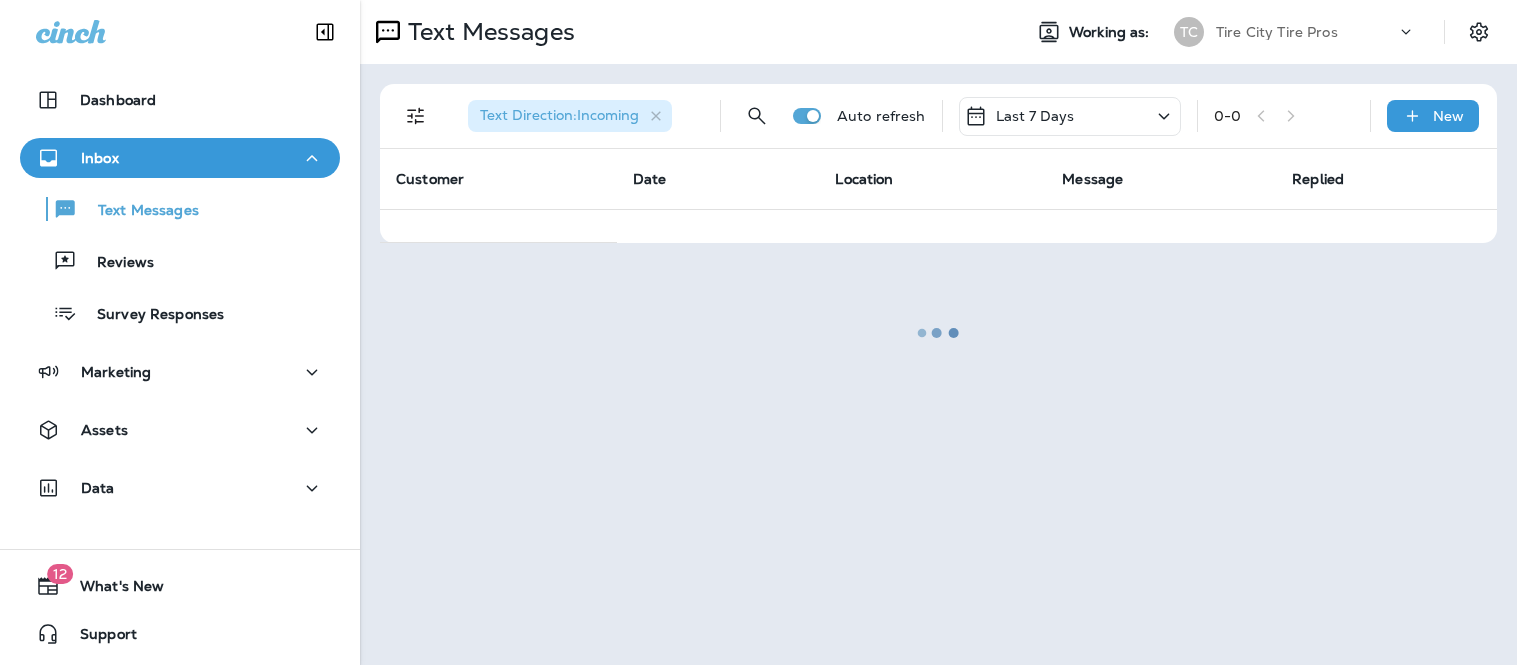scroll, scrollTop: 0, scrollLeft: 0, axis: both 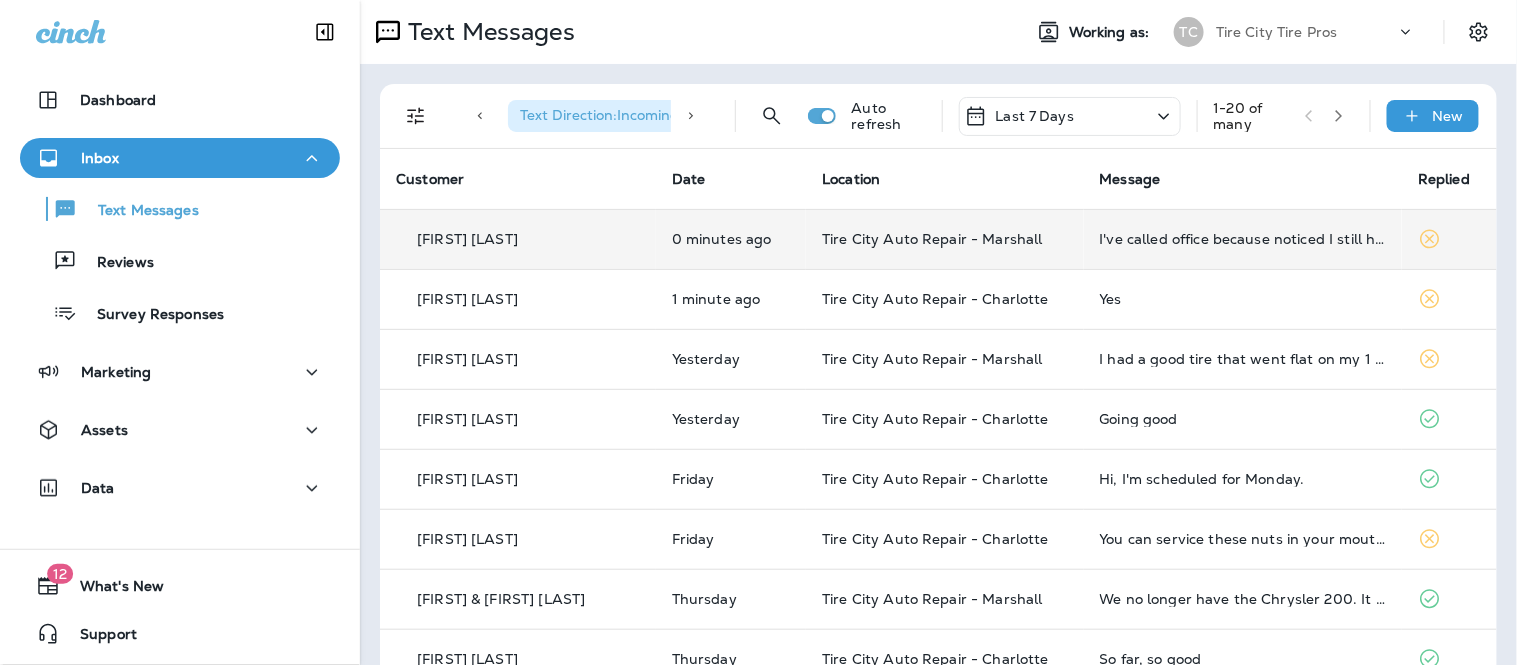 click on "I've called office because noticed I still have like 3,000 miles to go for oil change. Thank you" at bounding box center [1243, 239] 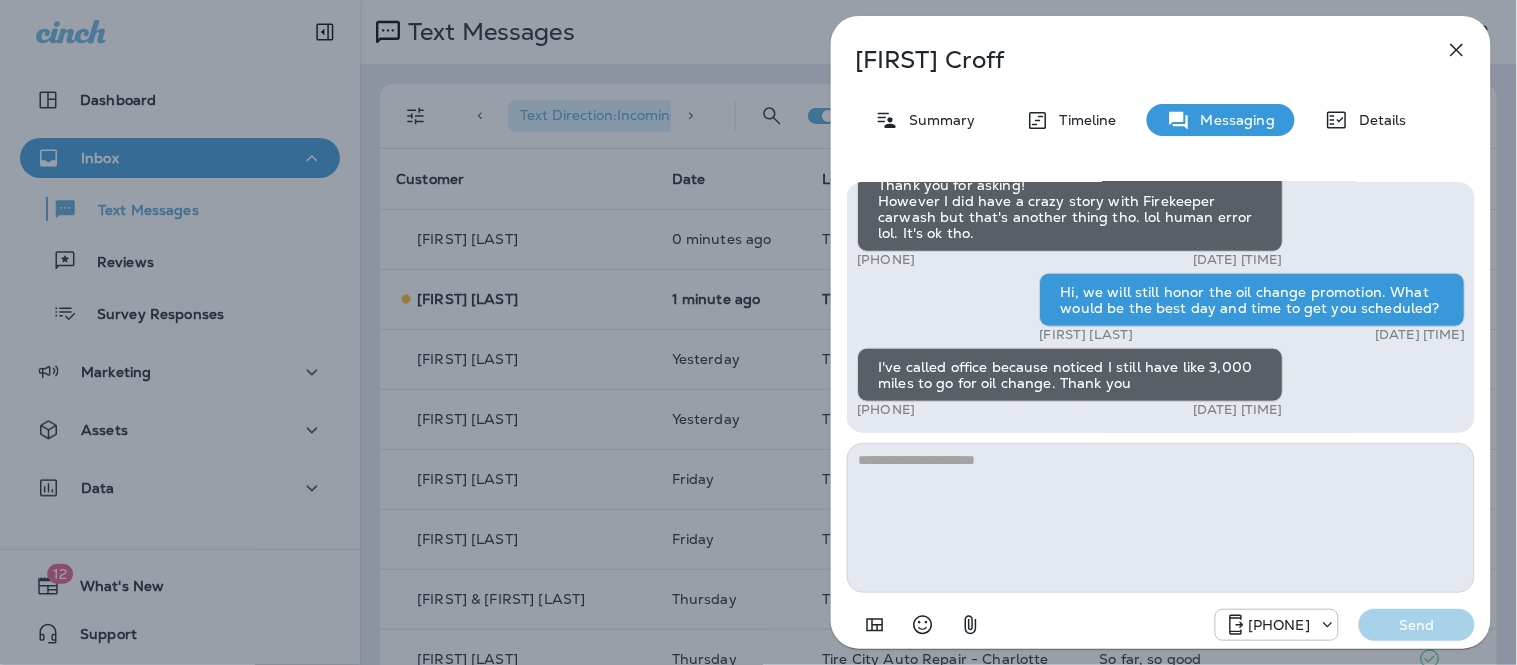 click at bounding box center (1161, 518) 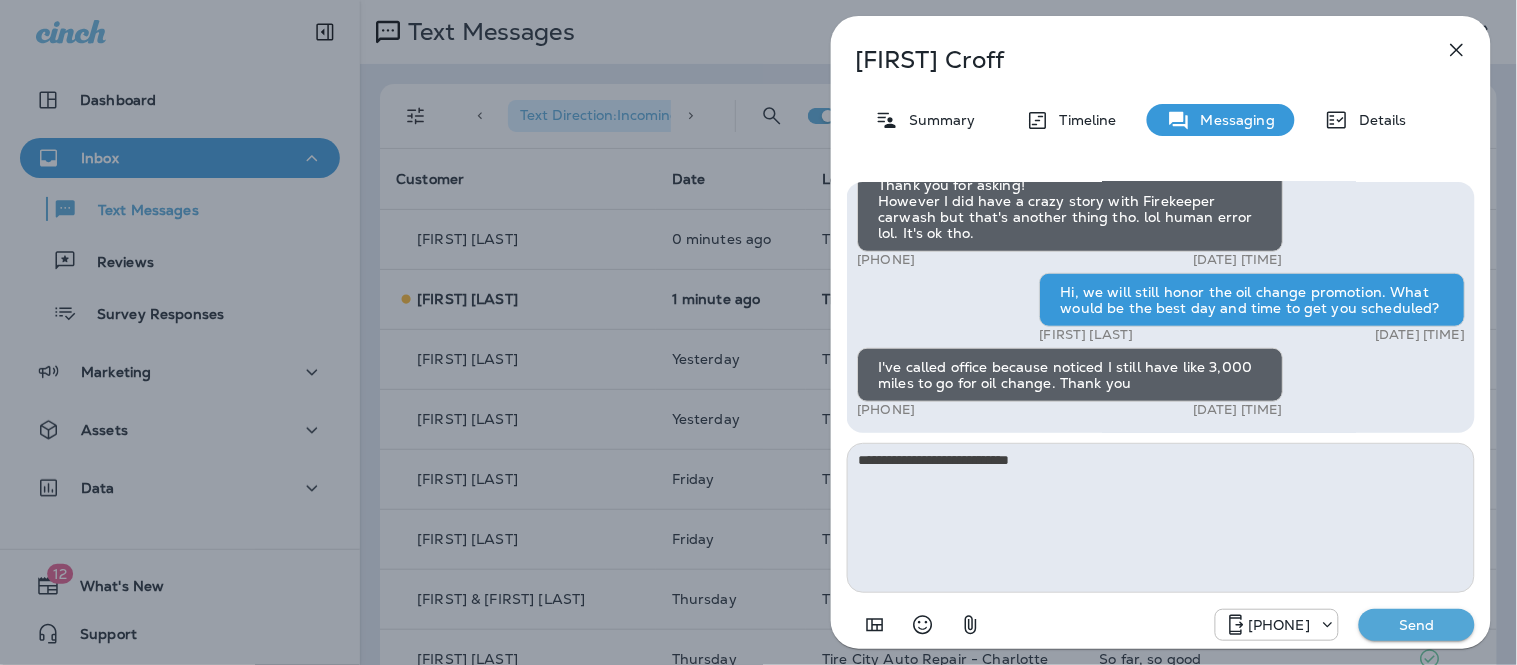 type on "**********" 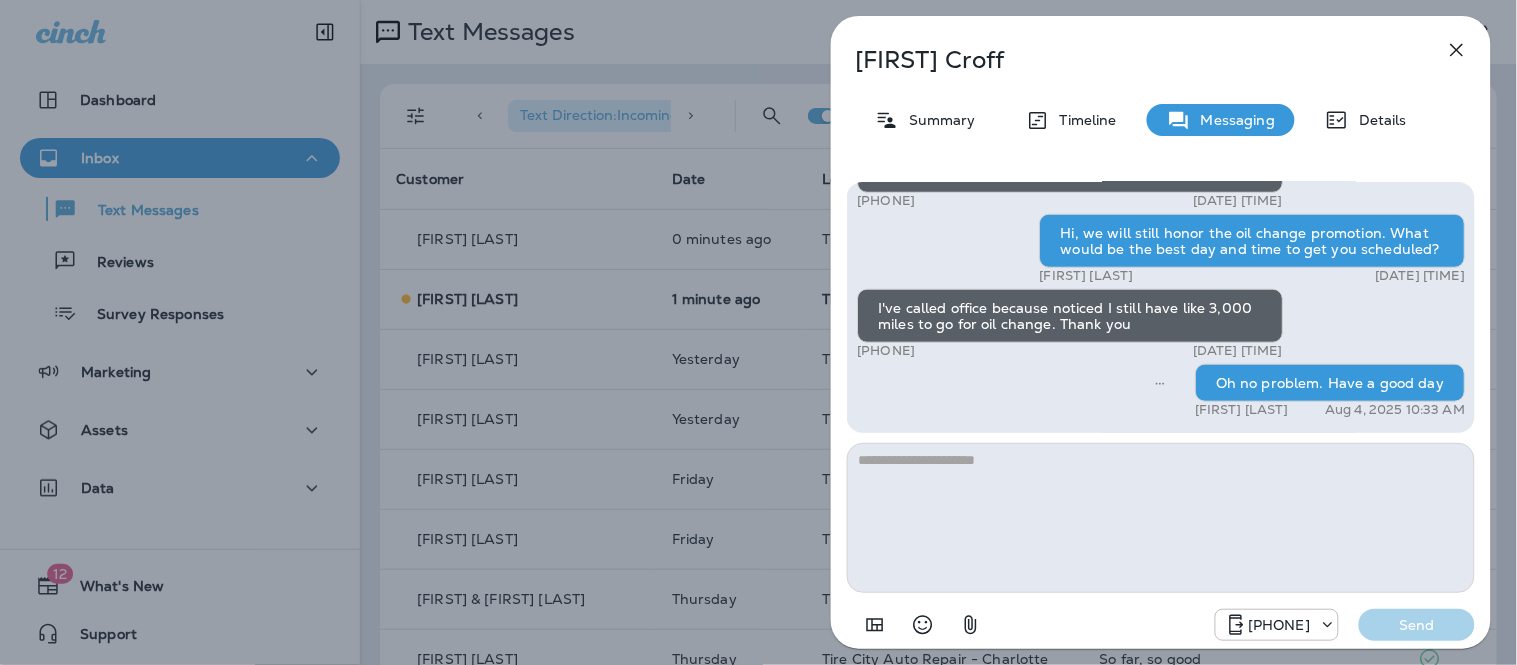 click at bounding box center [1457, 50] 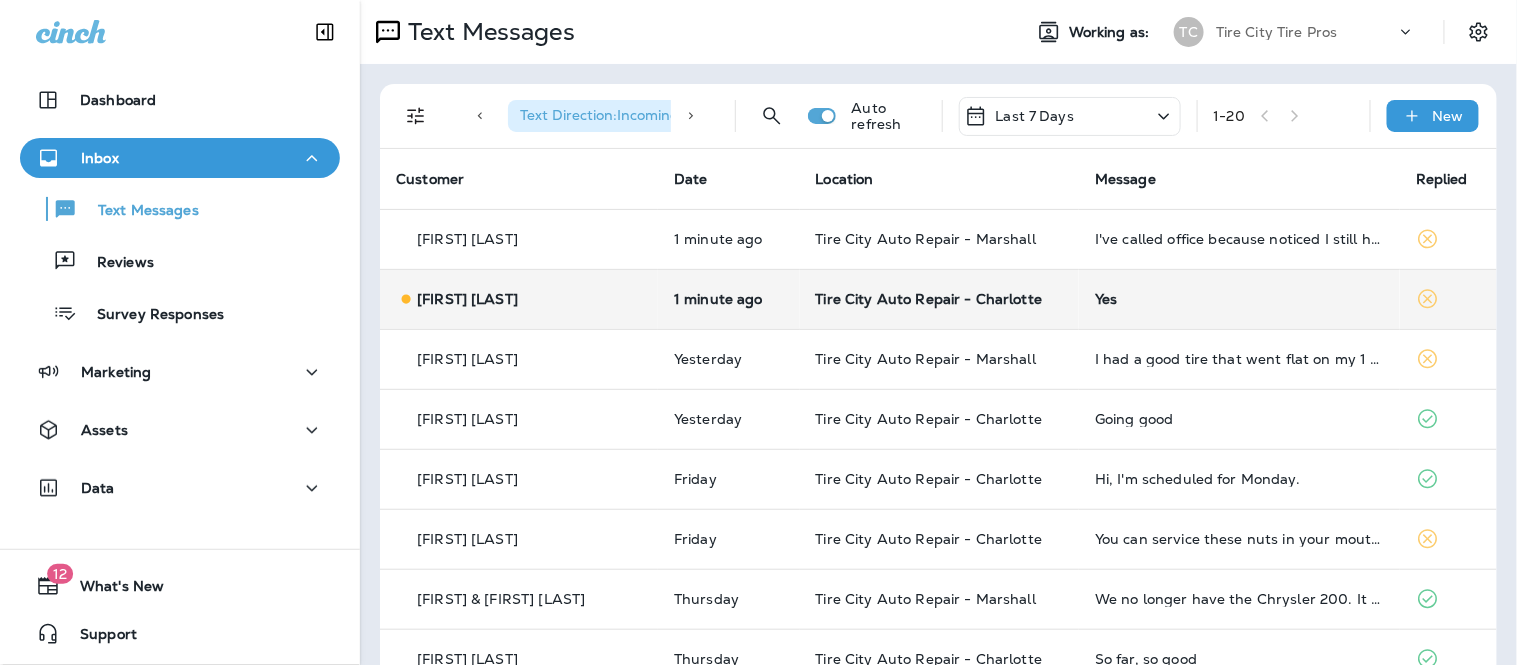 click on "Yes" at bounding box center [1239, 299] 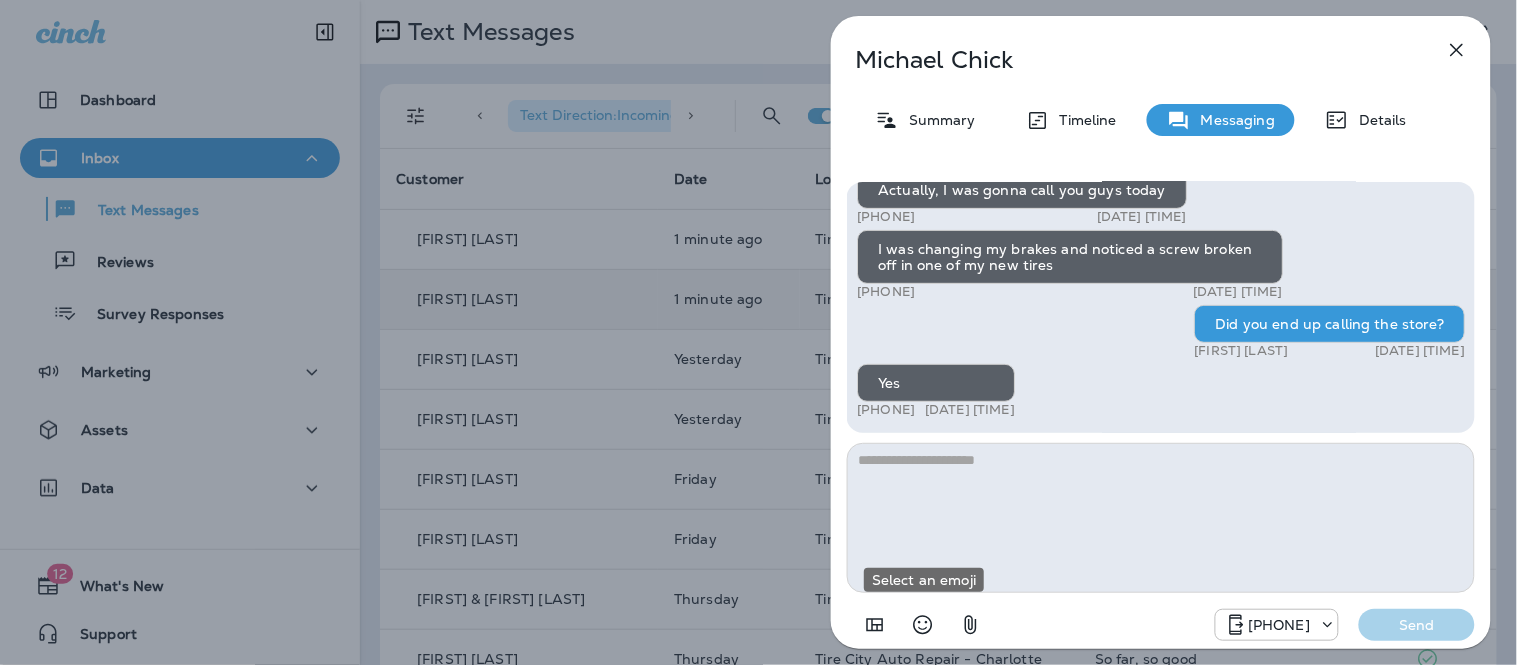click 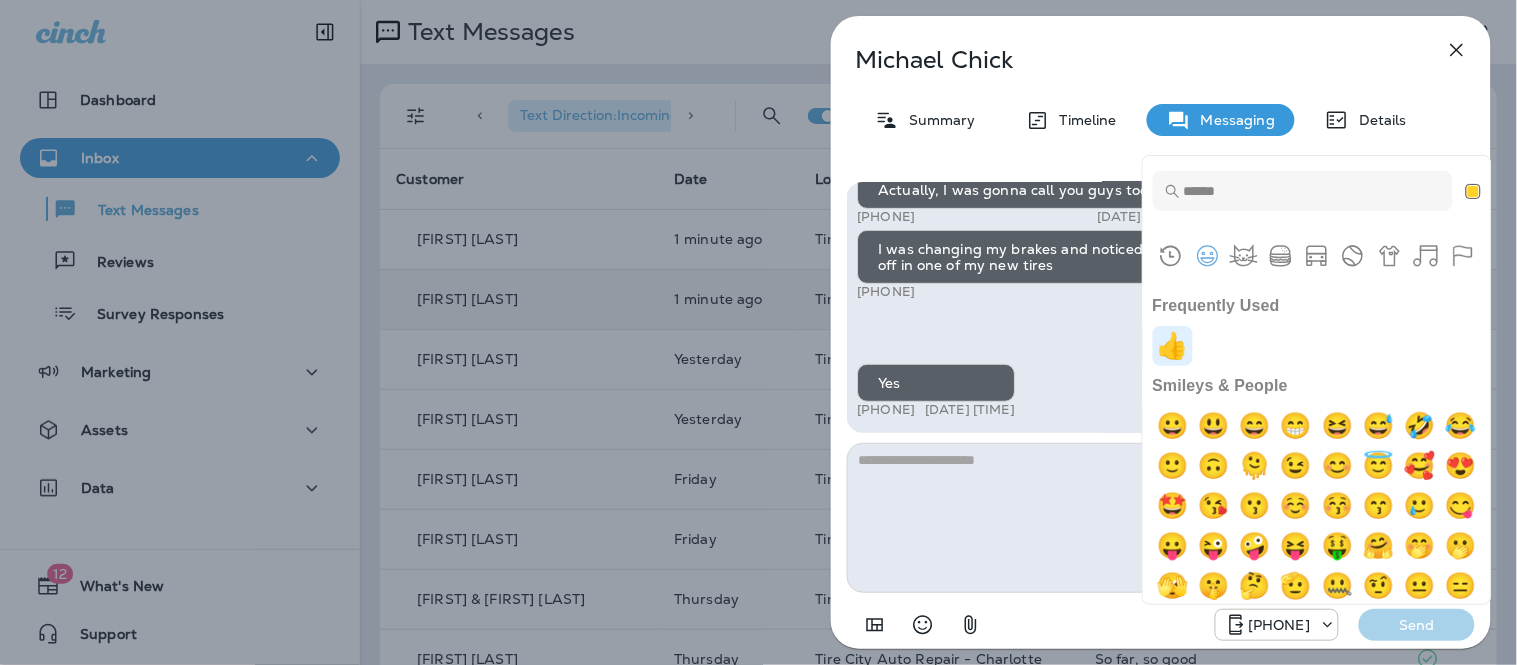 click at bounding box center [1173, 346] 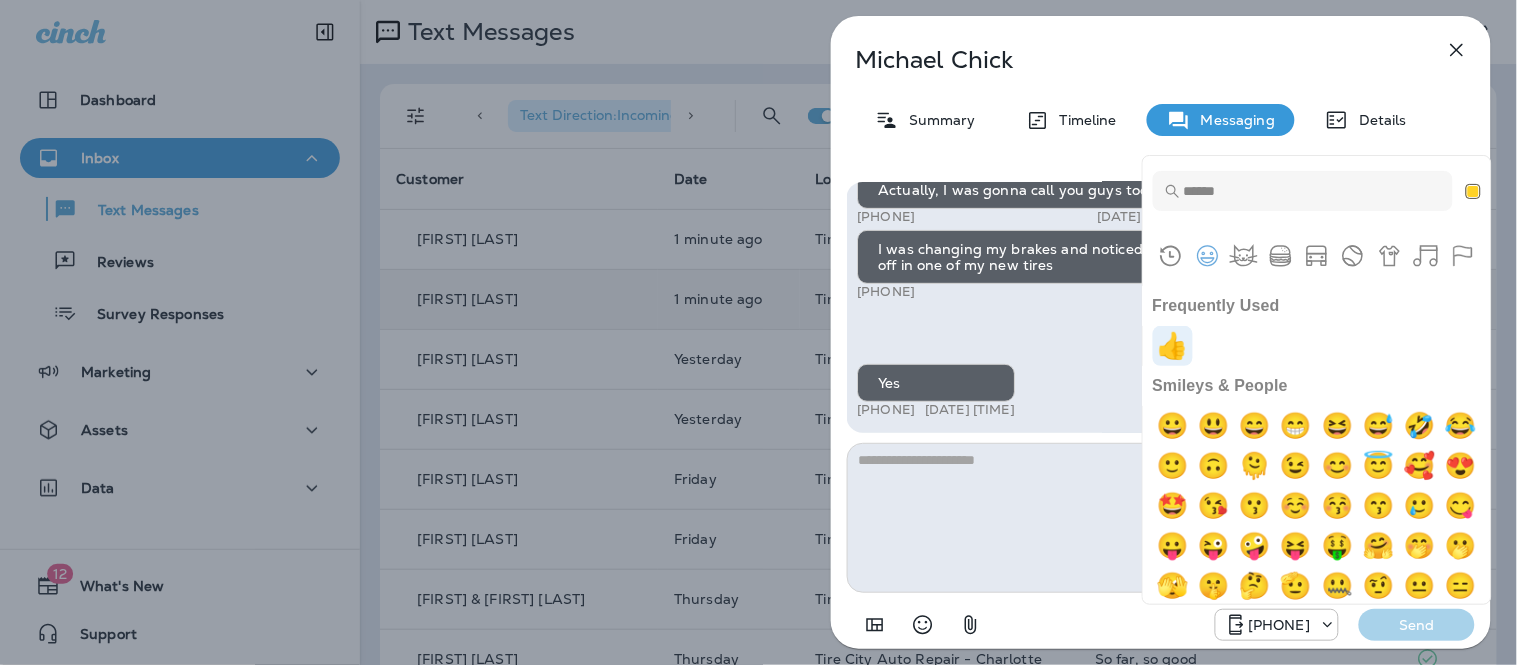 type on "**" 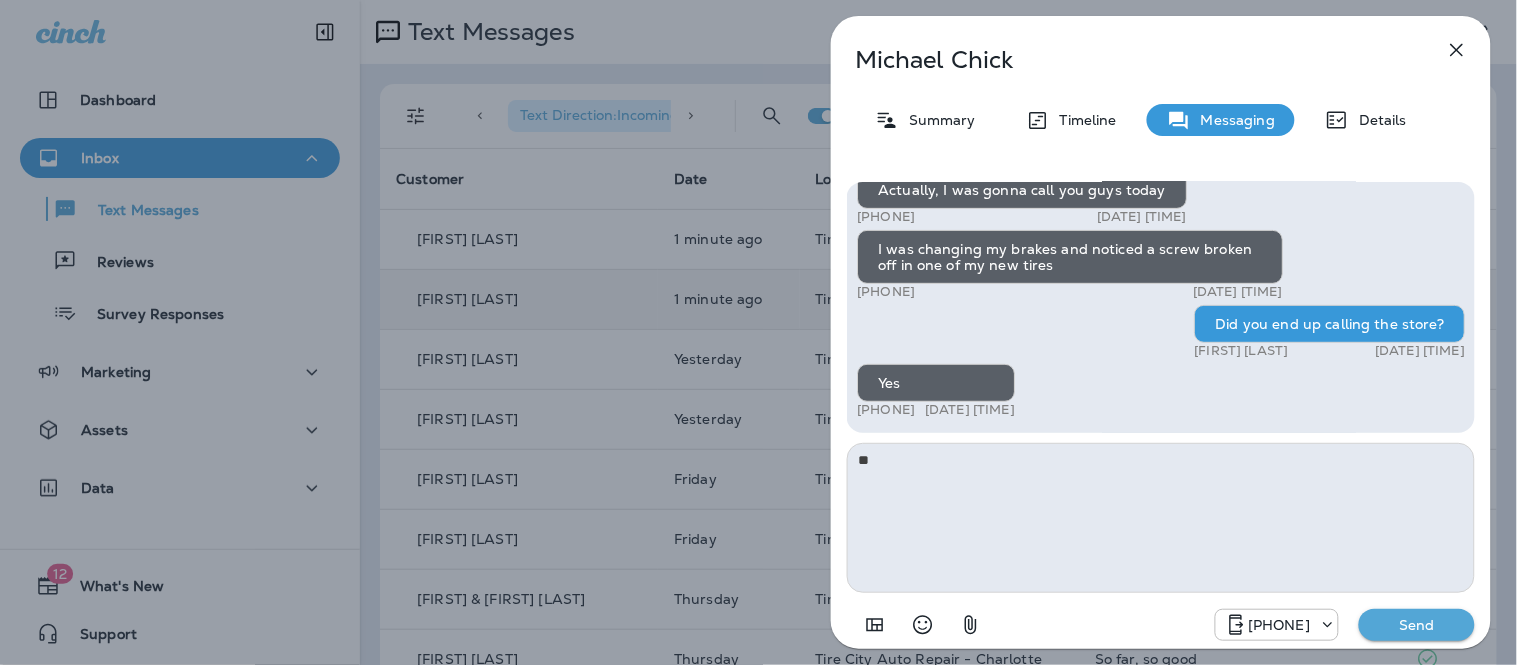click on "Send" at bounding box center (1417, 625) 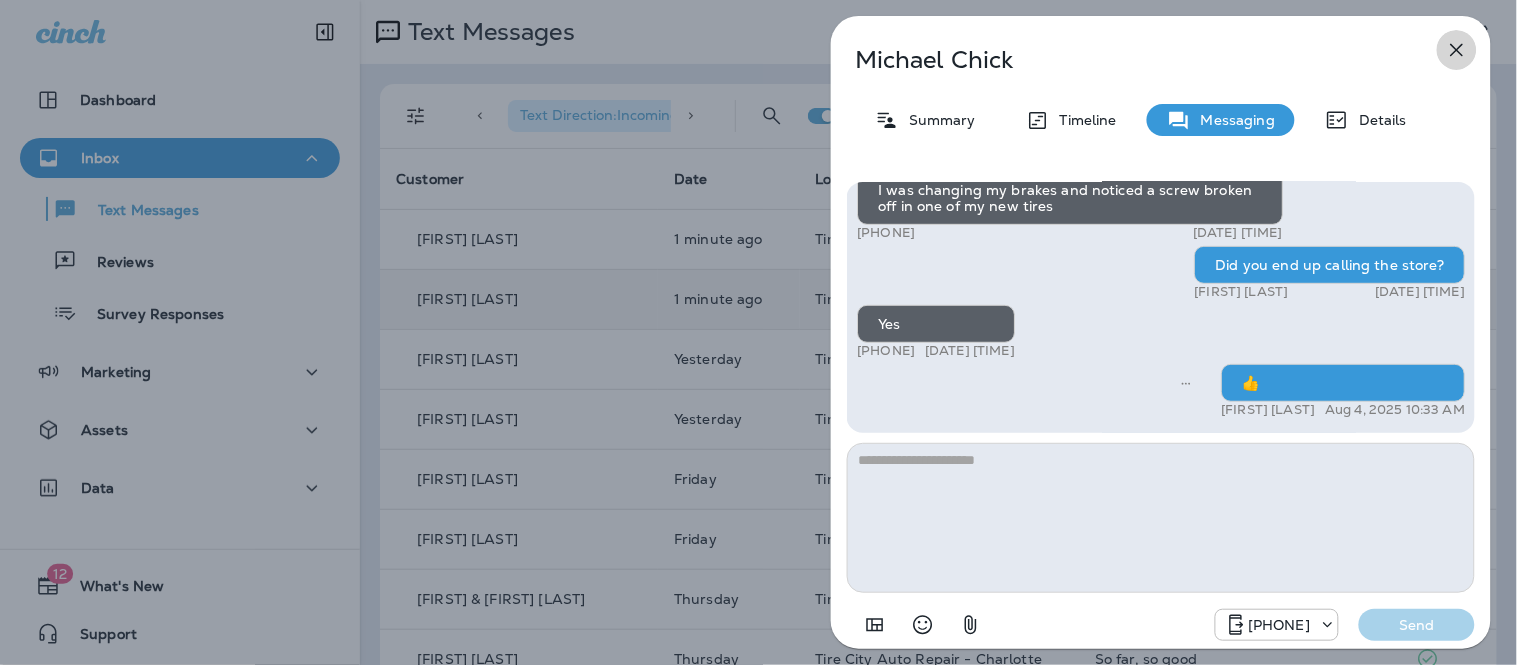 click 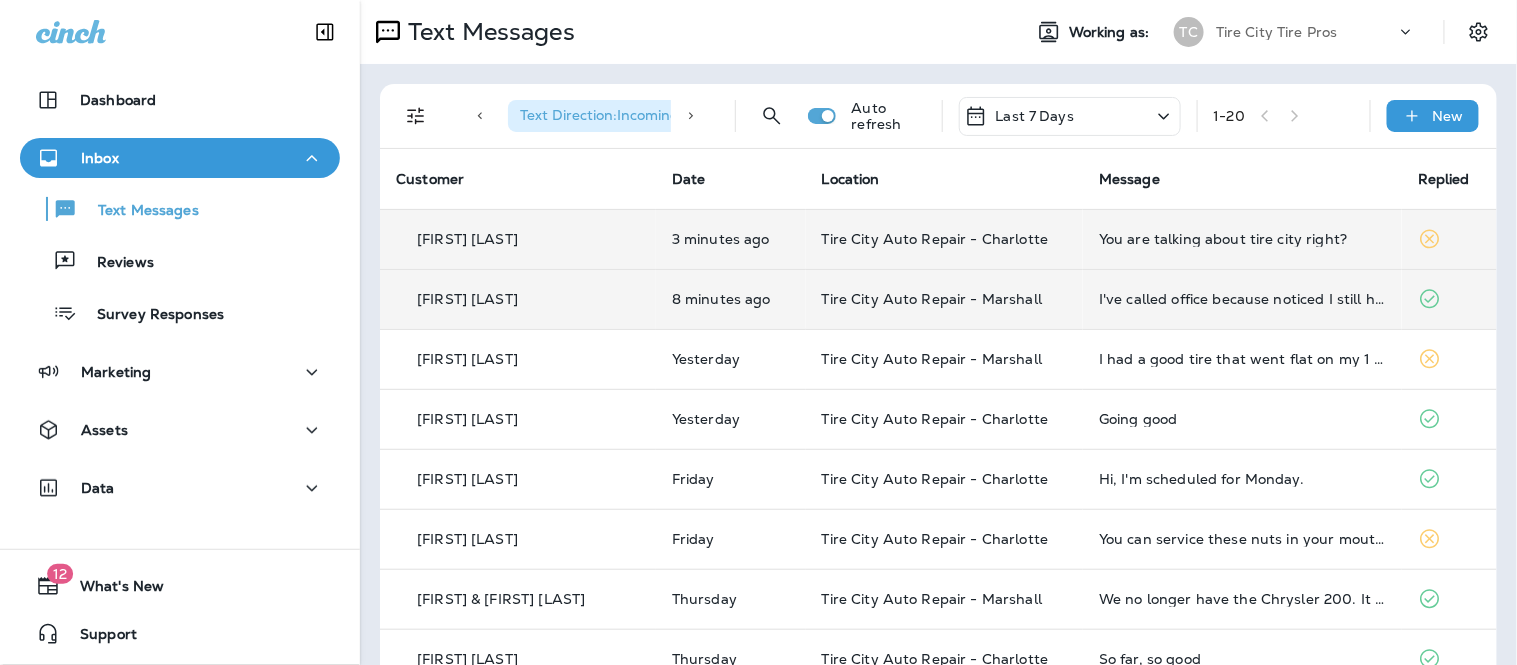 click on "You are talking about tire city right?" at bounding box center [1242, 239] 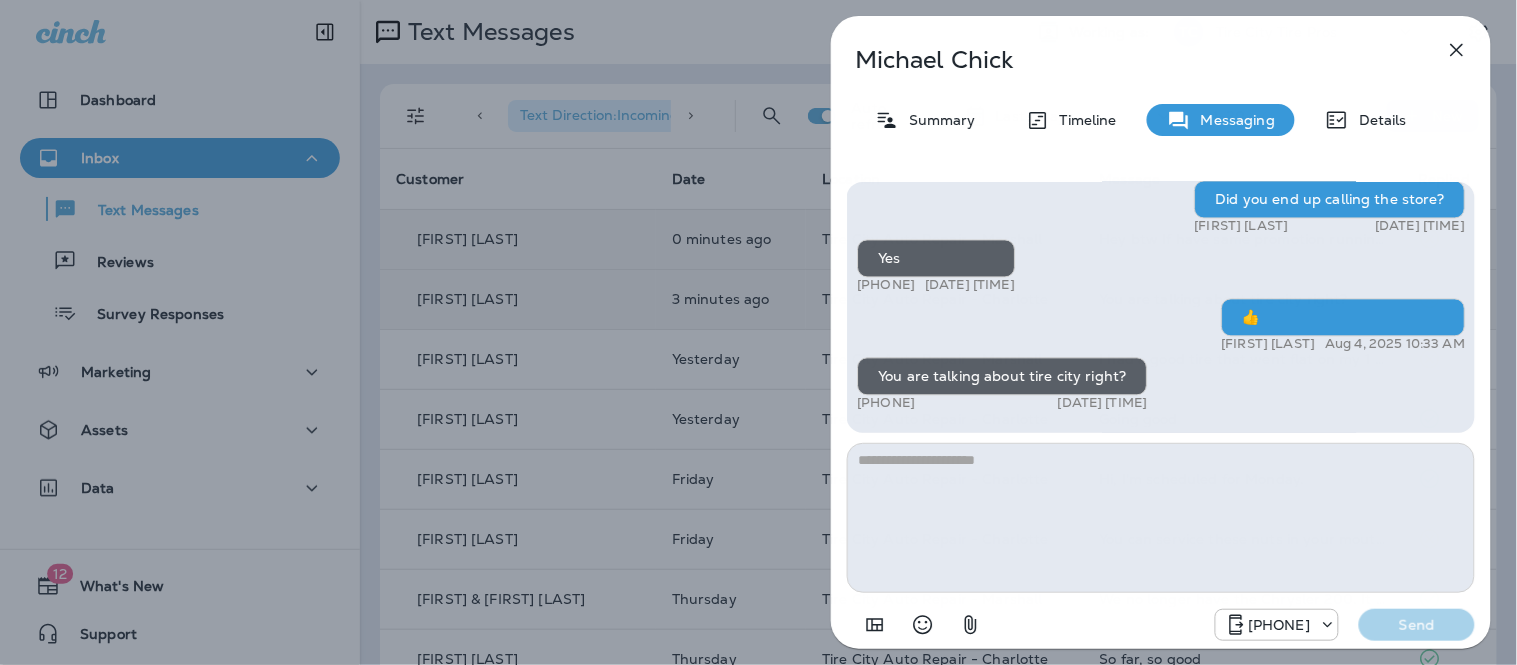 click at bounding box center (1161, 518) 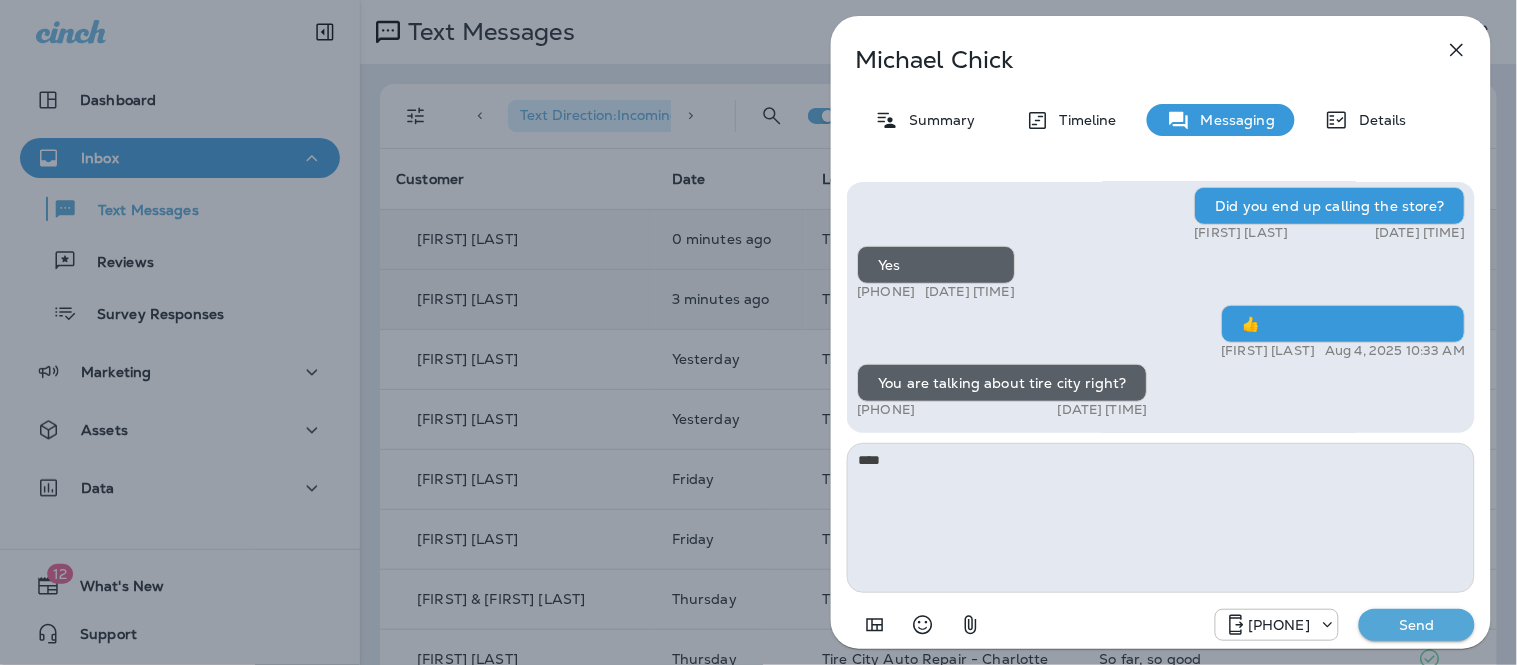type on "****" 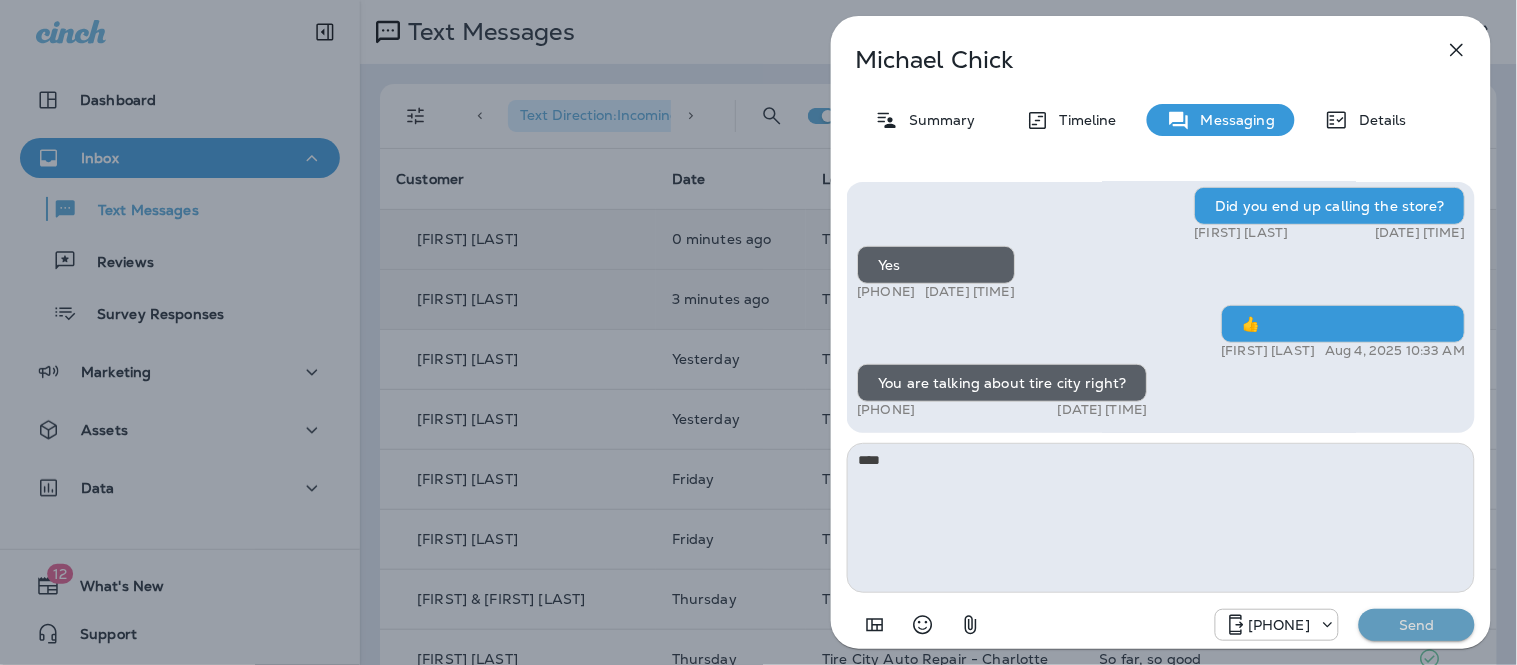 click on "Send" at bounding box center [1417, 625] 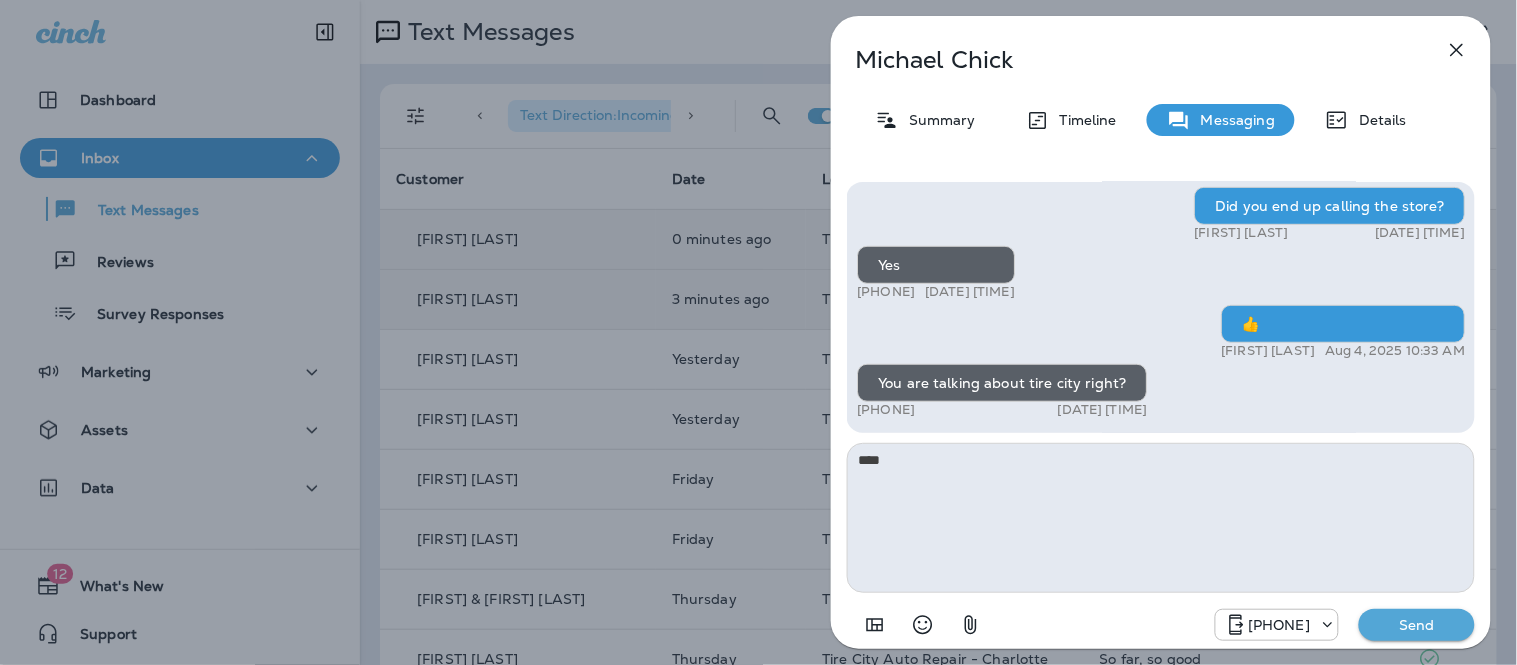 type 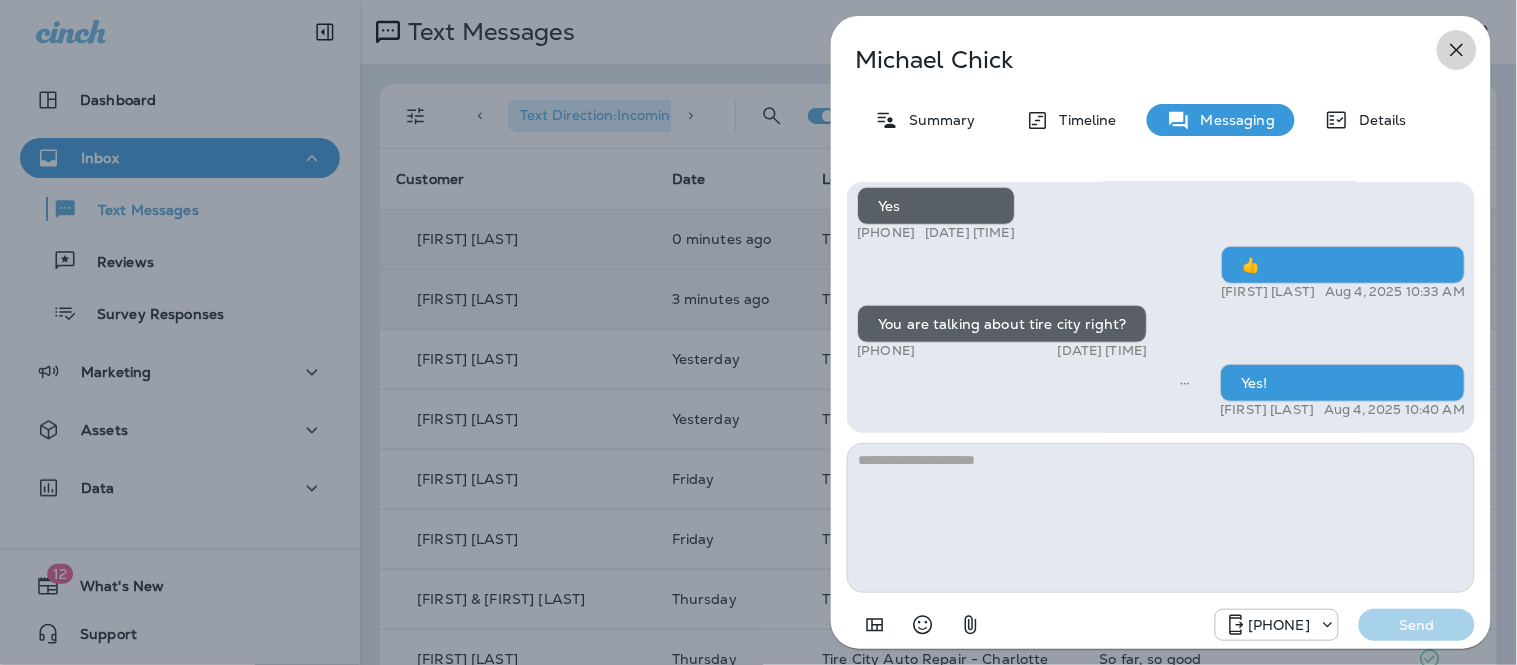 click 